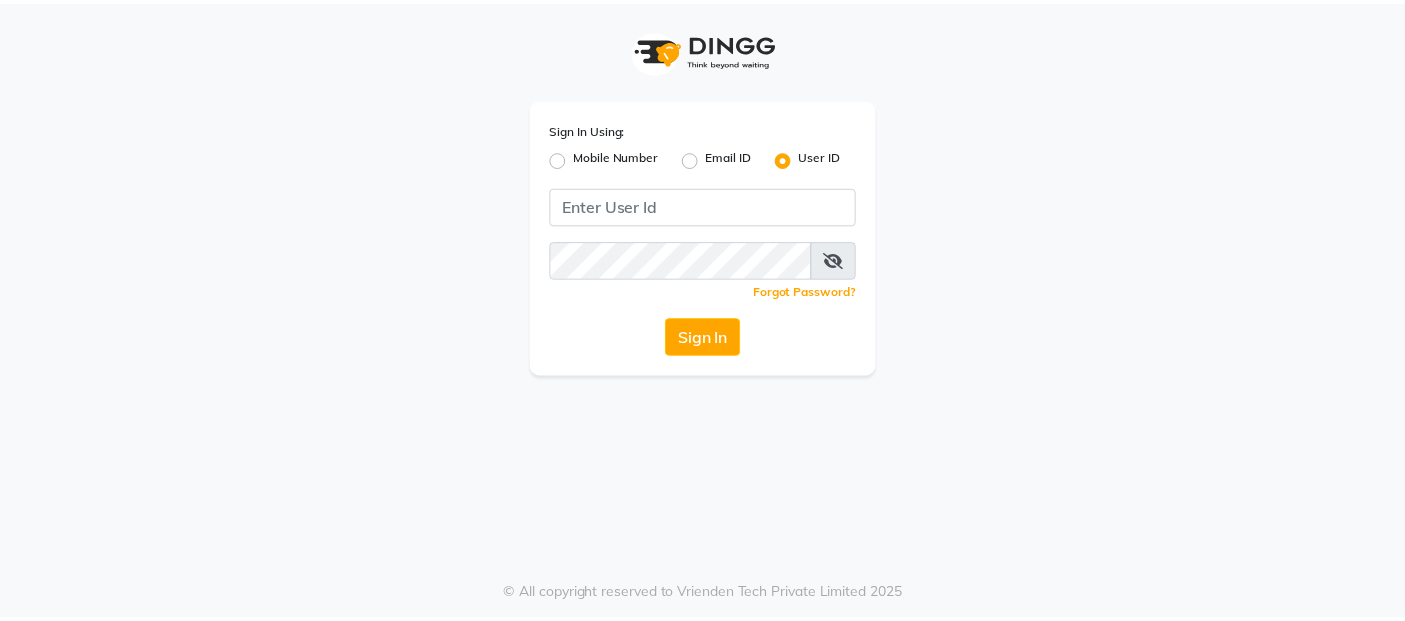 scroll, scrollTop: 0, scrollLeft: 0, axis: both 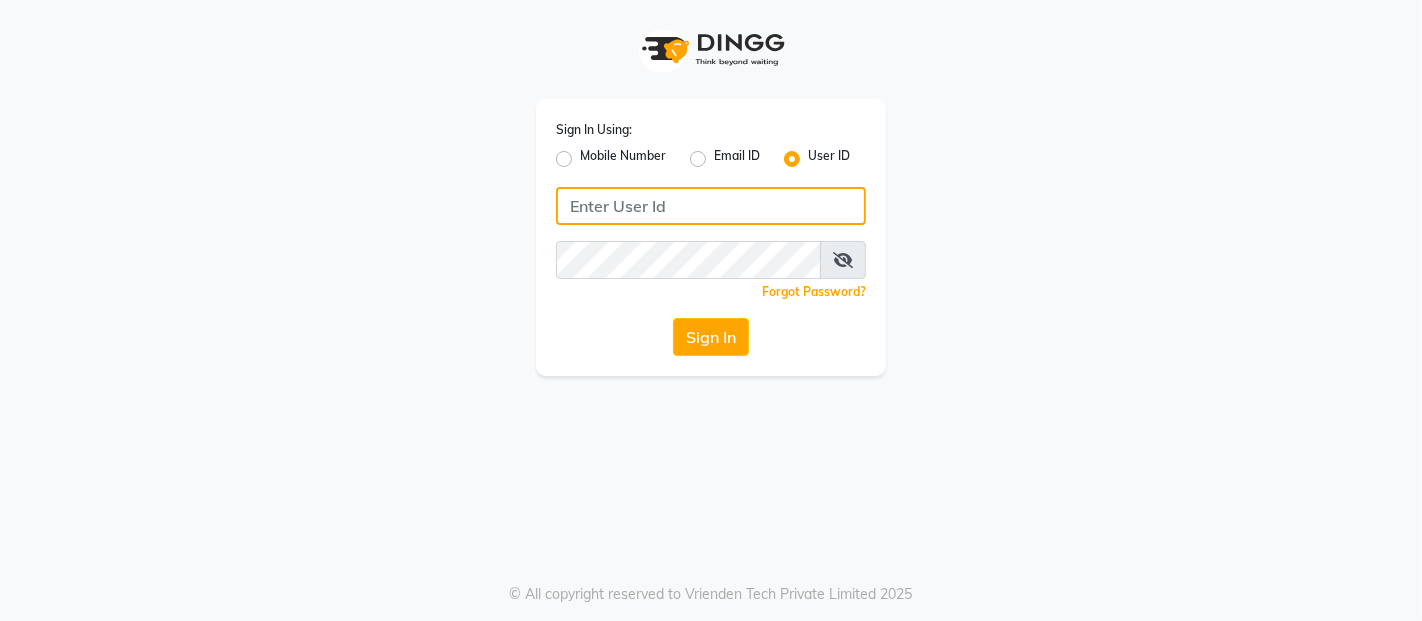 click 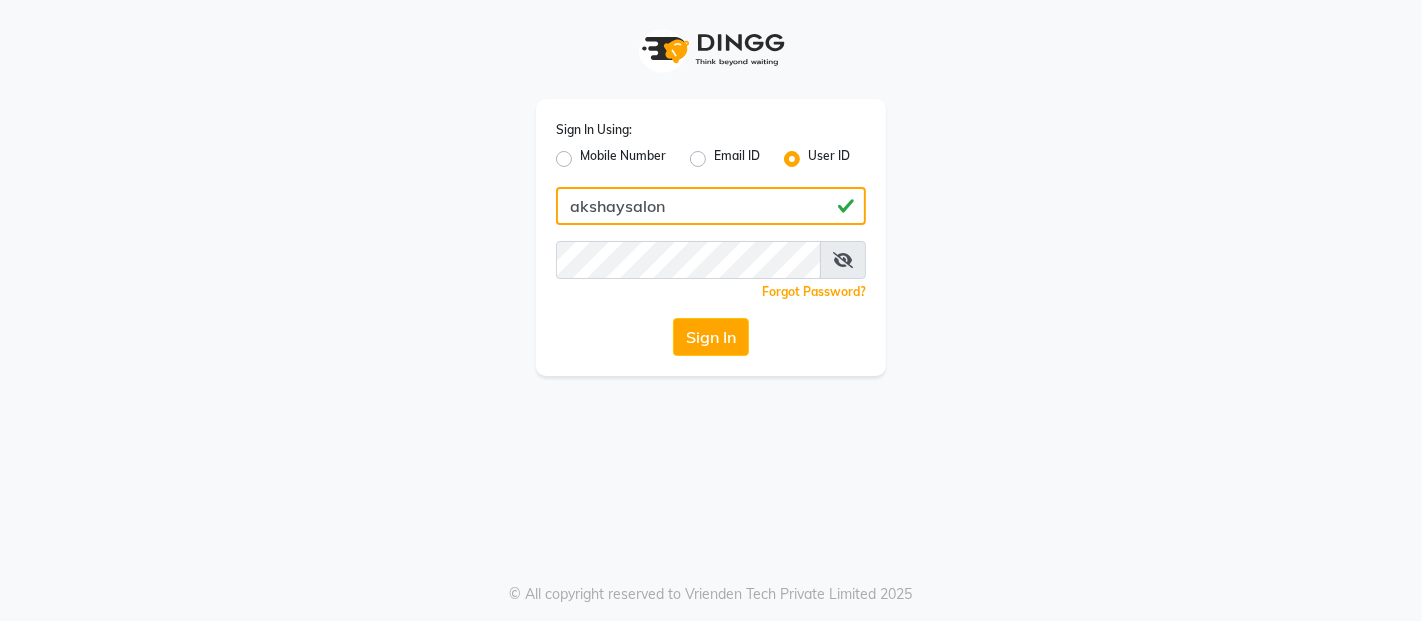 type on "akshaysalon" 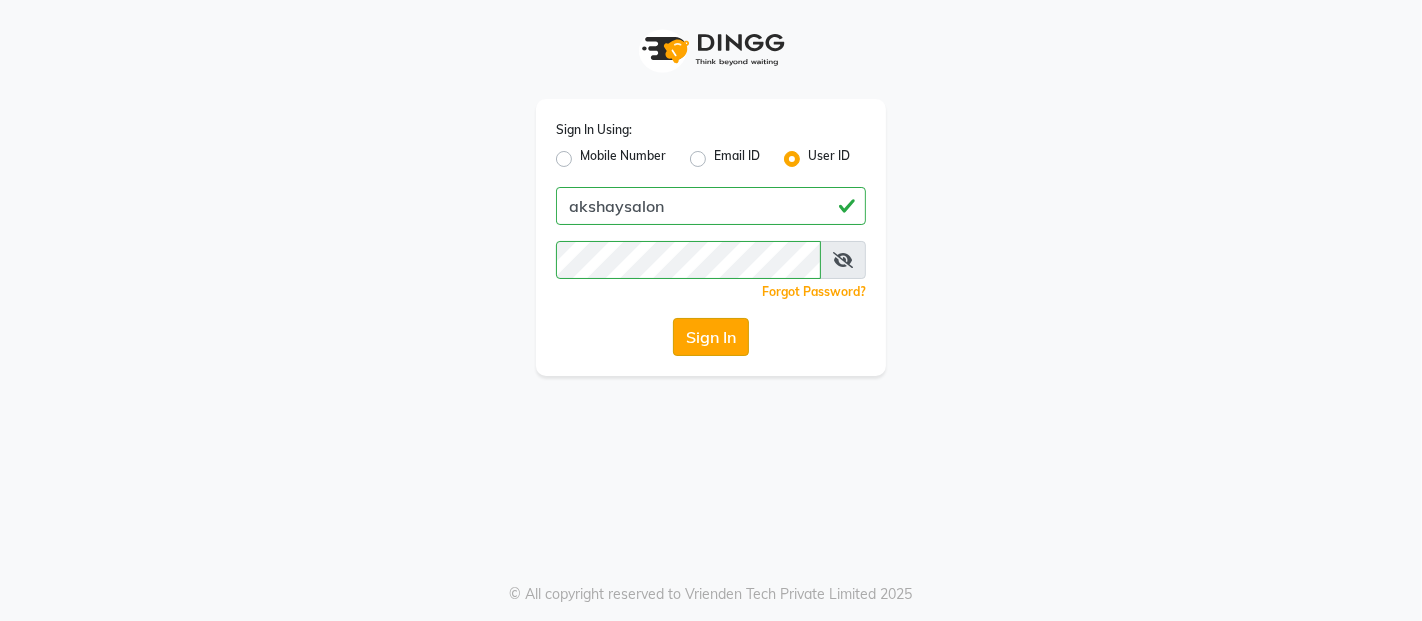 click on "Sign In" 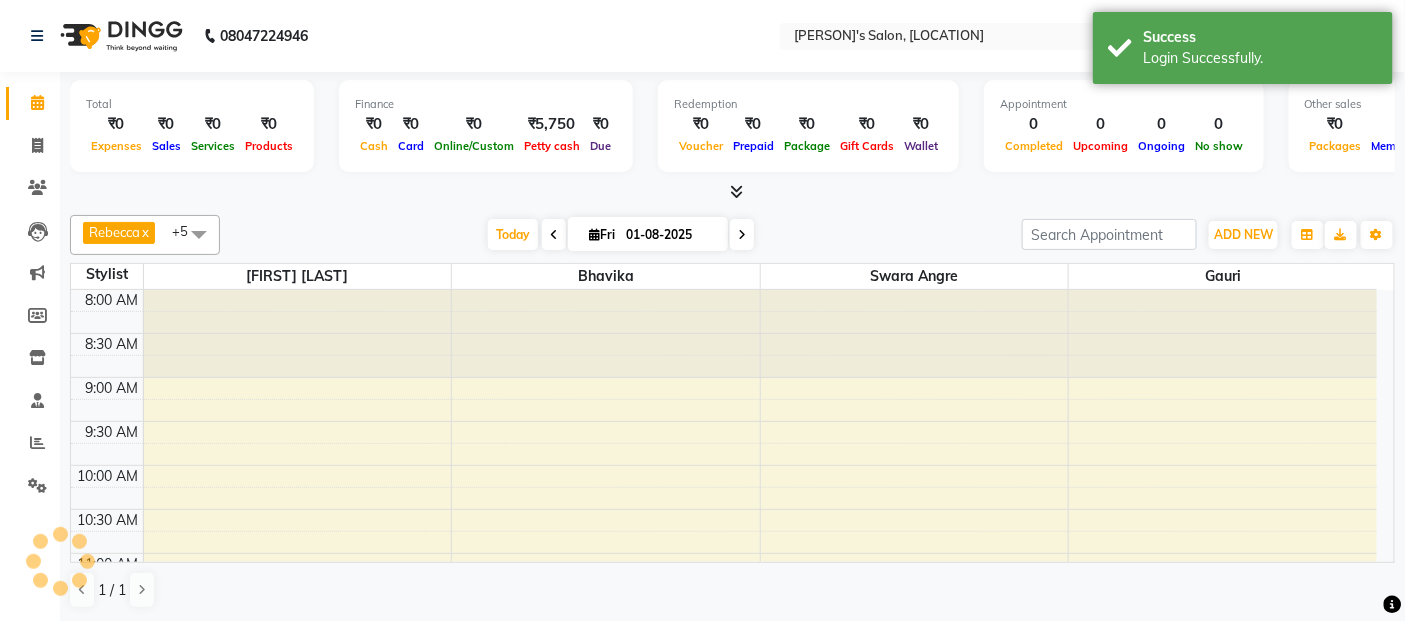 scroll, scrollTop: 0, scrollLeft: 0, axis: both 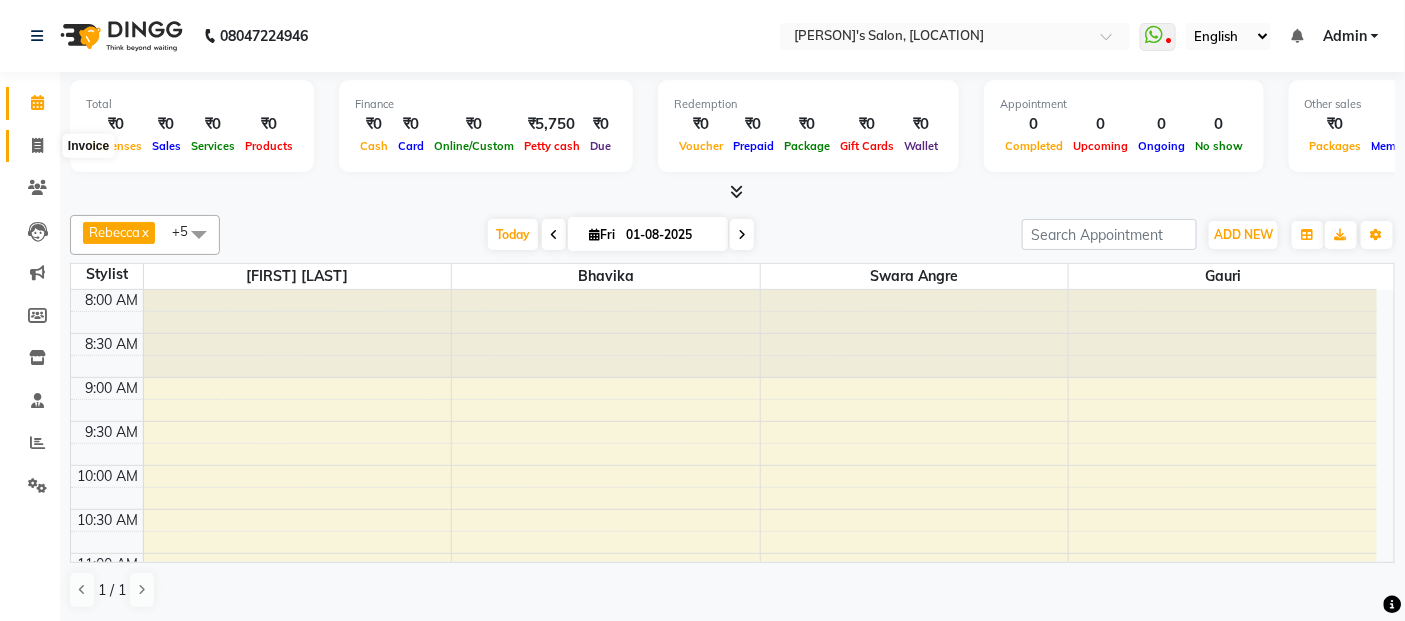 click 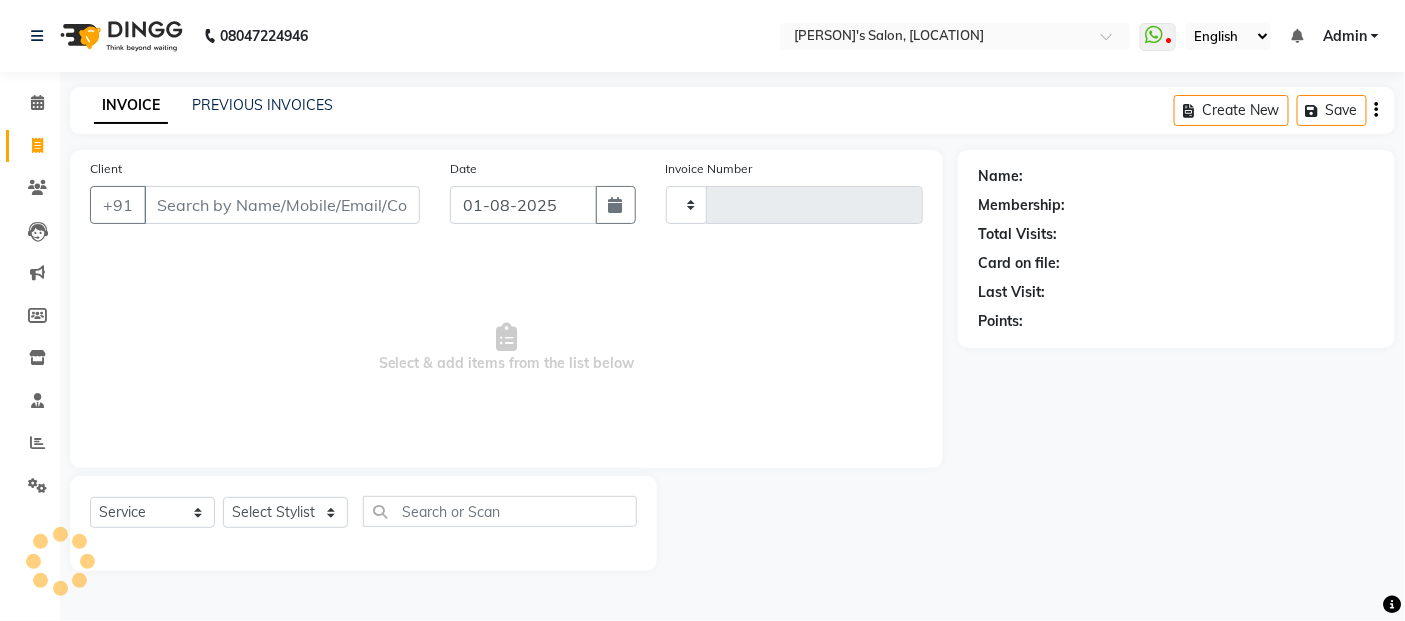 click on "Invoice" 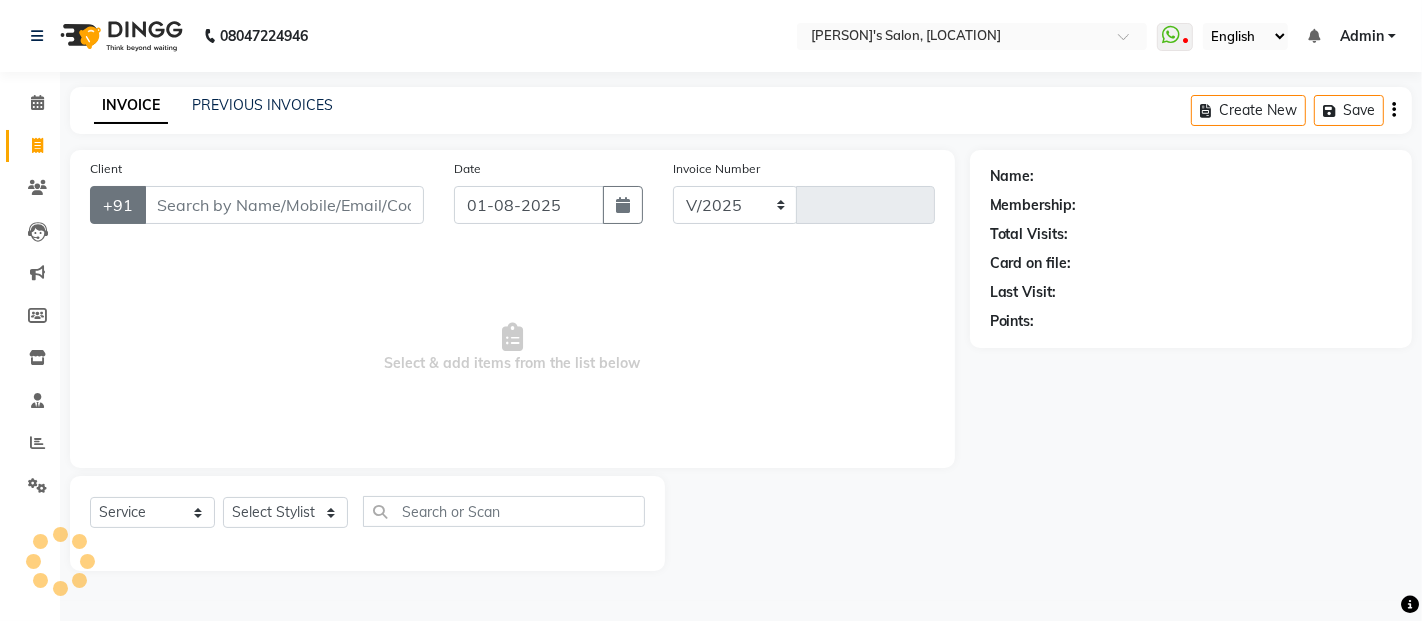 select on "5150" 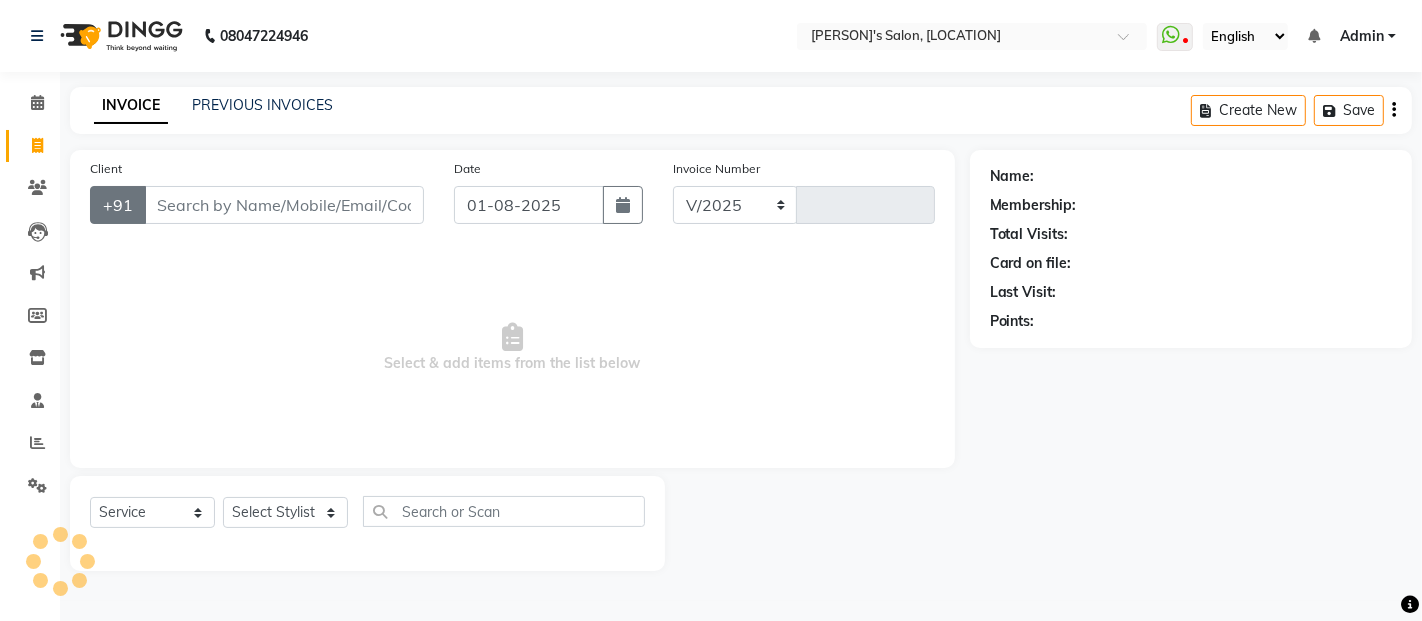 type on "2232" 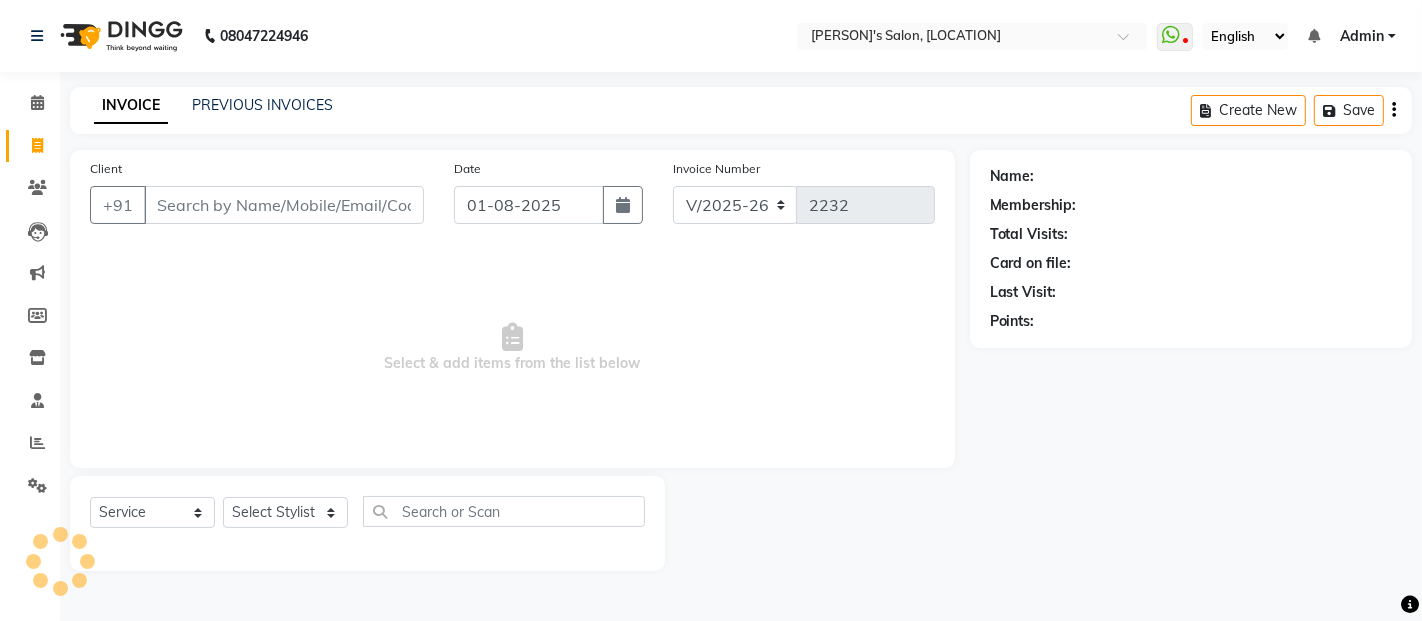 click on "Client" at bounding box center (284, 205) 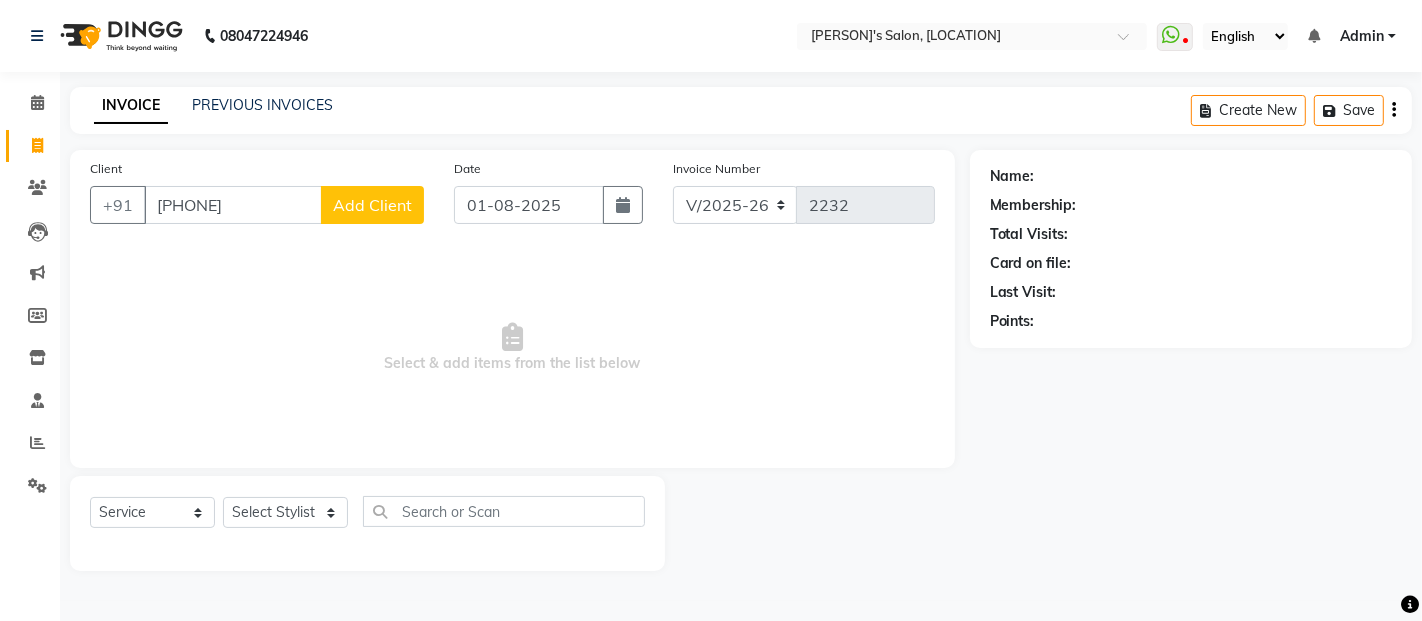 type on "[PHONE]" 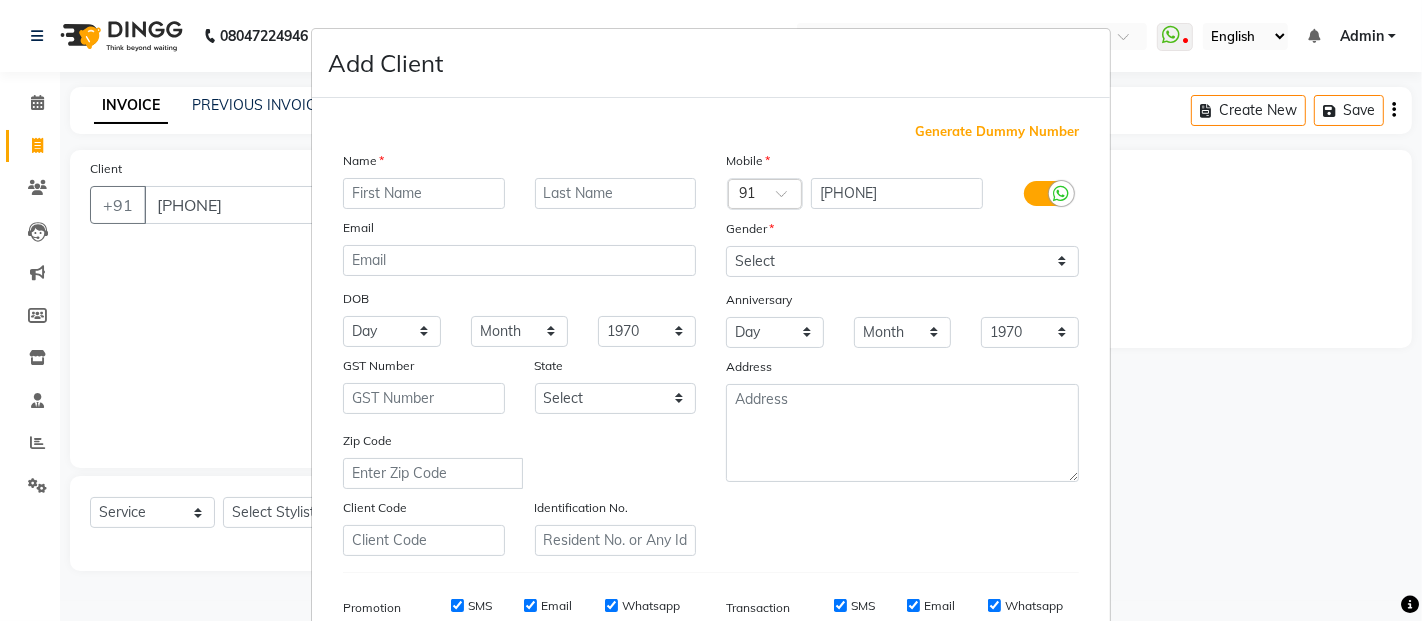click at bounding box center (424, 193) 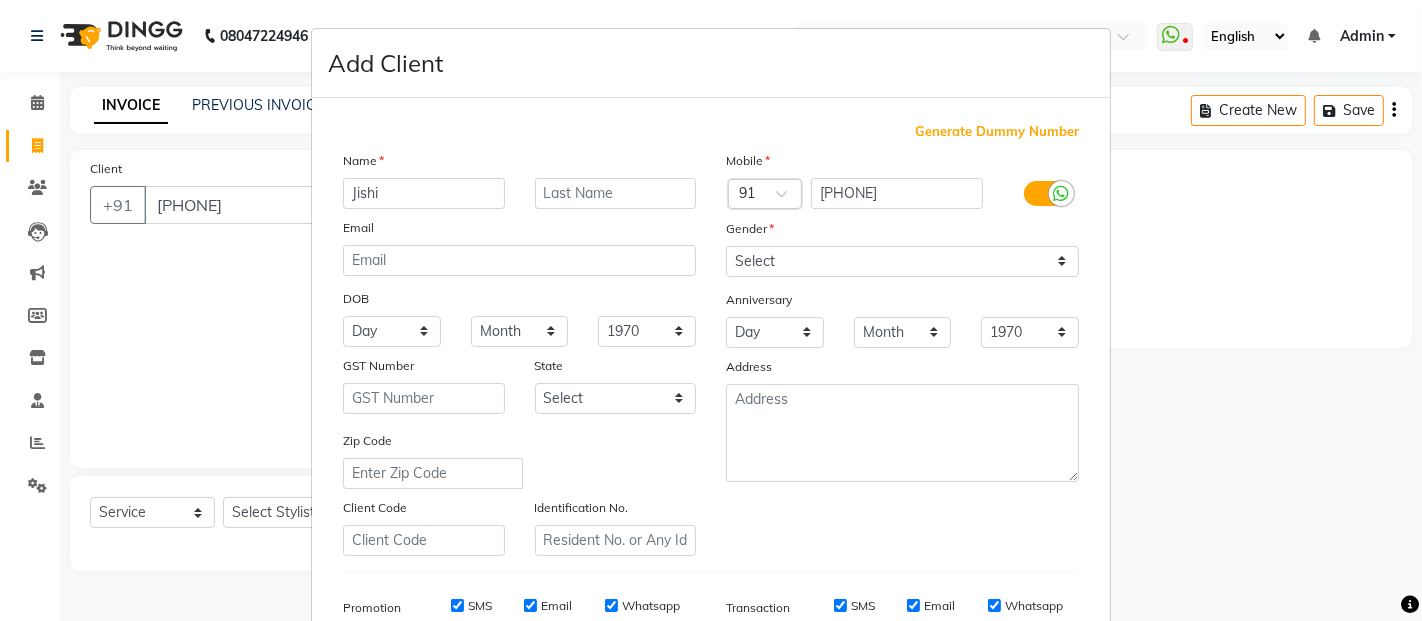 type on "Jishi" 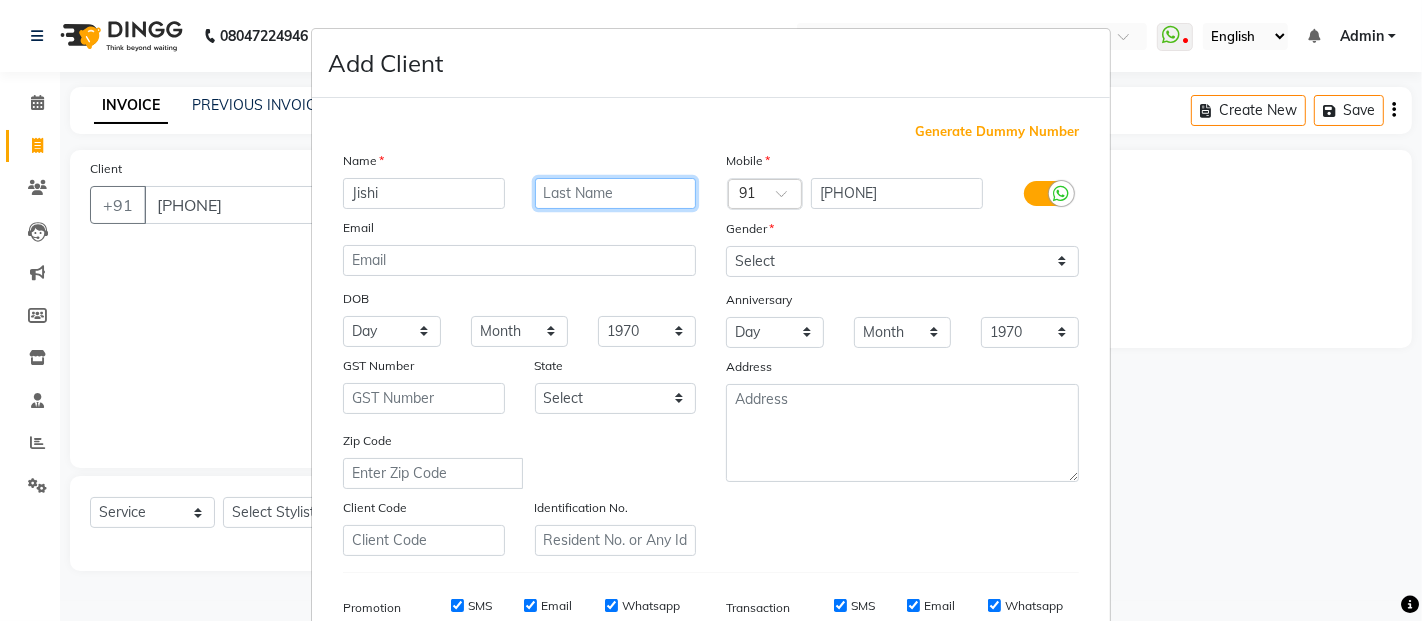 click at bounding box center [616, 193] 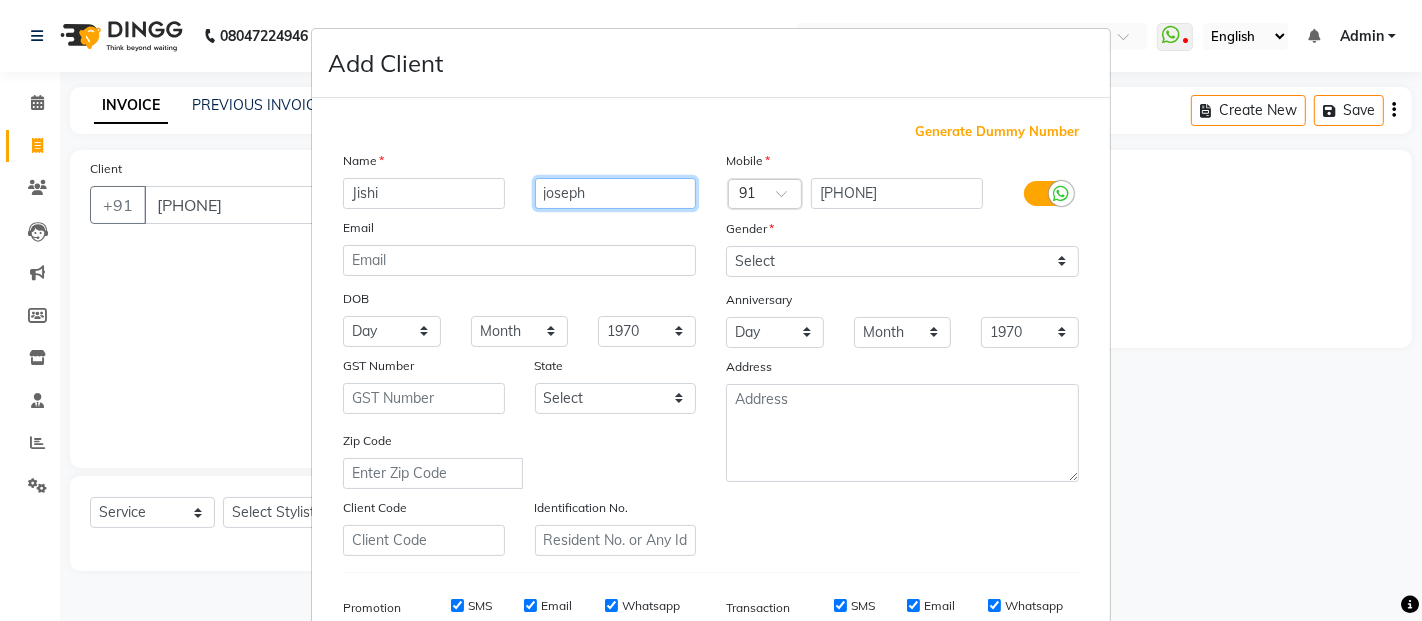 type on "joseph" 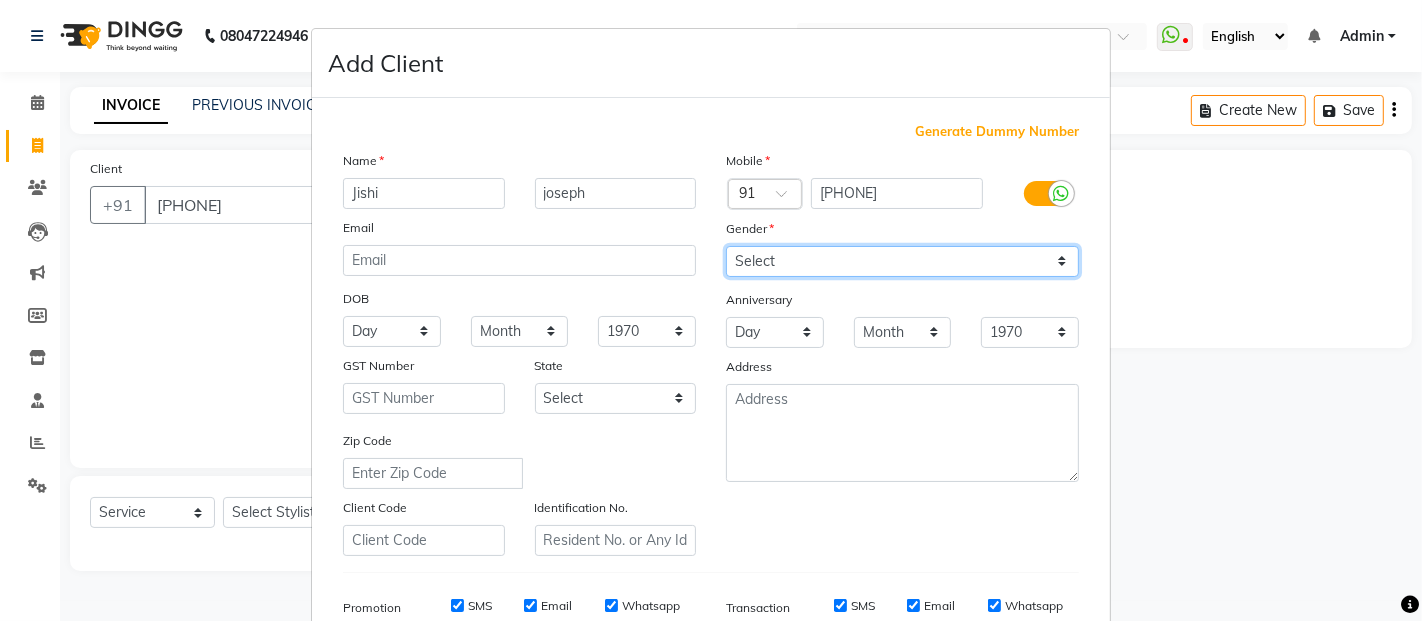 click on "Select Male Female Other Prefer Not To Say" at bounding box center (902, 261) 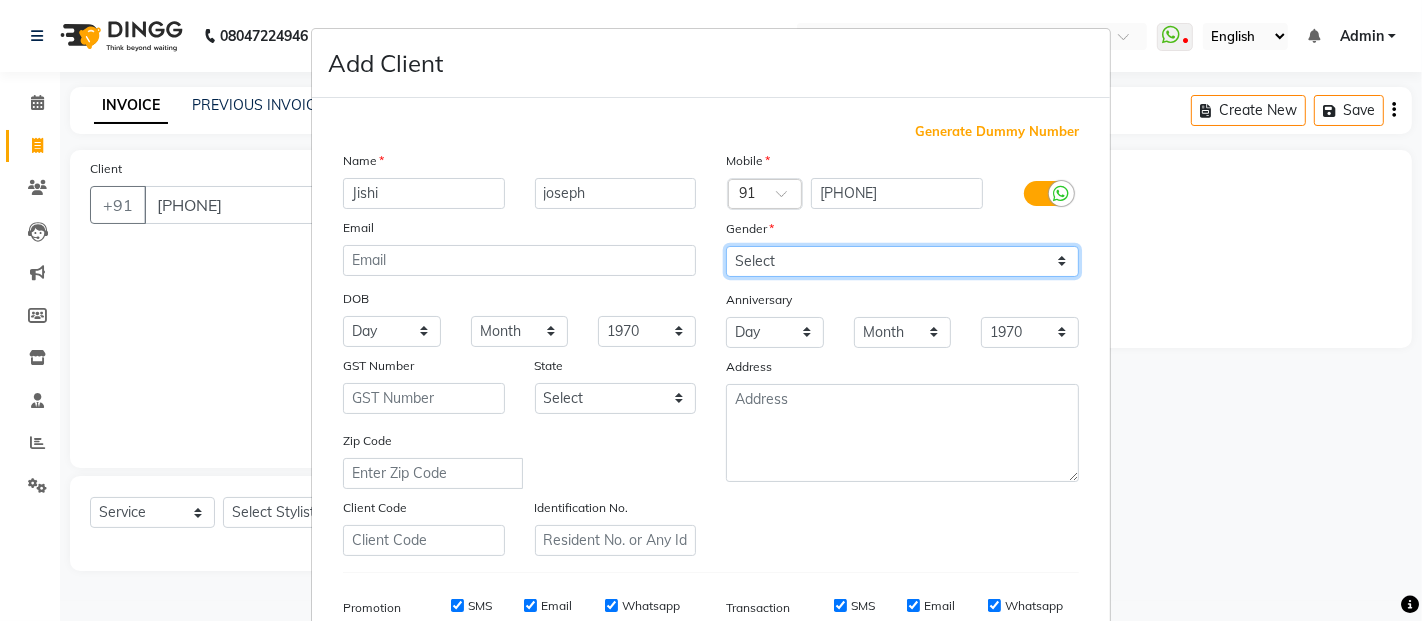 select on "female" 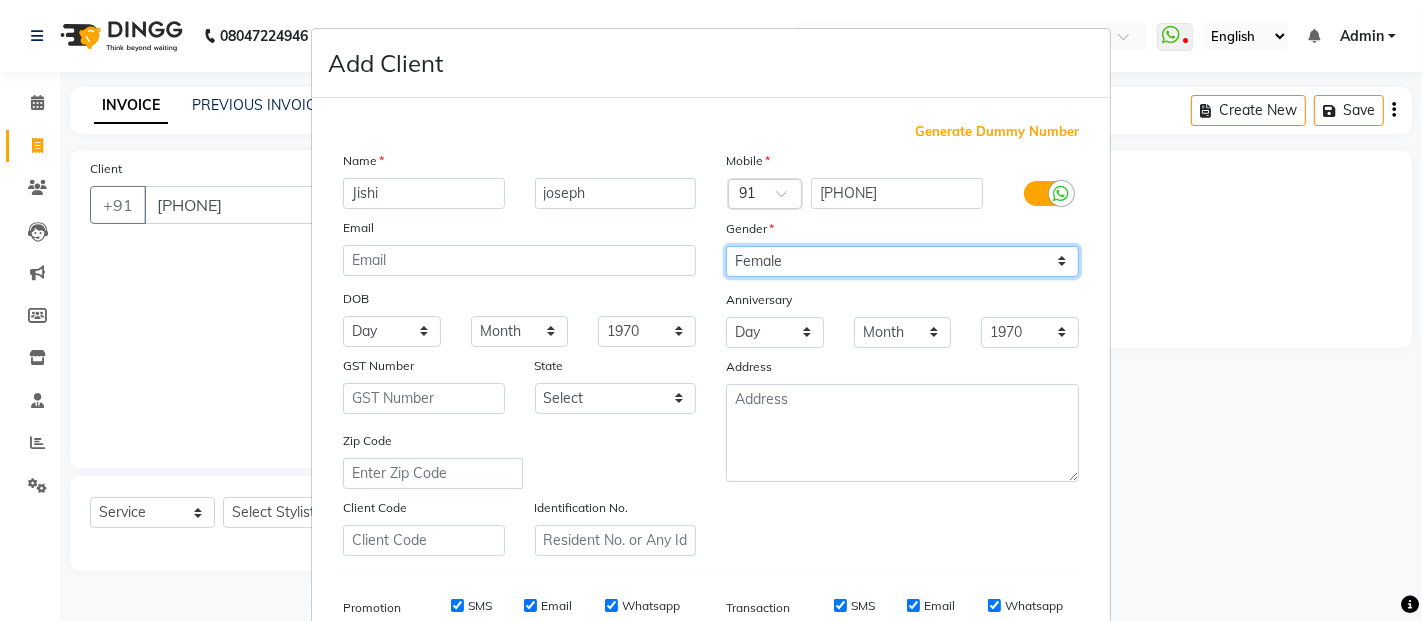 click on "Select Male Female Other Prefer Not To Say" at bounding box center [902, 261] 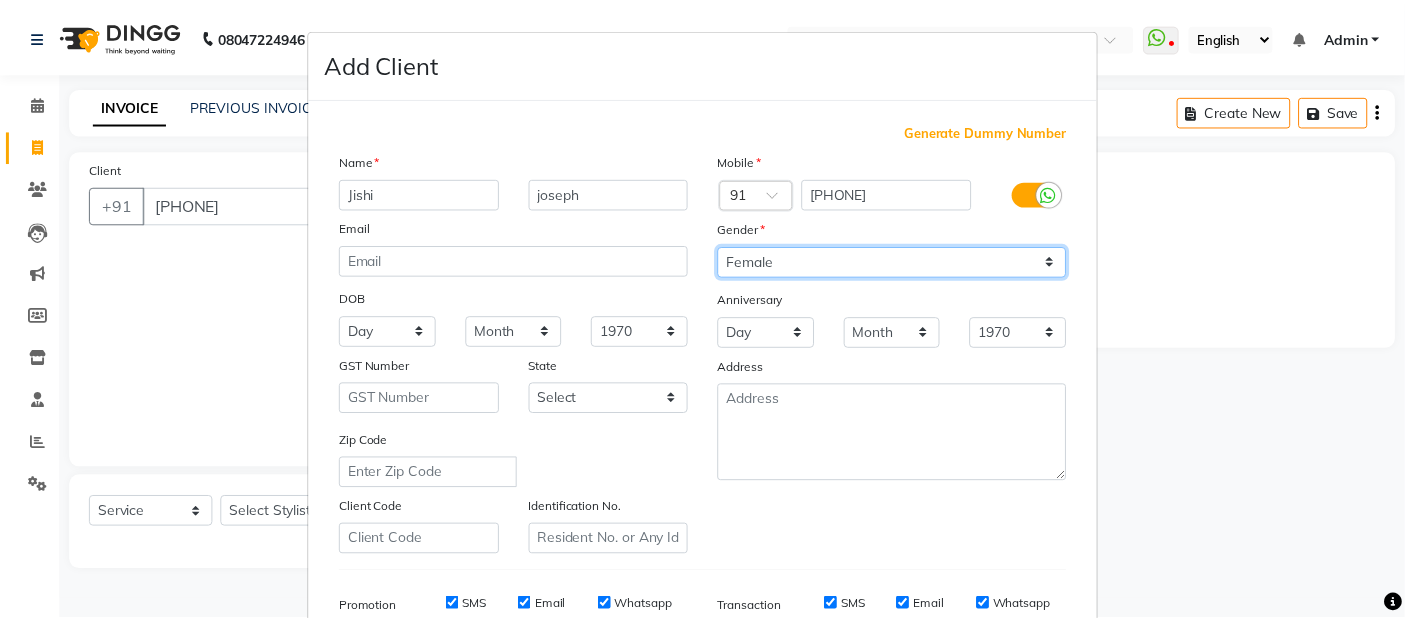 scroll, scrollTop: 303, scrollLeft: 0, axis: vertical 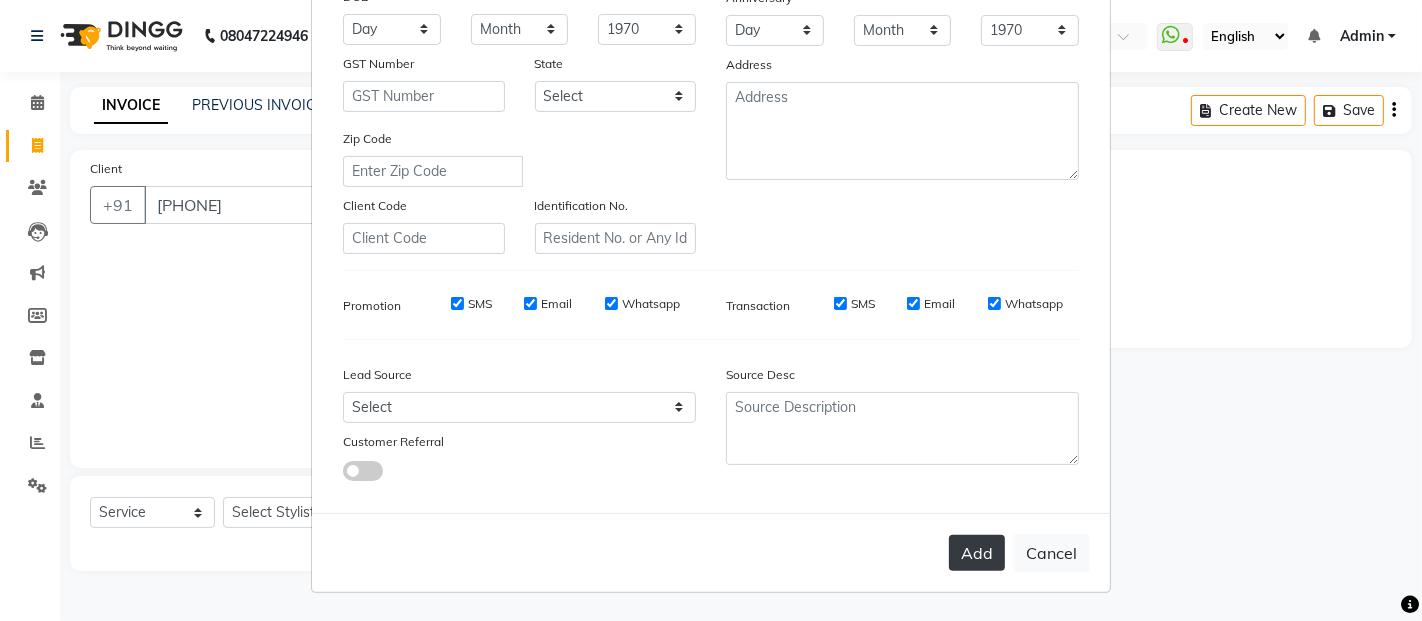 click on "Add" at bounding box center (977, 553) 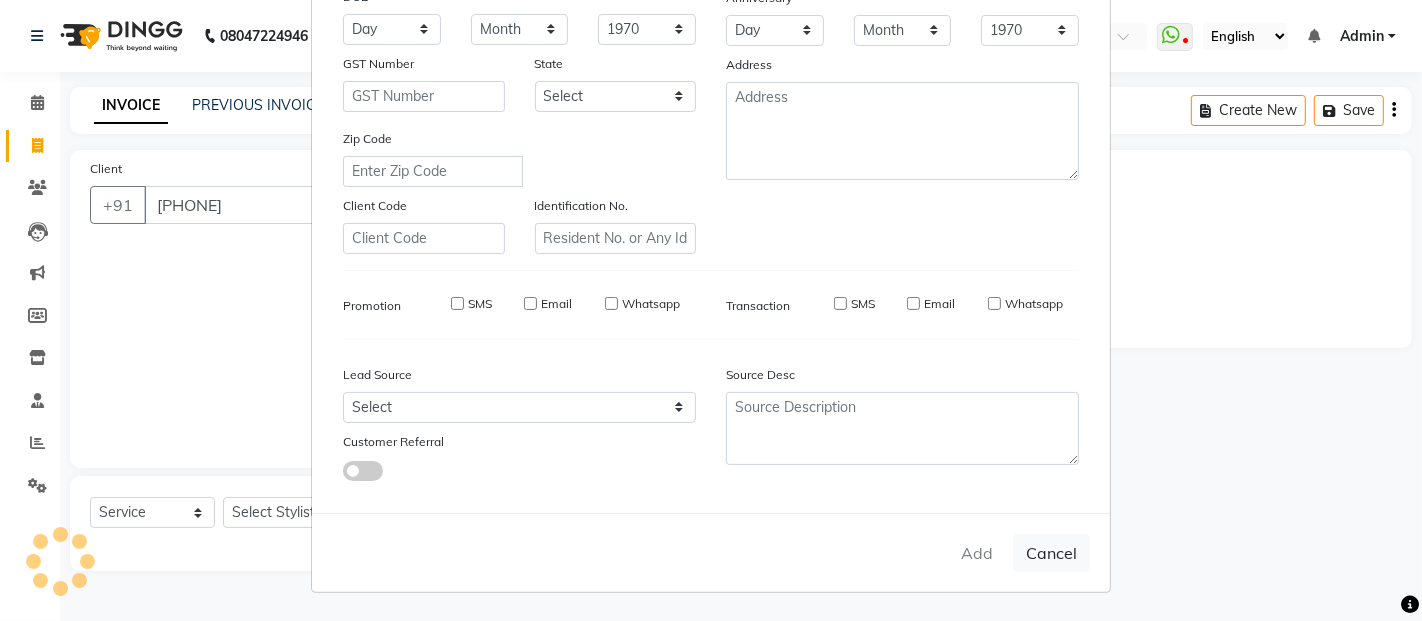 type 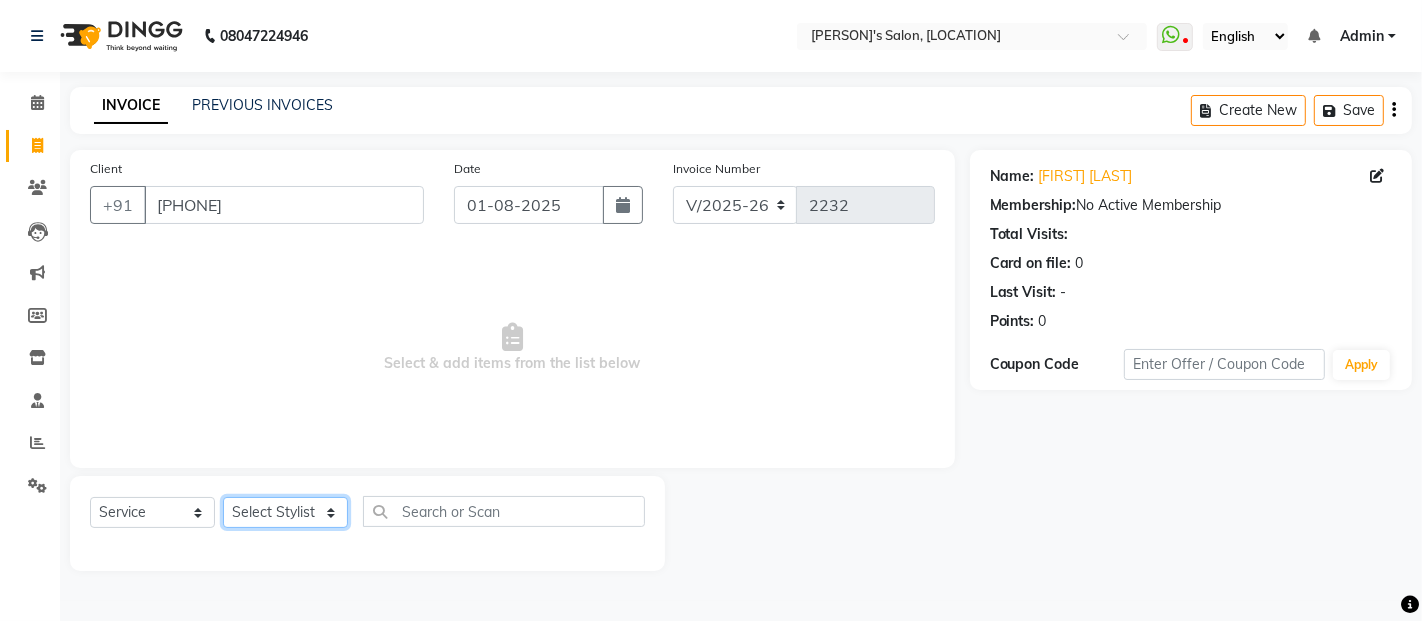 click on "Select Stylist [PERSON] [LAST] [PERSON] [LAST] [PERSON] [LAST] [PERSON] [PERSON] [PERSON] [PERSON] [PERSON] [PERSON] [PERSON] [PERSON] [PERSON] [PERSON] [PERSON] [PERSON] [PERSON] [PERSON]" 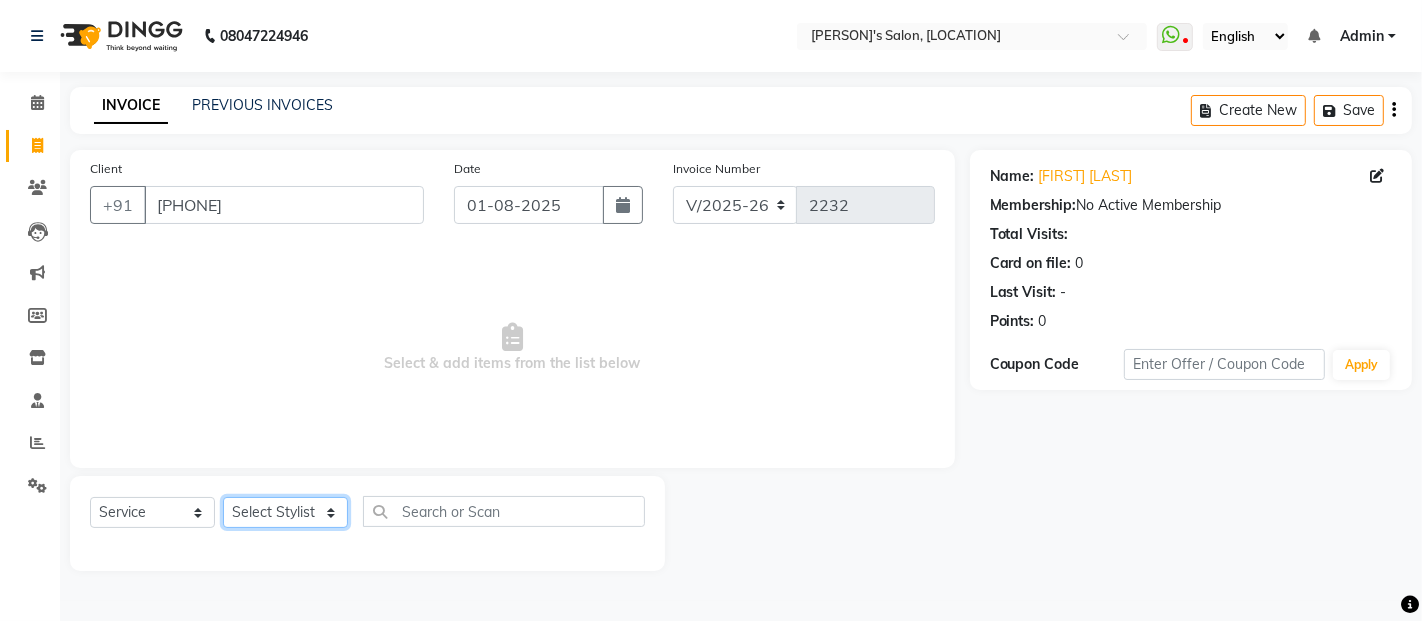 click on "Select Stylist [PERSON] [LAST] [PERSON] [LAST] [PERSON] [LAST] [PERSON] [PERSON] [PERSON] [PERSON] [PERSON] [PERSON] [PERSON] [PERSON] [PERSON] [PERSON] [PERSON] [PERSON] [PERSON] [PERSON]" 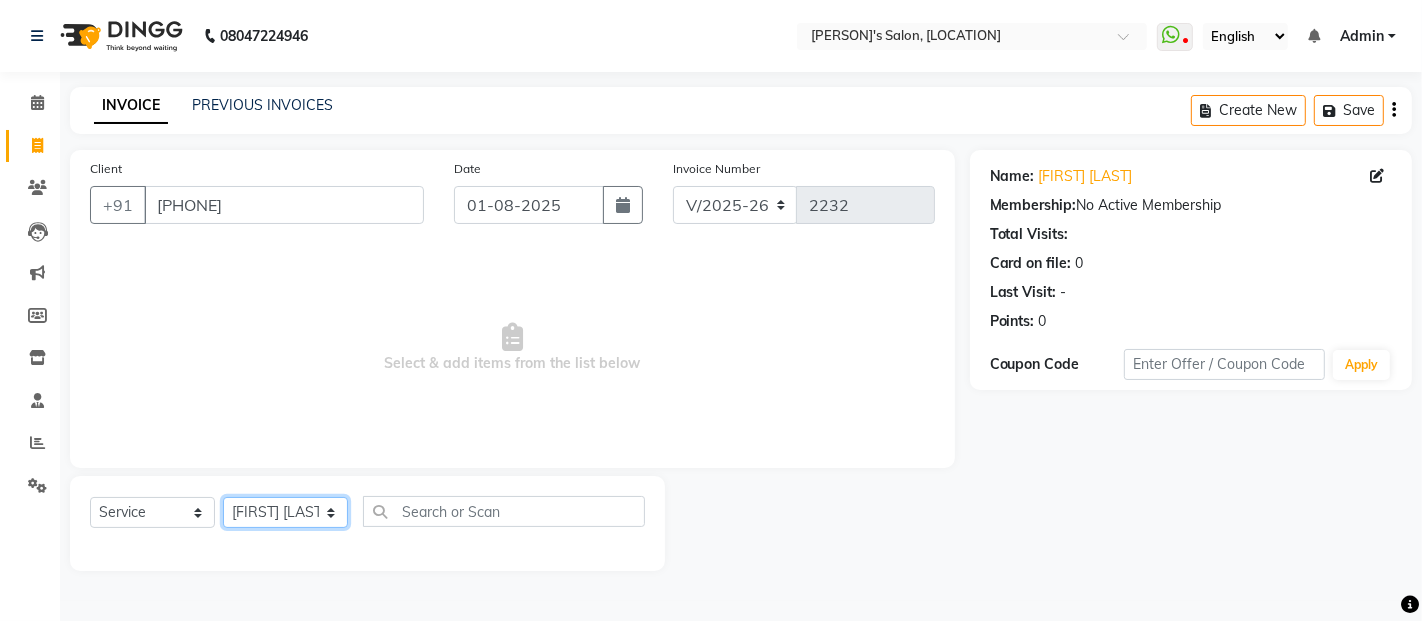 click on "Select Stylist [PERSON] [LAST] [PERSON] [LAST] [PERSON] [LAST] [PERSON] [PERSON] [PERSON] [PERSON] [PERSON] [PERSON] [PERSON] [PERSON] [PERSON] [PERSON] [PERSON] [PERSON] [PERSON] [PERSON]" 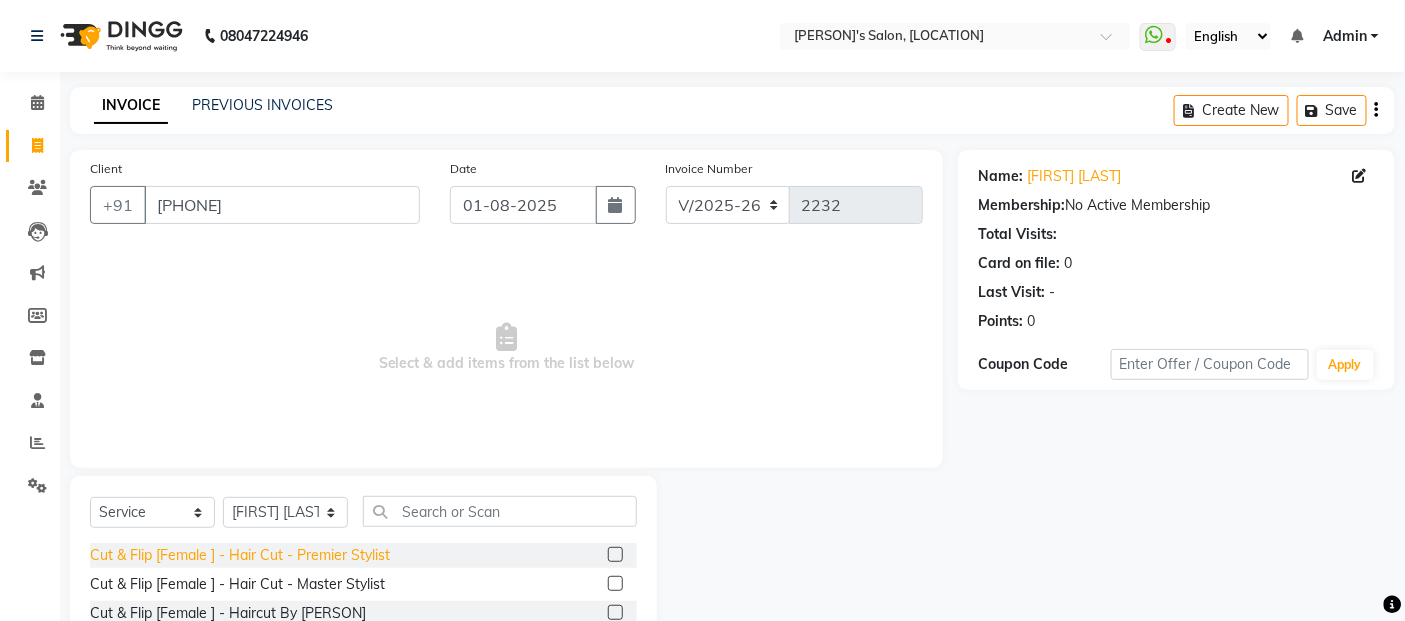 click on "Cut & Flip [Female ] - Hair Cut - Premier Stylist" 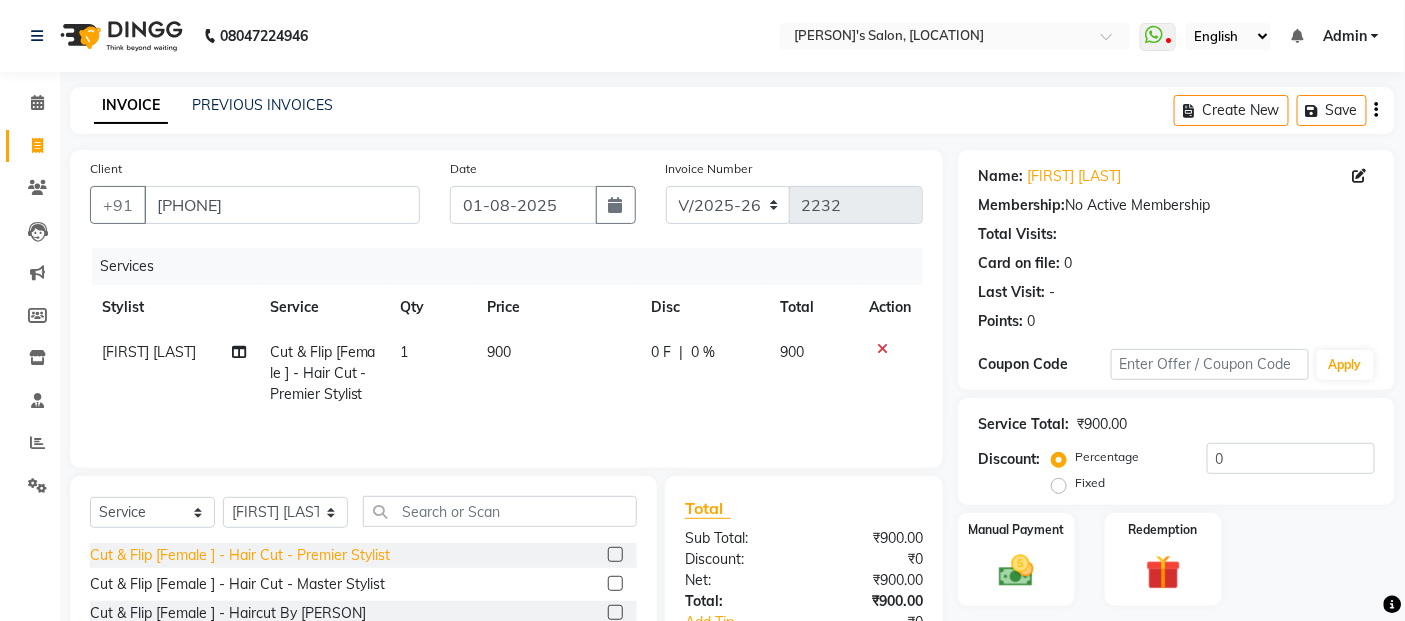 click on "Cut & Flip [Female ] - Hair Cut - Premier Stylist" 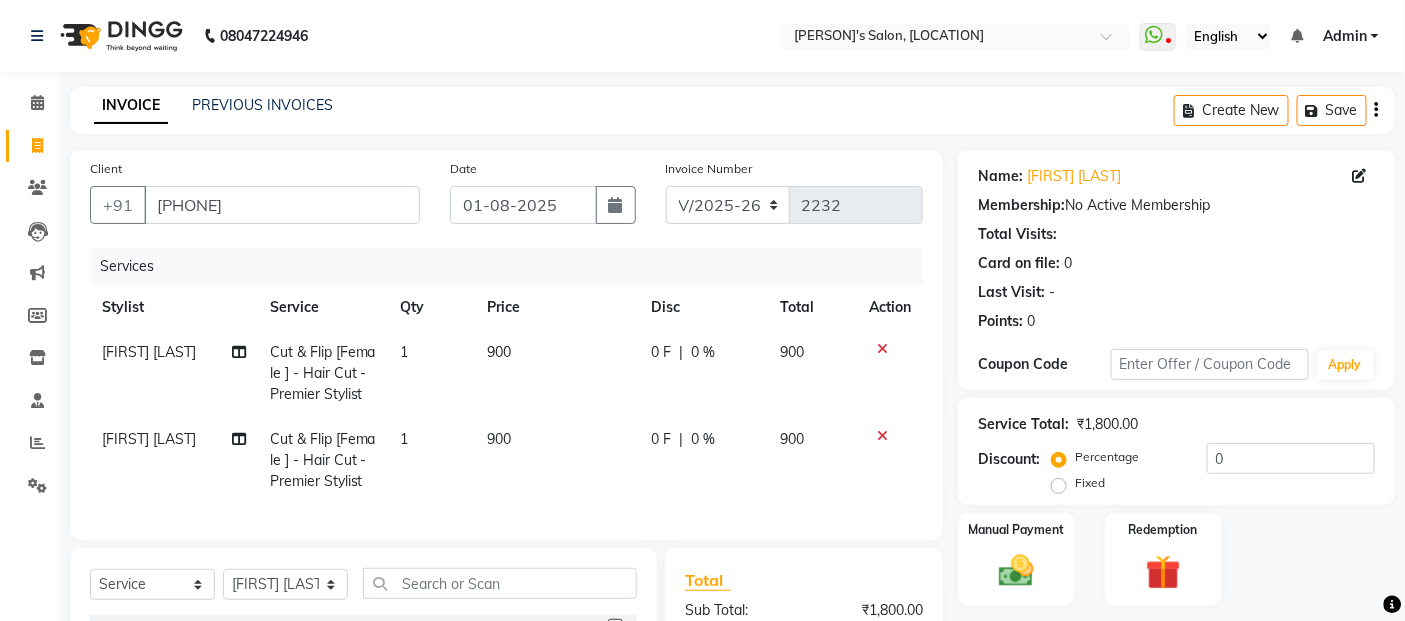 checkbox on "false" 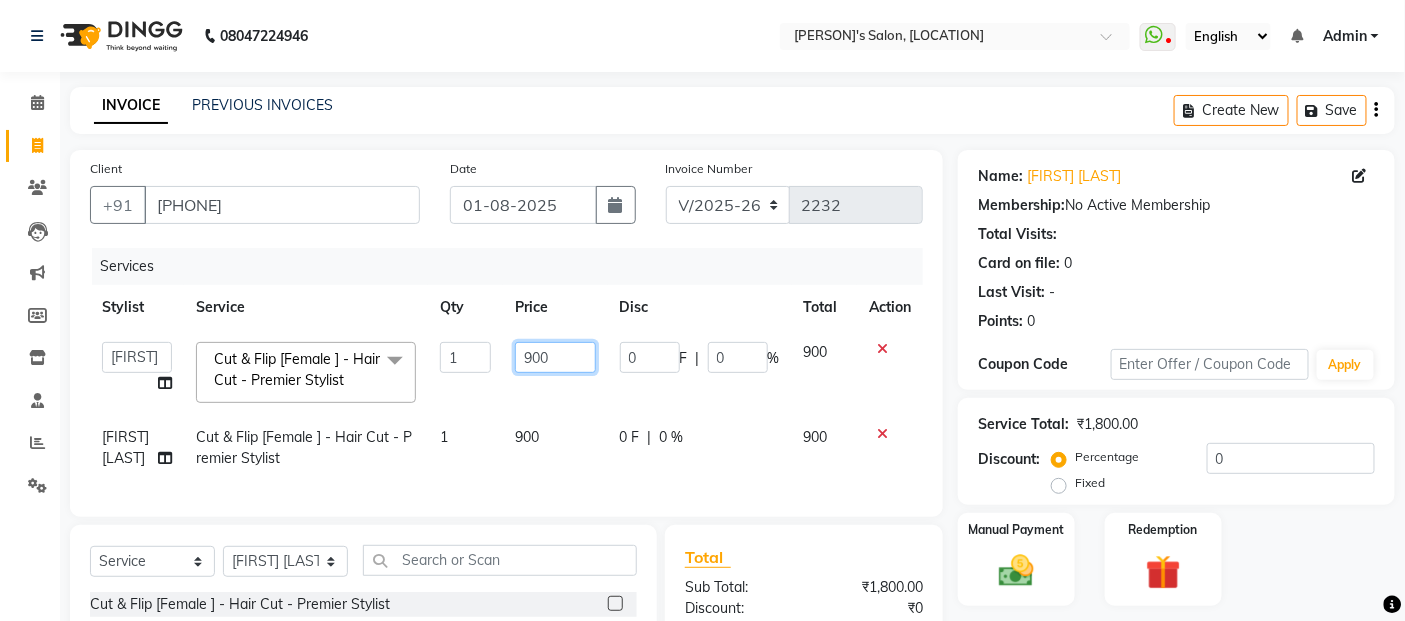 click on "900" 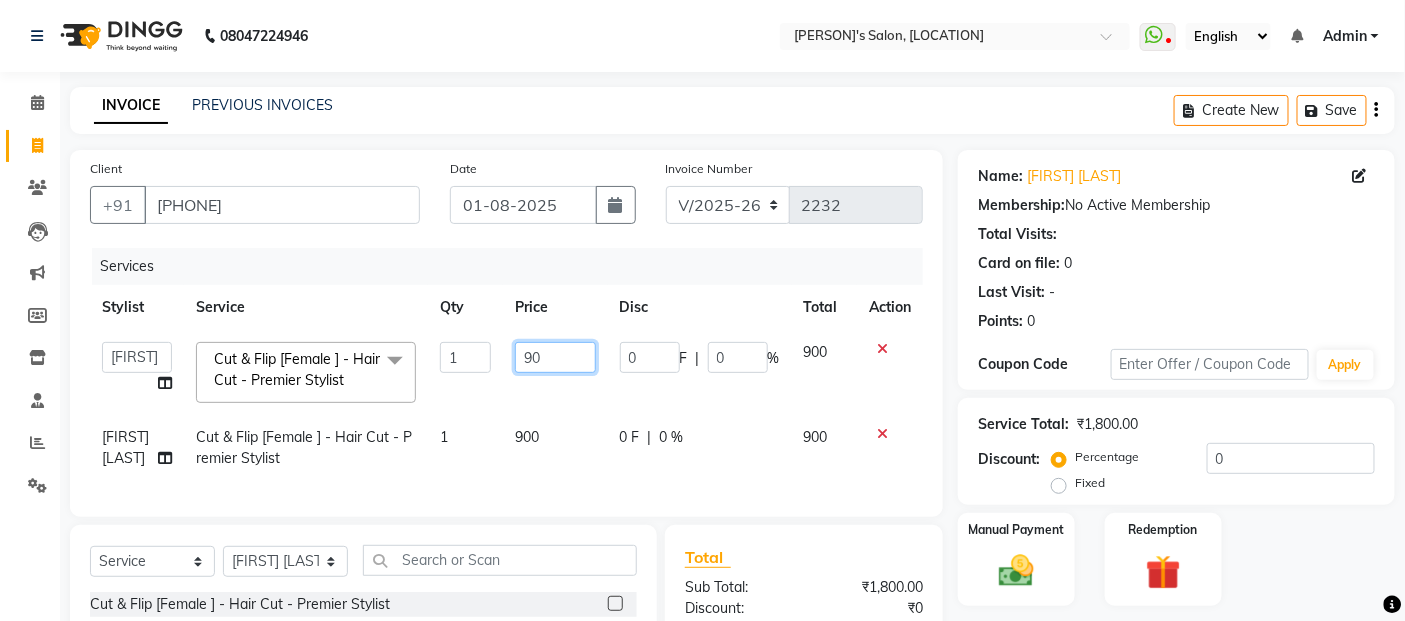type on "9" 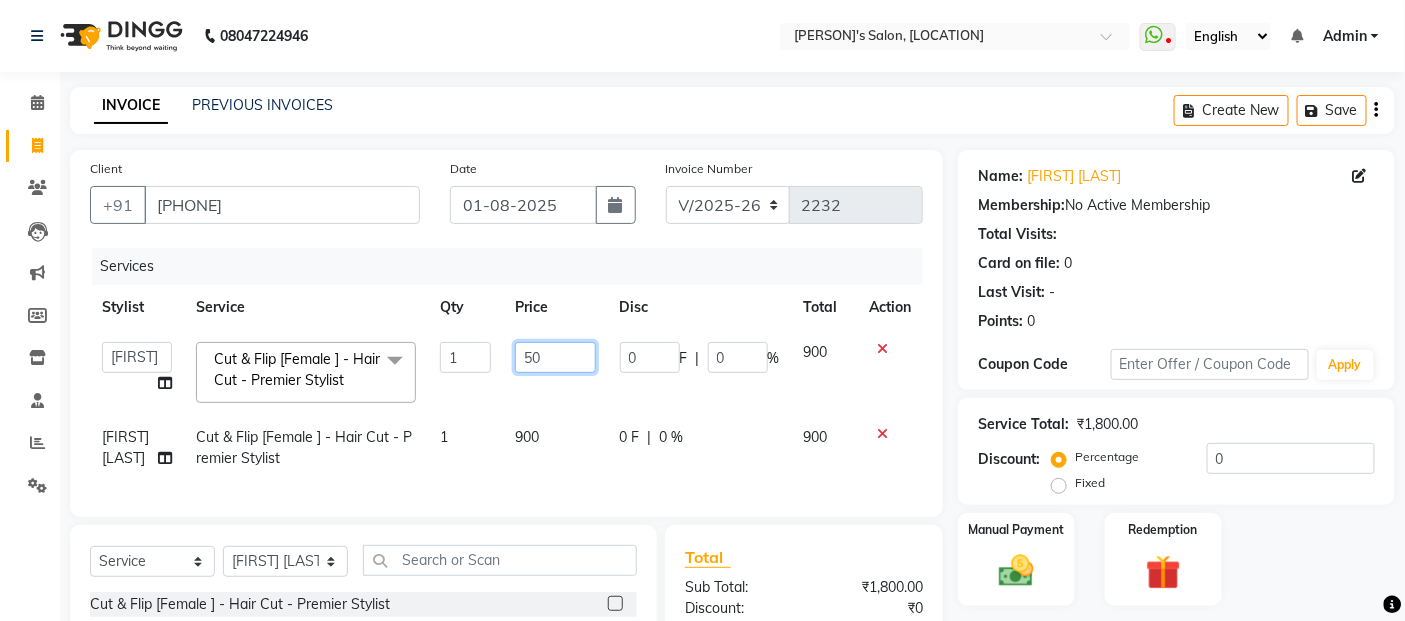type on "500" 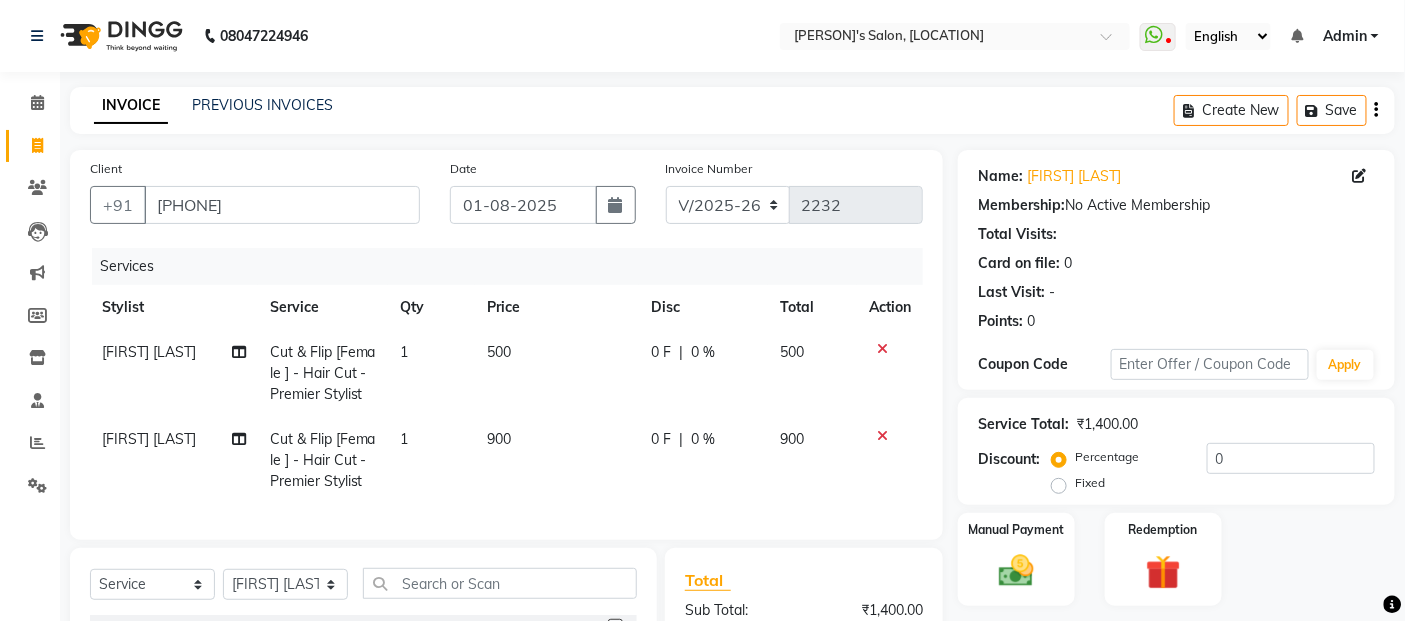 click on "[FIRST] [LAST]" 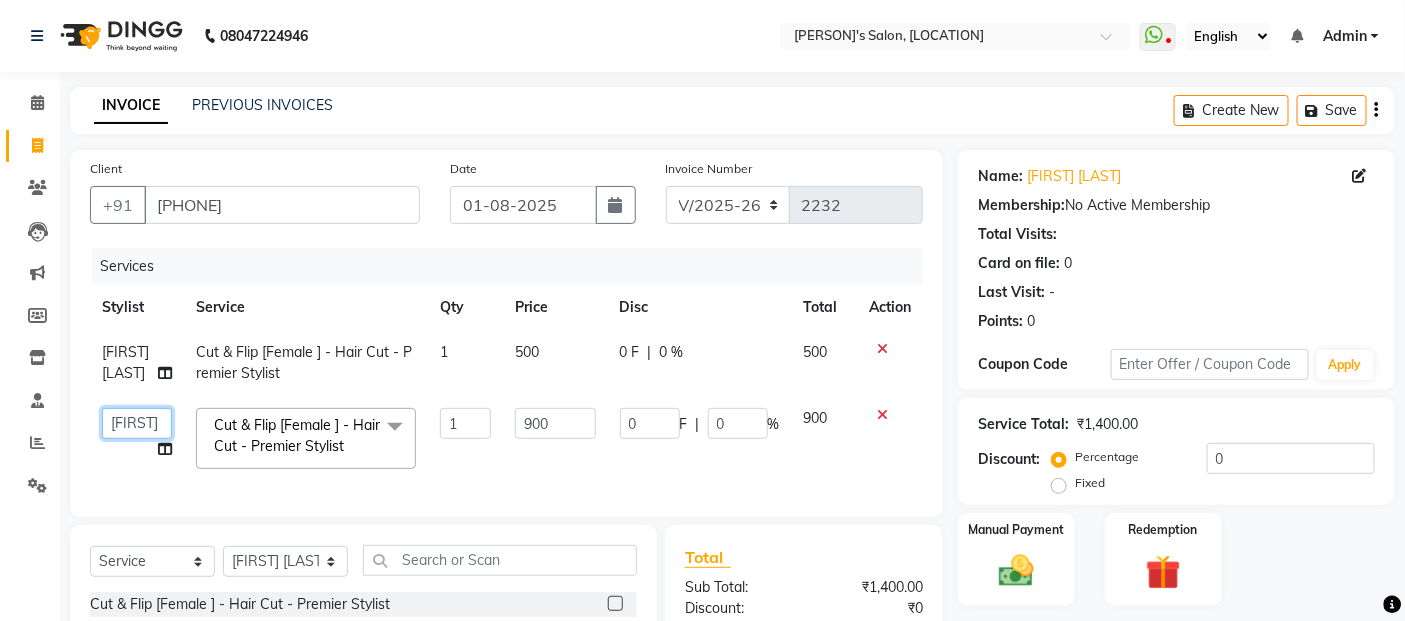 click on "[PERSON] [LAST] [PERSON] [LAST] [PERSON] [PERSON] [PERSON] [PERSON] [PERSON] [PERSON] [PERSON] [PERSON] [PERSON] [PERSON] [PERSON] [PERSON] [PERSON] [PERSON] [PERSON]" 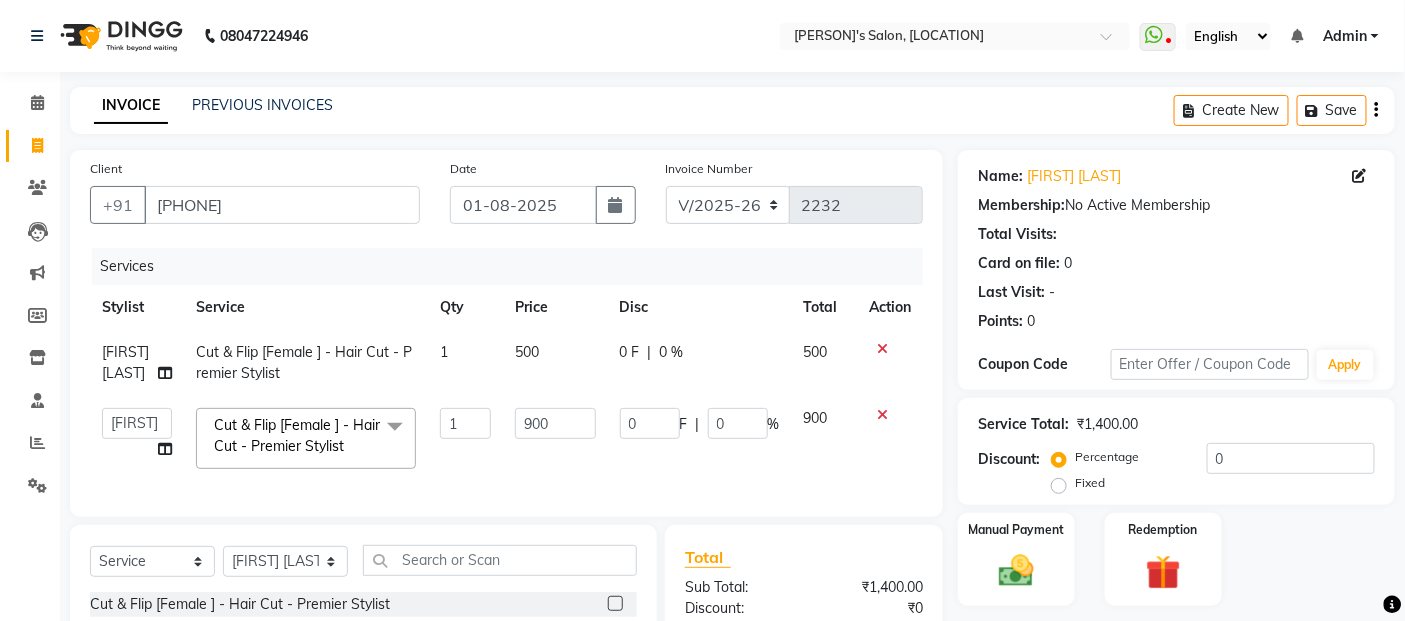 select on "[NUMBER]" 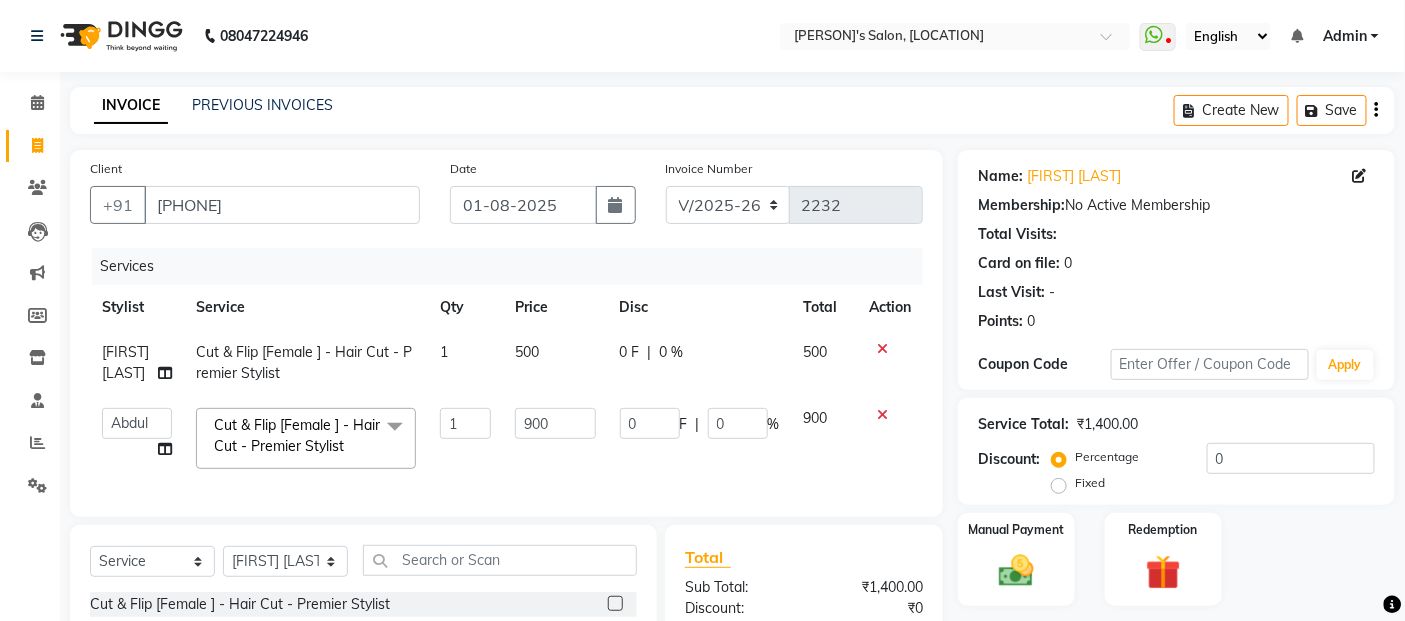 click on "900" 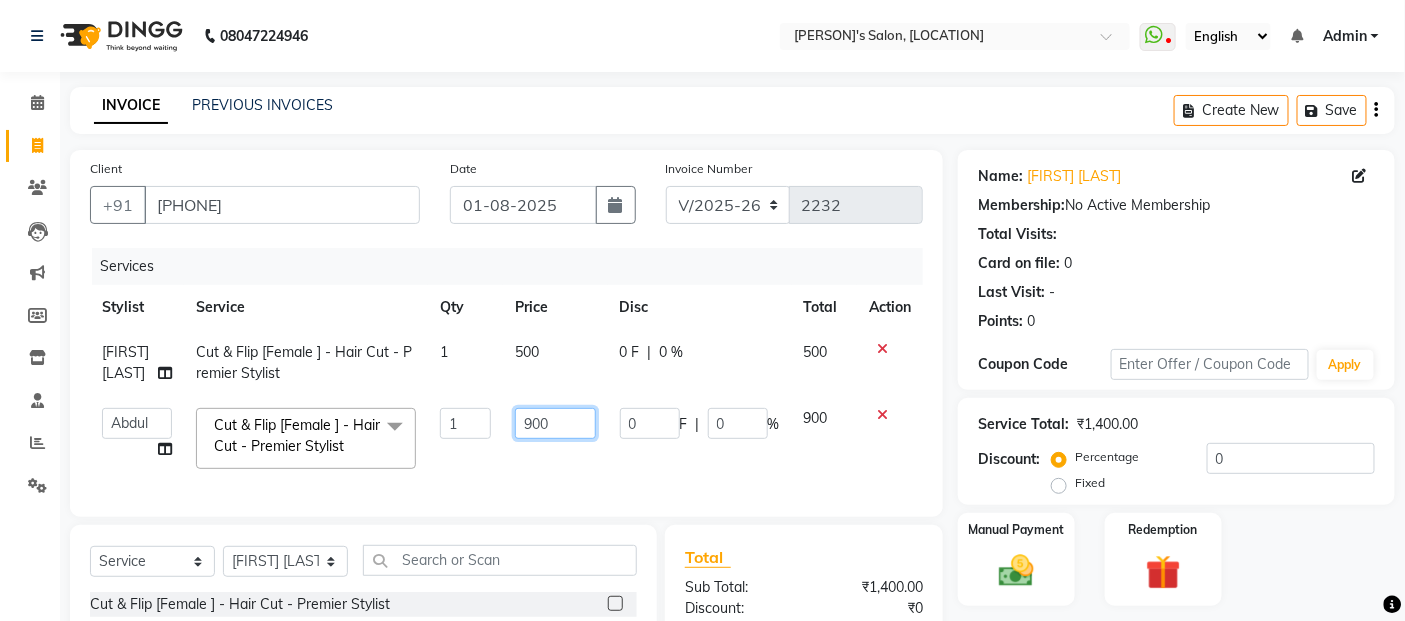 click on "900" 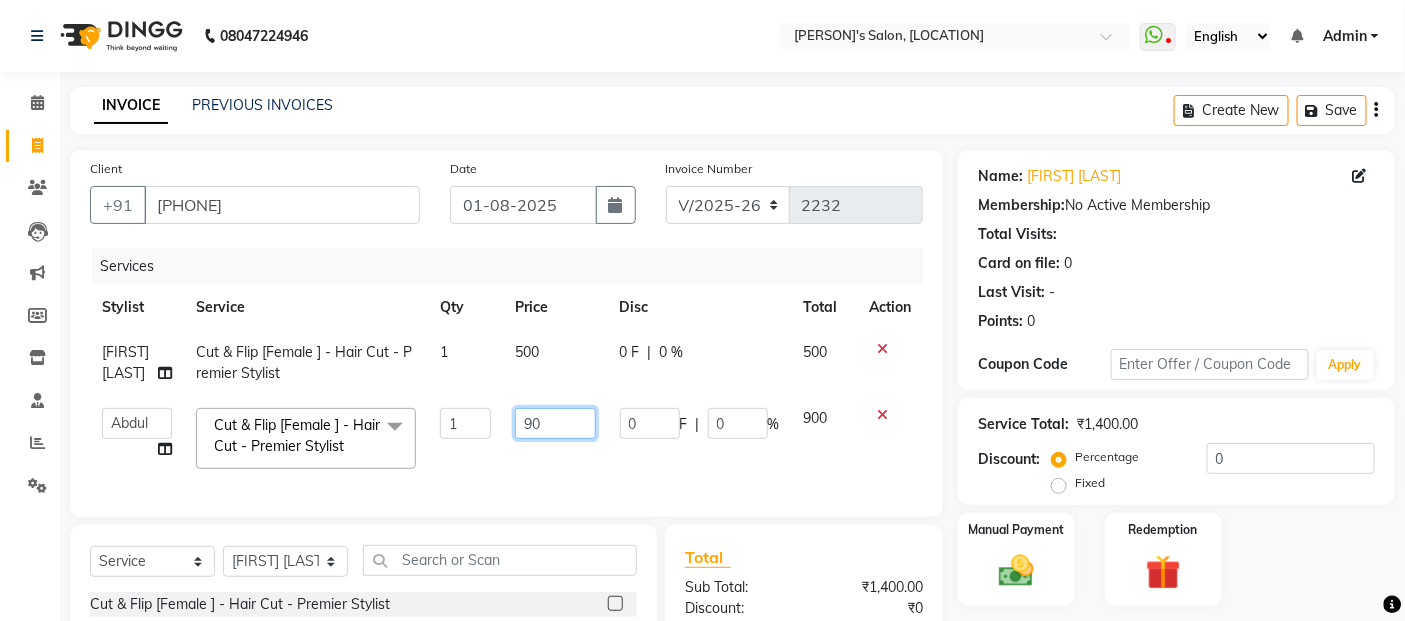 type on "9" 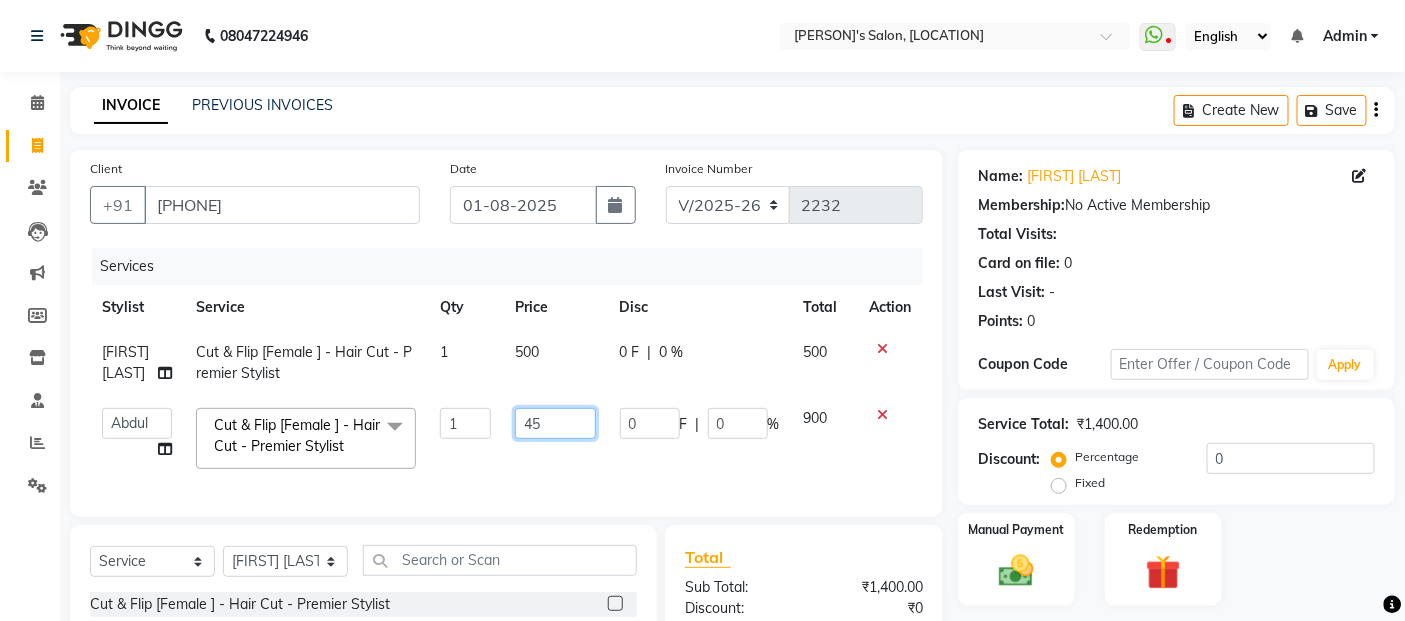 type on "450" 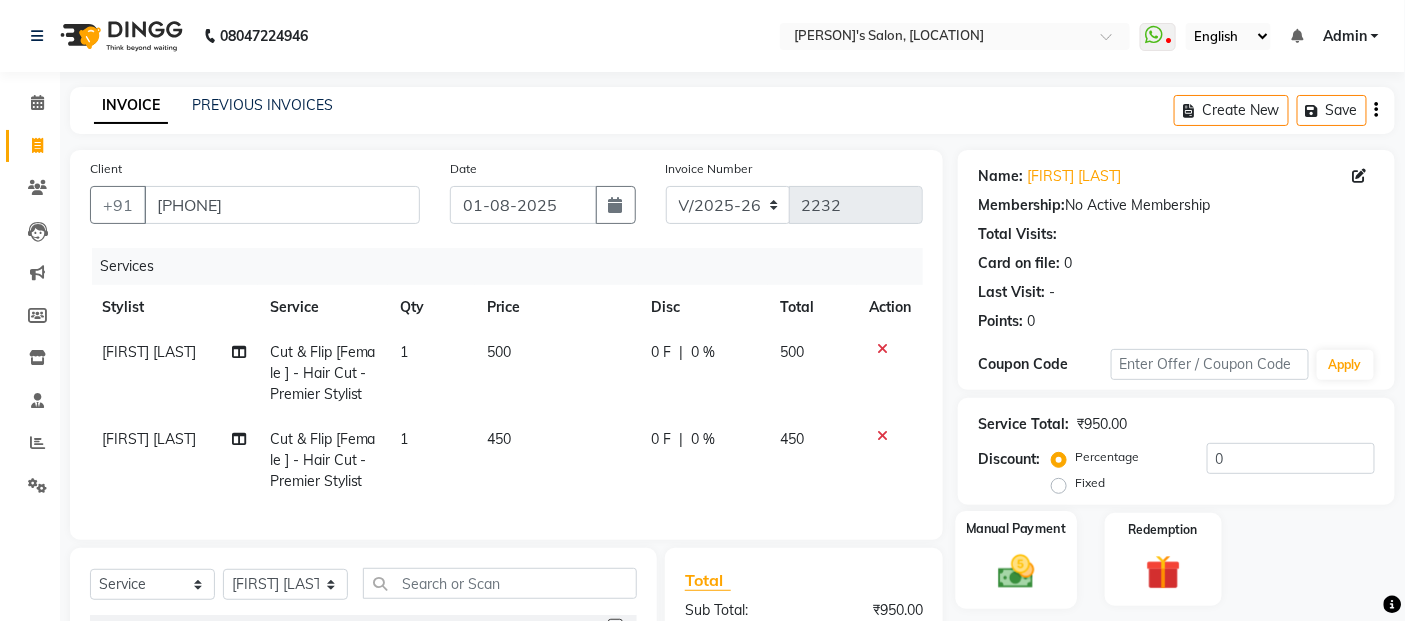 click 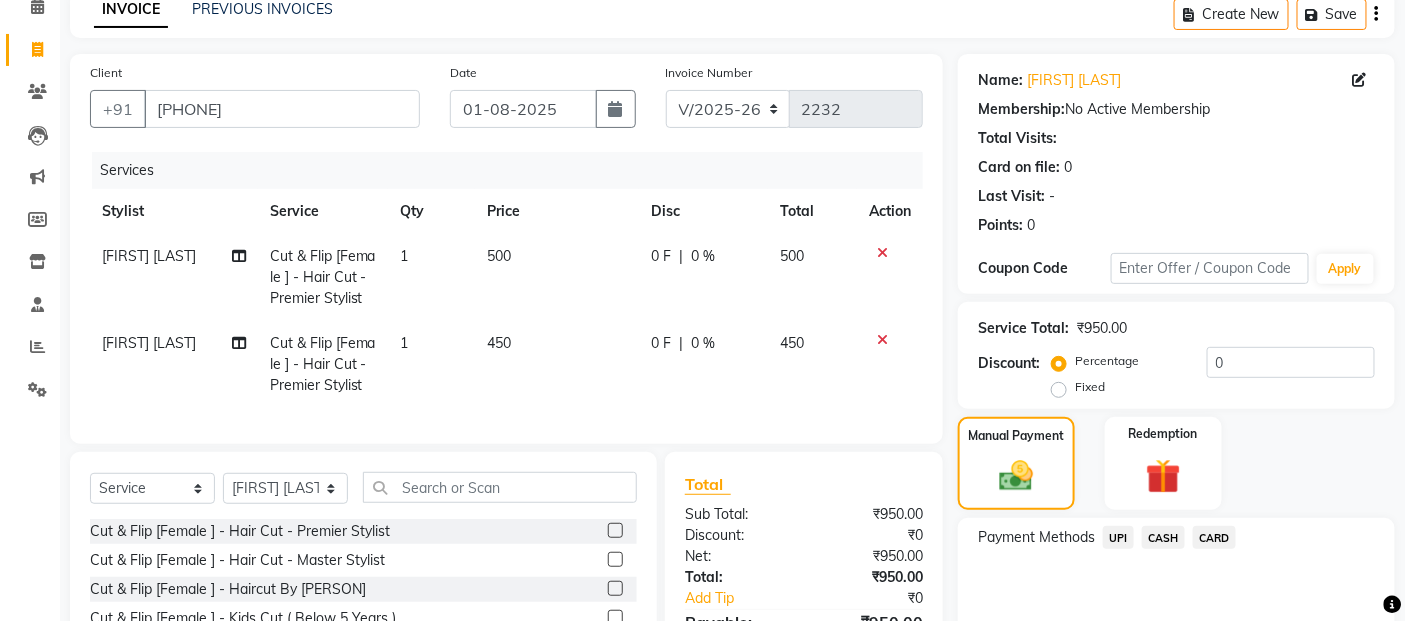 scroll, scrollTop: 268, scrollLeft: 0, axis: vertical 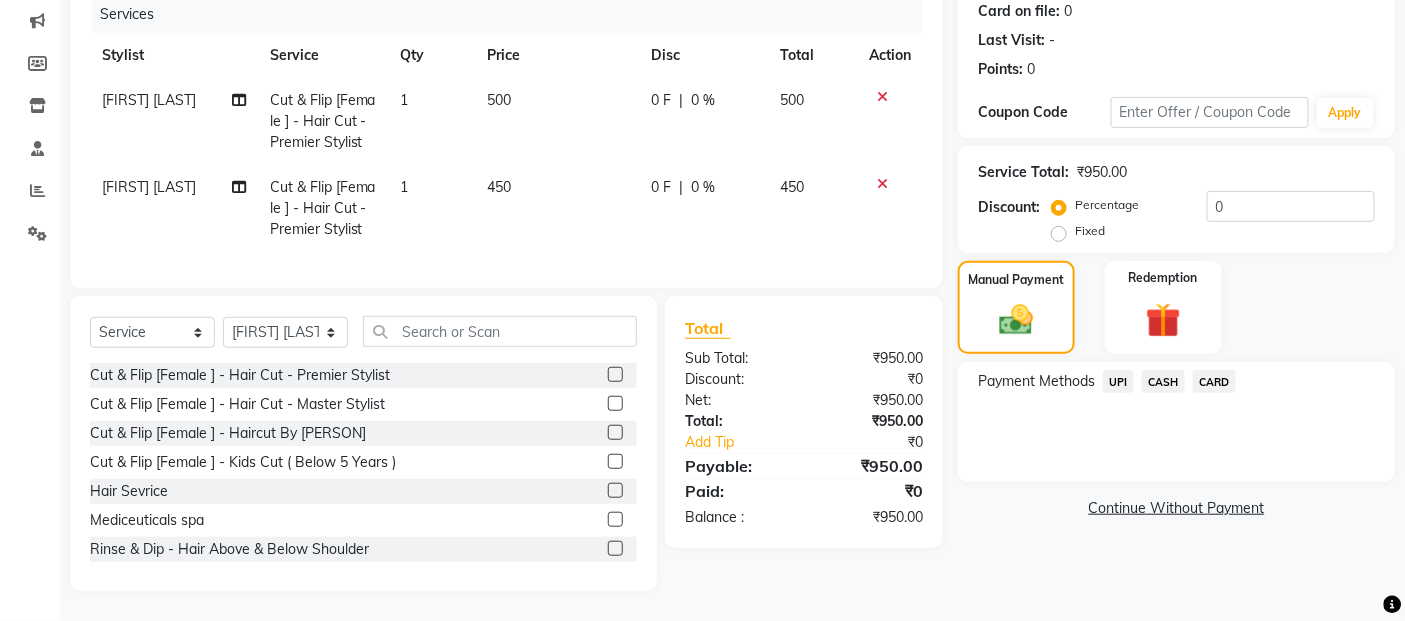 click on "CASH" 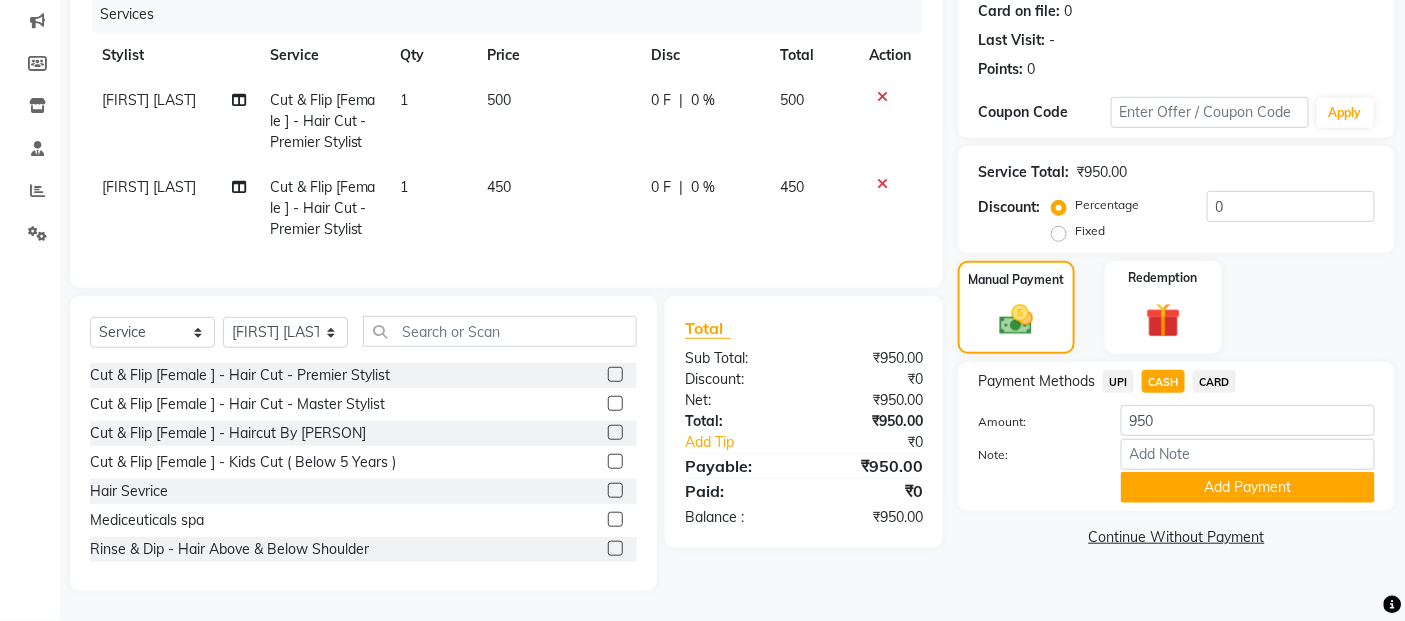 click on "Add Payment" 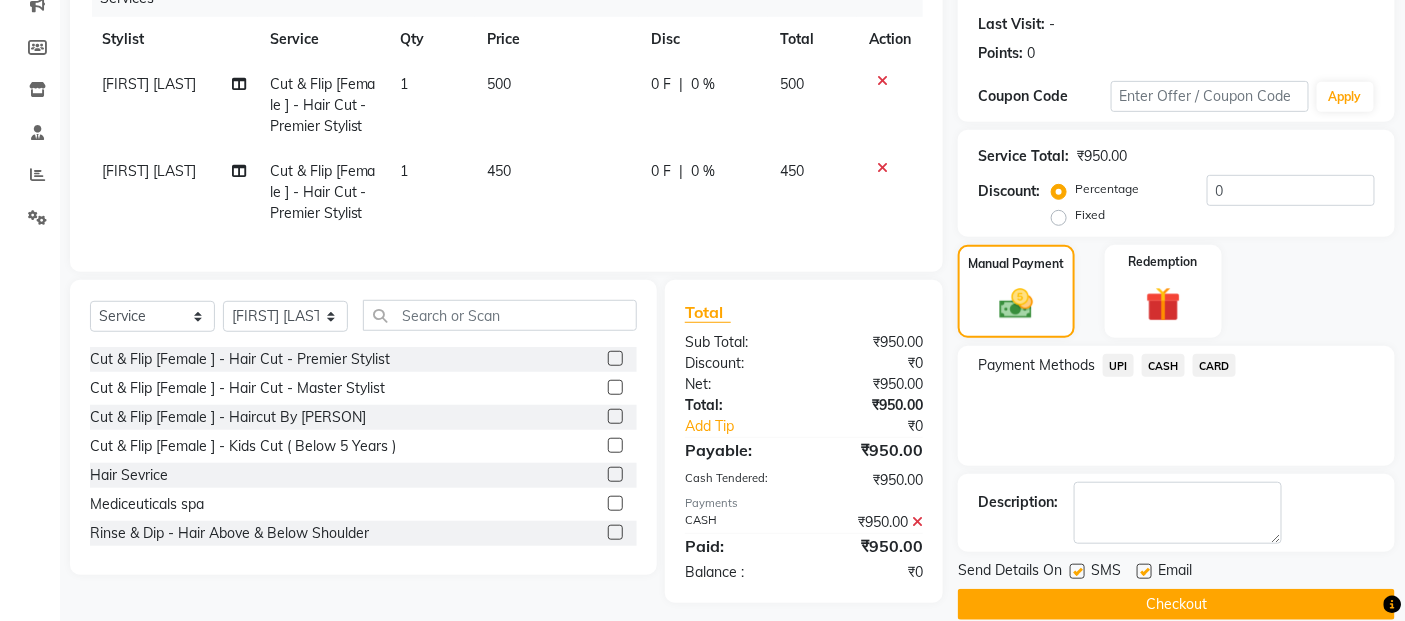 click on "Name: [FIRST] [LAST] Membership: No Active Membership Total Visits: Card on file: 0 Last Visit: - Points: 0 Coupon Code Apply Service Total: ₹950.00 Discount: Percentage Fixed 0 Manual Payment Redemption Payment Methods UPI CASH CARD Description: Send Details On SMS Email Checkout" 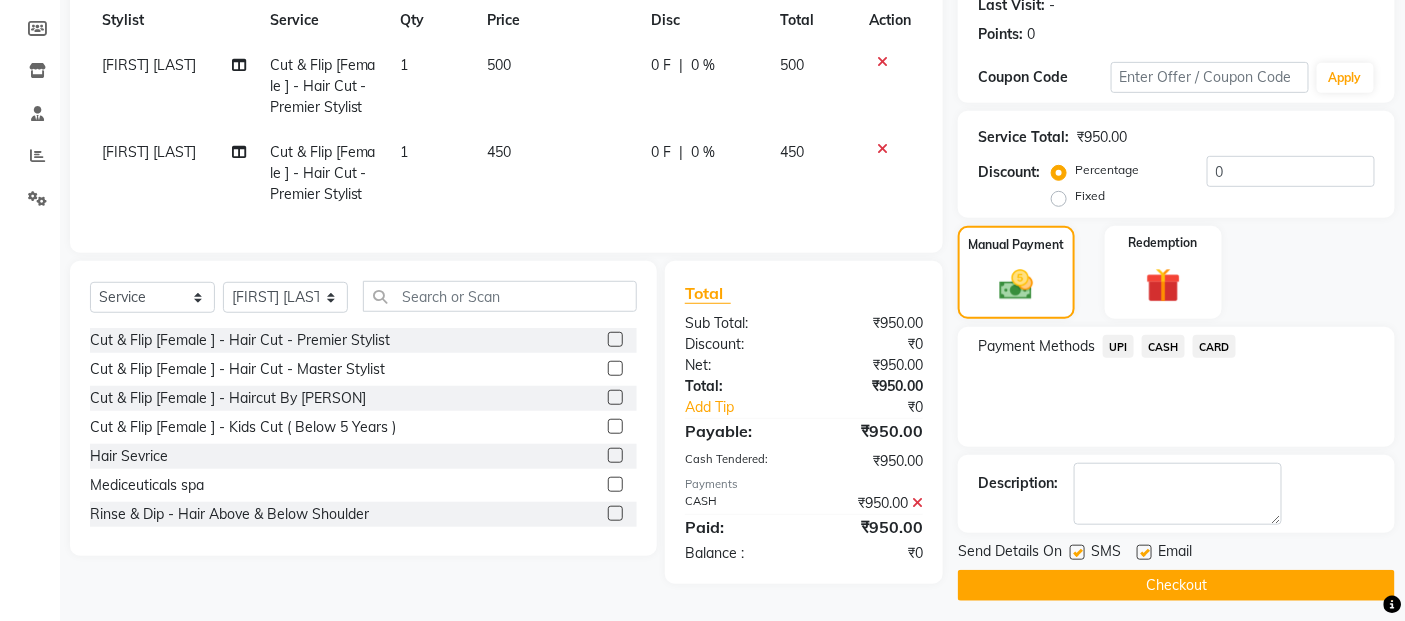 scroll, scrollTop: 297, scrollLeft: 0, axis: vertical 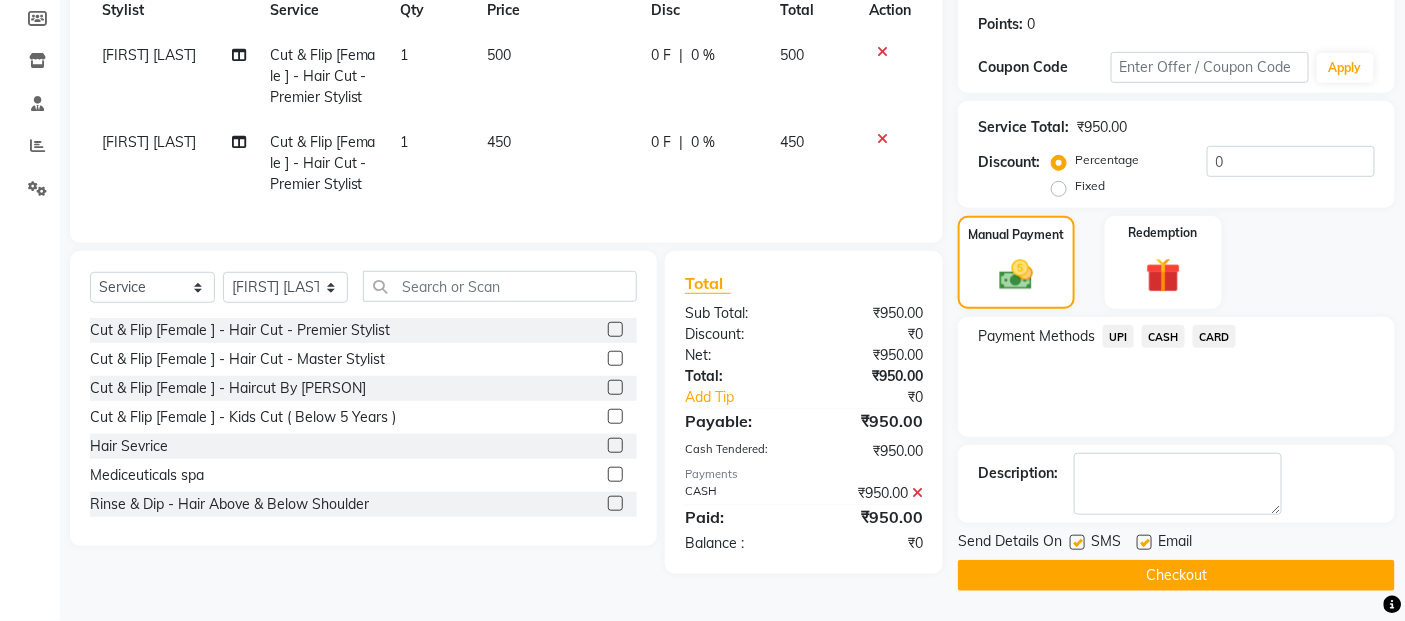 click on "Checkout" 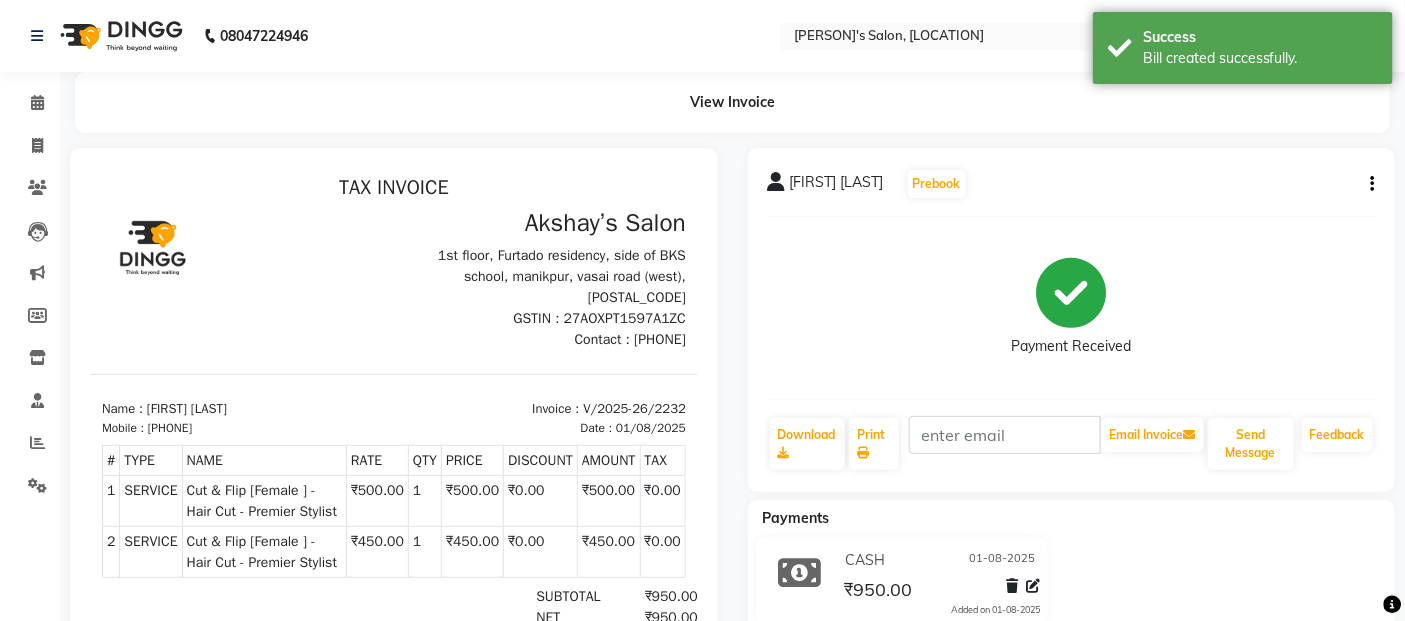 scroll, scrollTop: 0, scrollLeft: 0, axis: both 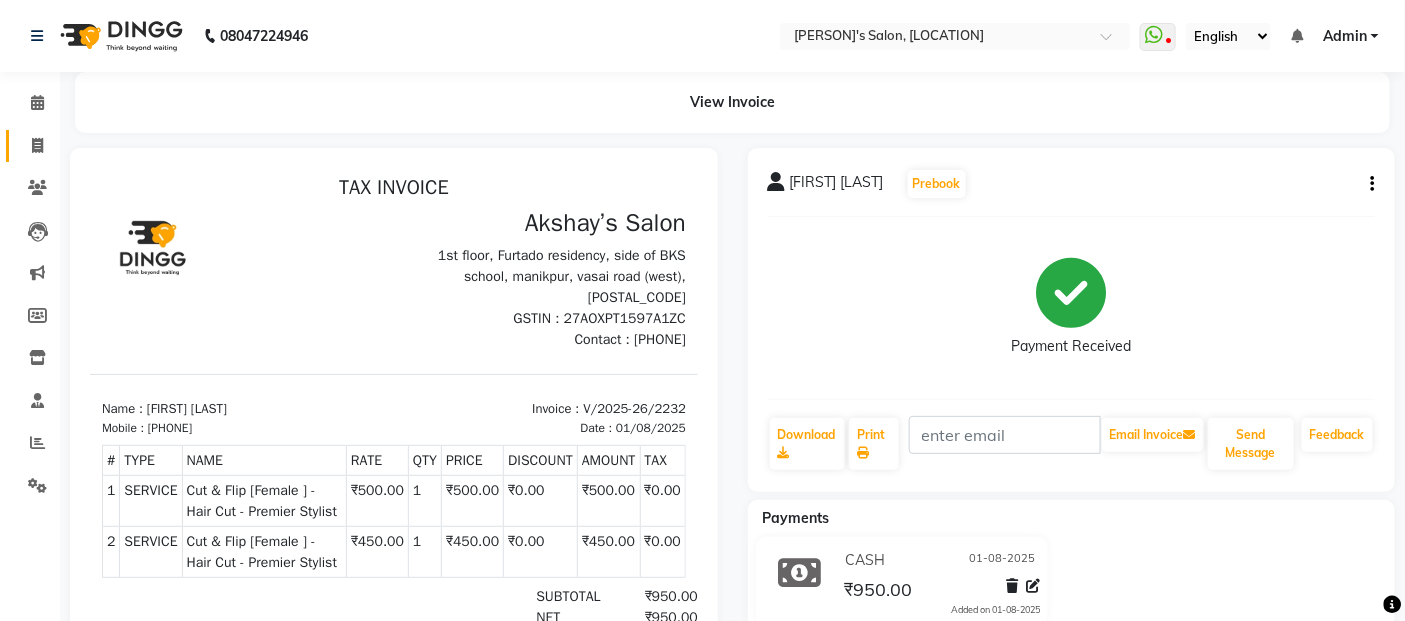 click on "Invoice" 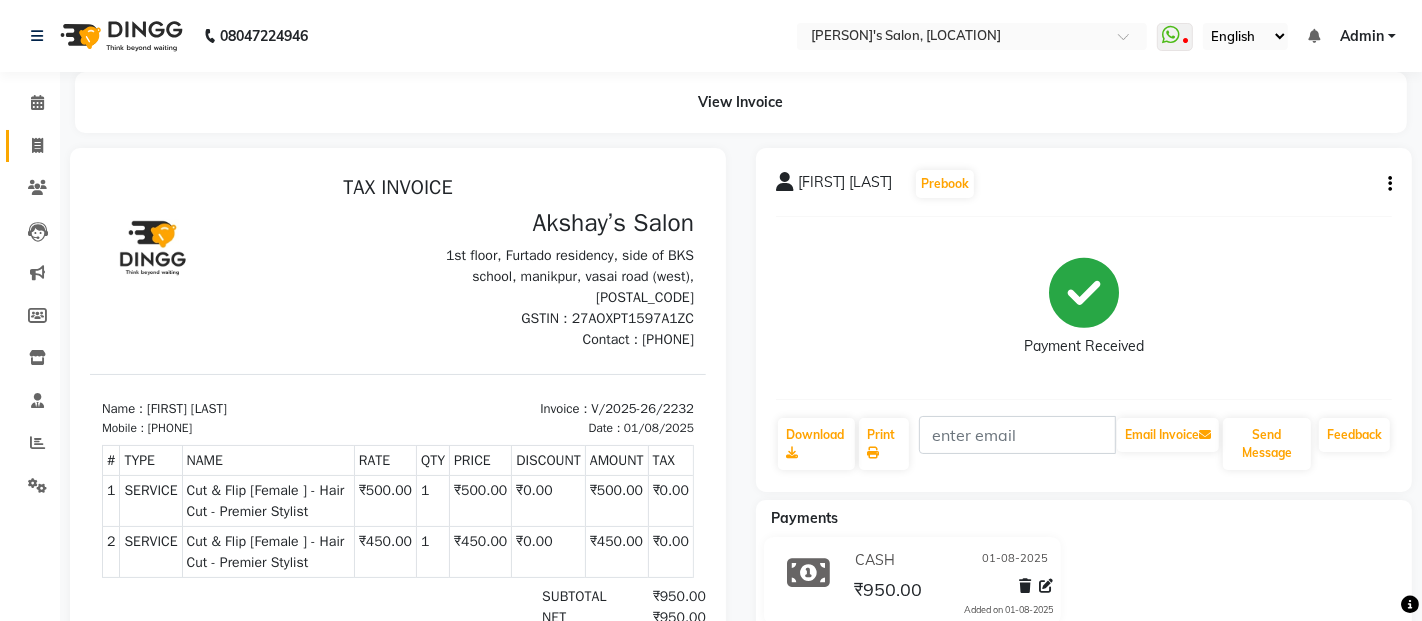 select on "5150" 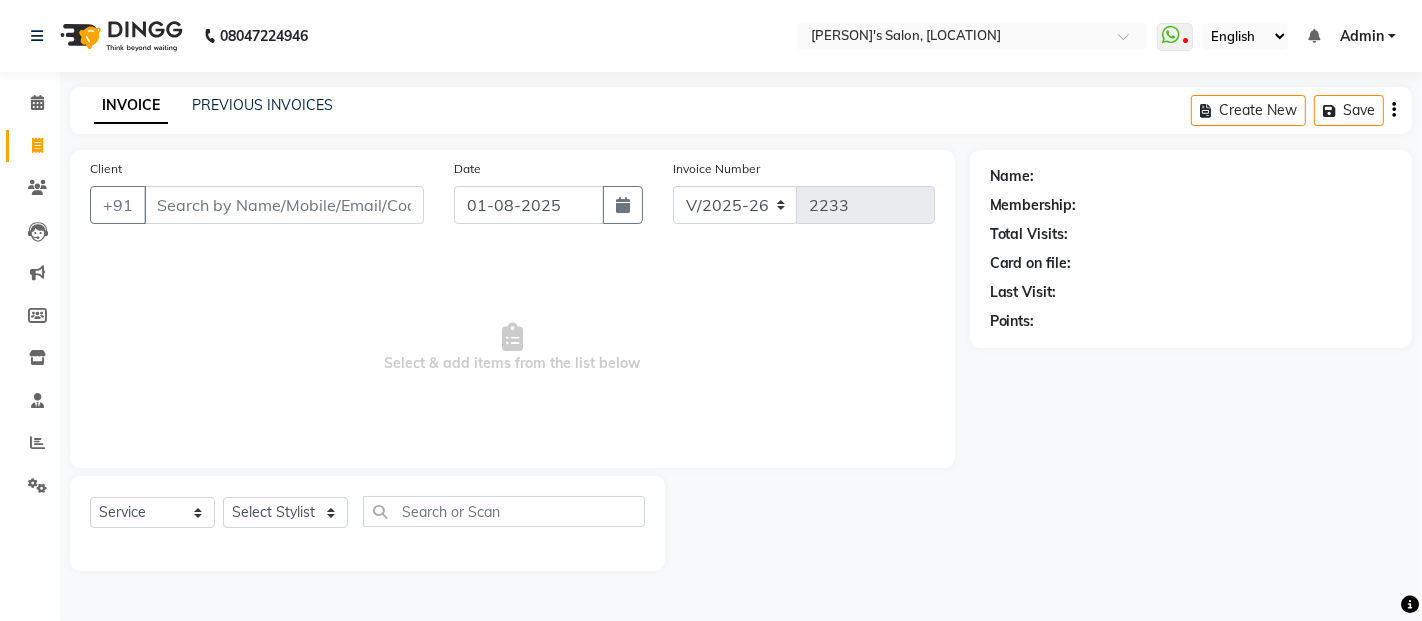 click on "Client" at bounding box center (284, 205) 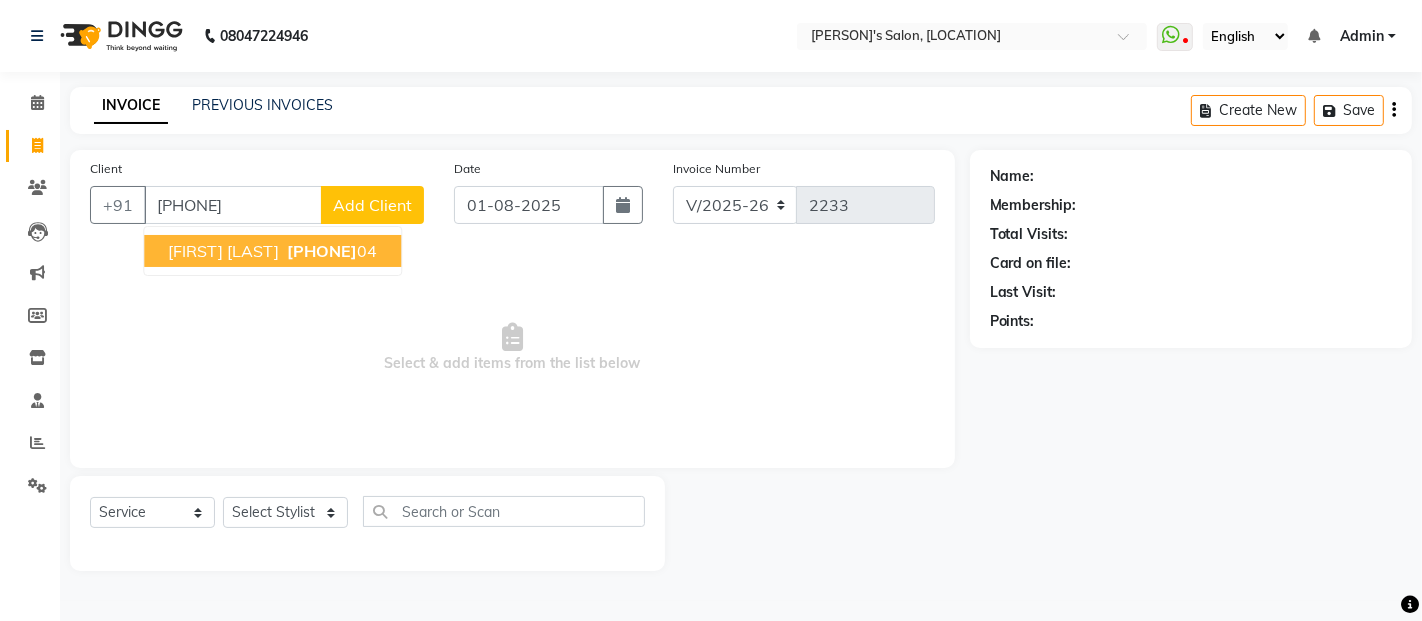 type on "[PHONE]" 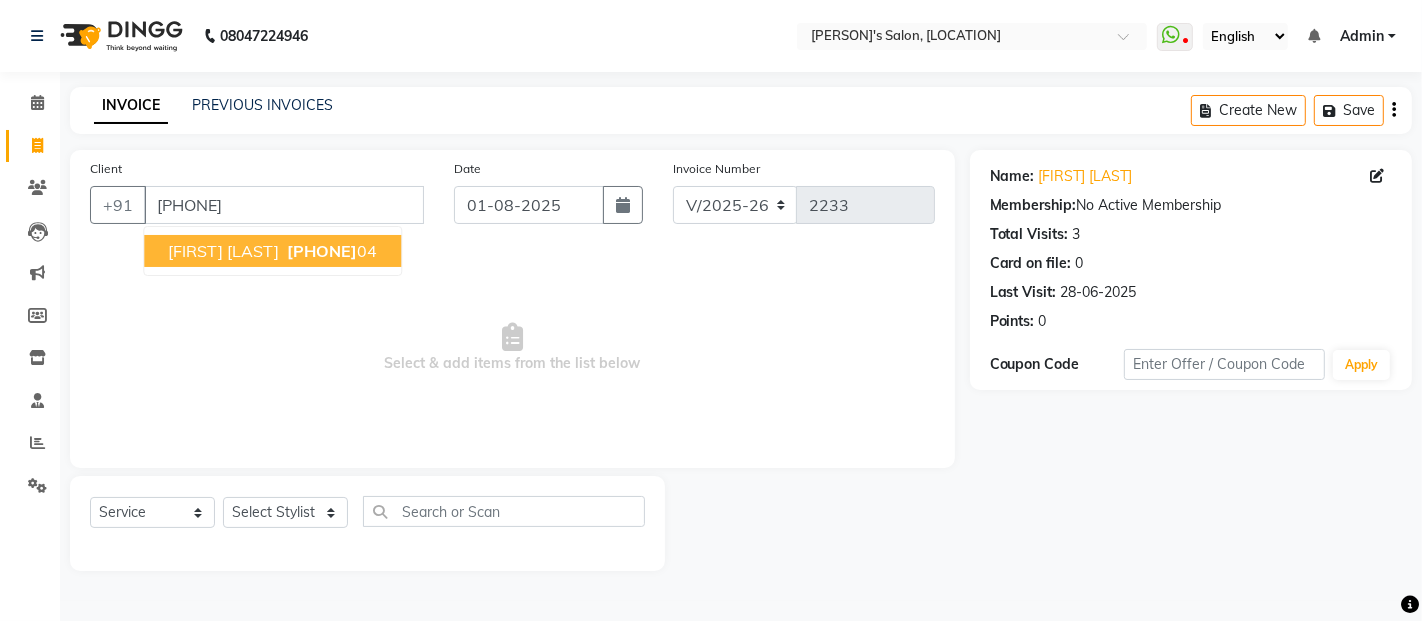 click on "[PHONE]" at bounding box center (322, 251) 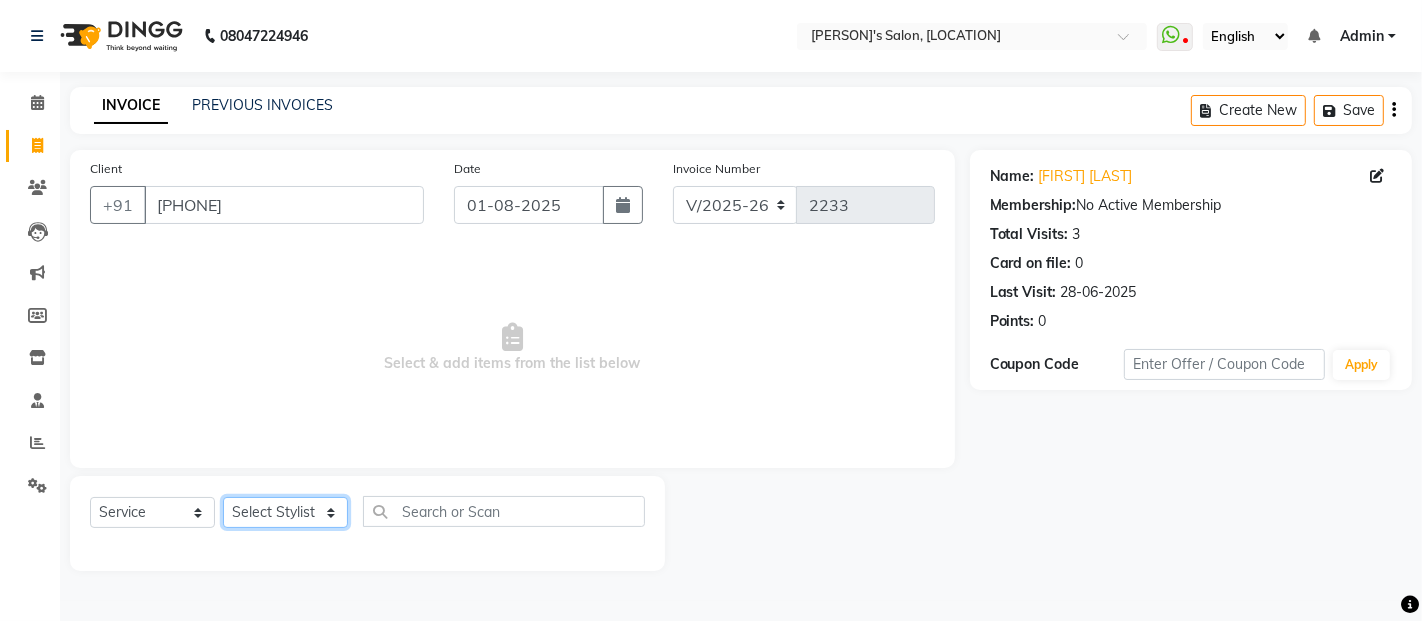 click on "Select Stylist [PERSON] [LAST] [PERSON] [LAST] [PERSON] [LAST] [PERSON] [PERSON] [PERSON] [PERSON] [PERSON] [PERSON] [PERSON] [PERSON] [PERSON] [PERSON] [PERSON] [PERSON] [PERSON] [PERSON]" 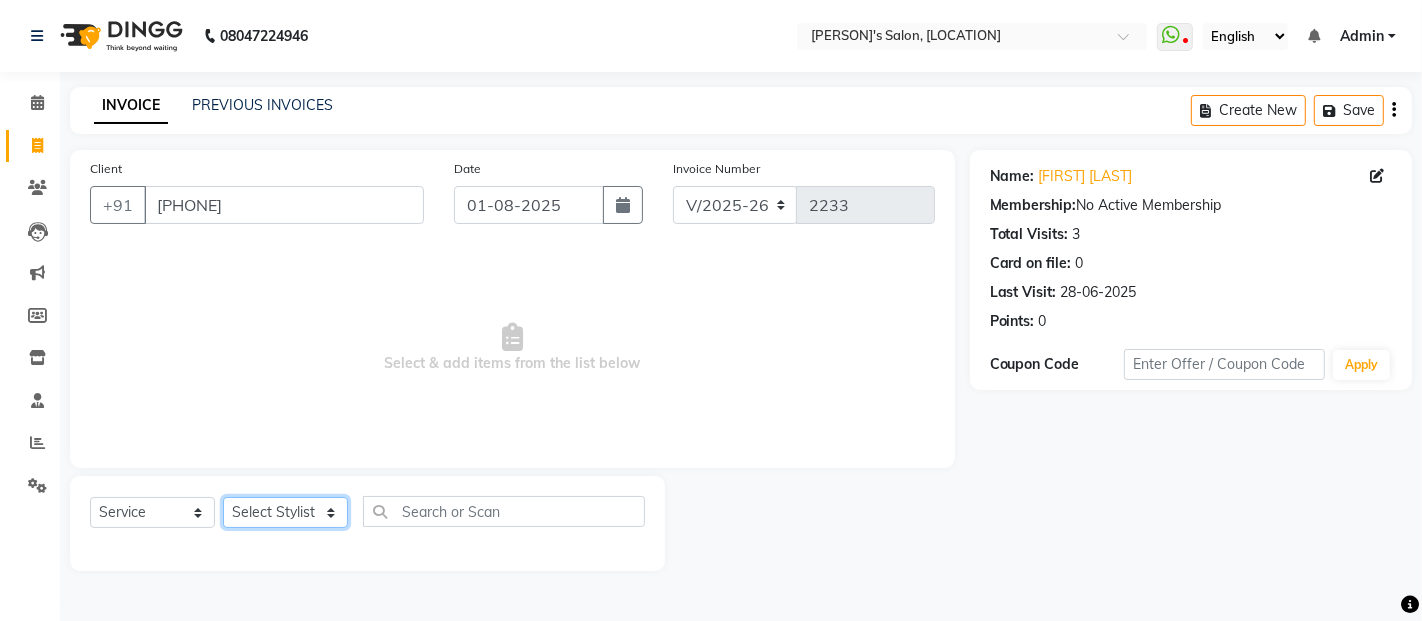 select on "46161" 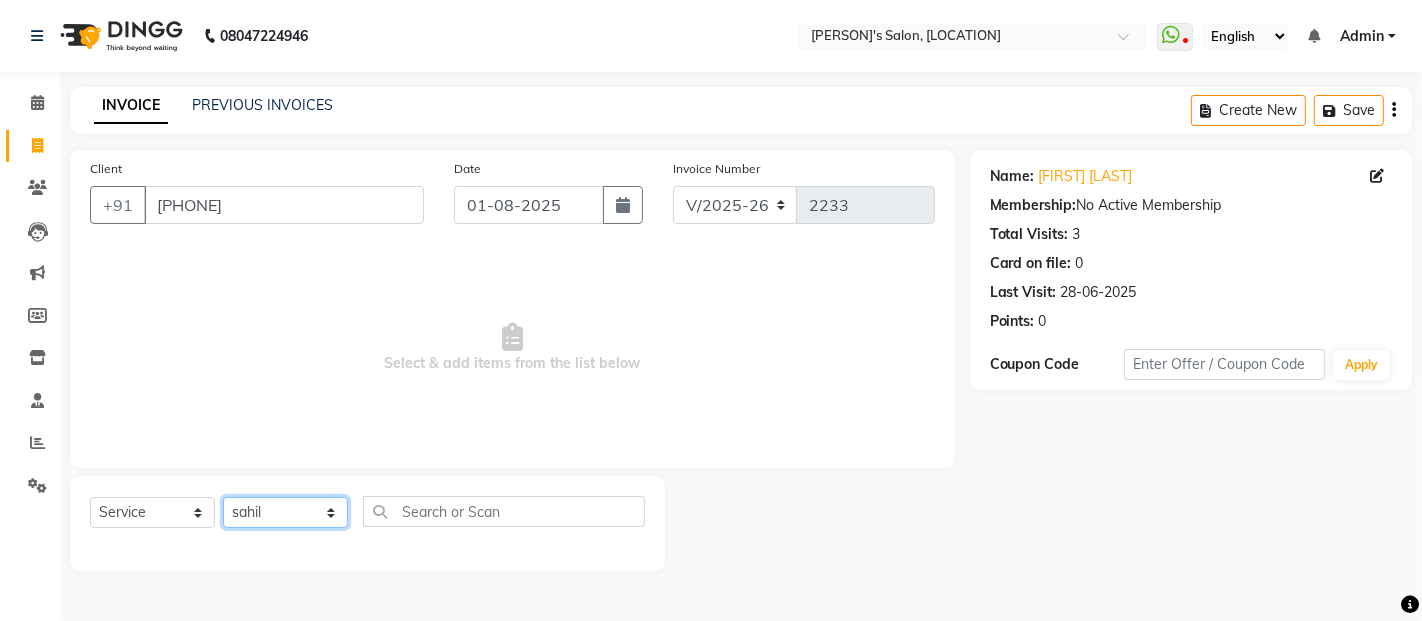 click on "Select Stylist [PERSON] [LAST] [PERSON] [LAST] [PERSON] [LAST] [PERSON] [PERSON] [PERSON] [PERSON] [PERSON] [PERSON] [PERSON] [PERSON] [PERSON] [PERSON] [PERSON] [PERSON] [PERSON] [PERSON]" 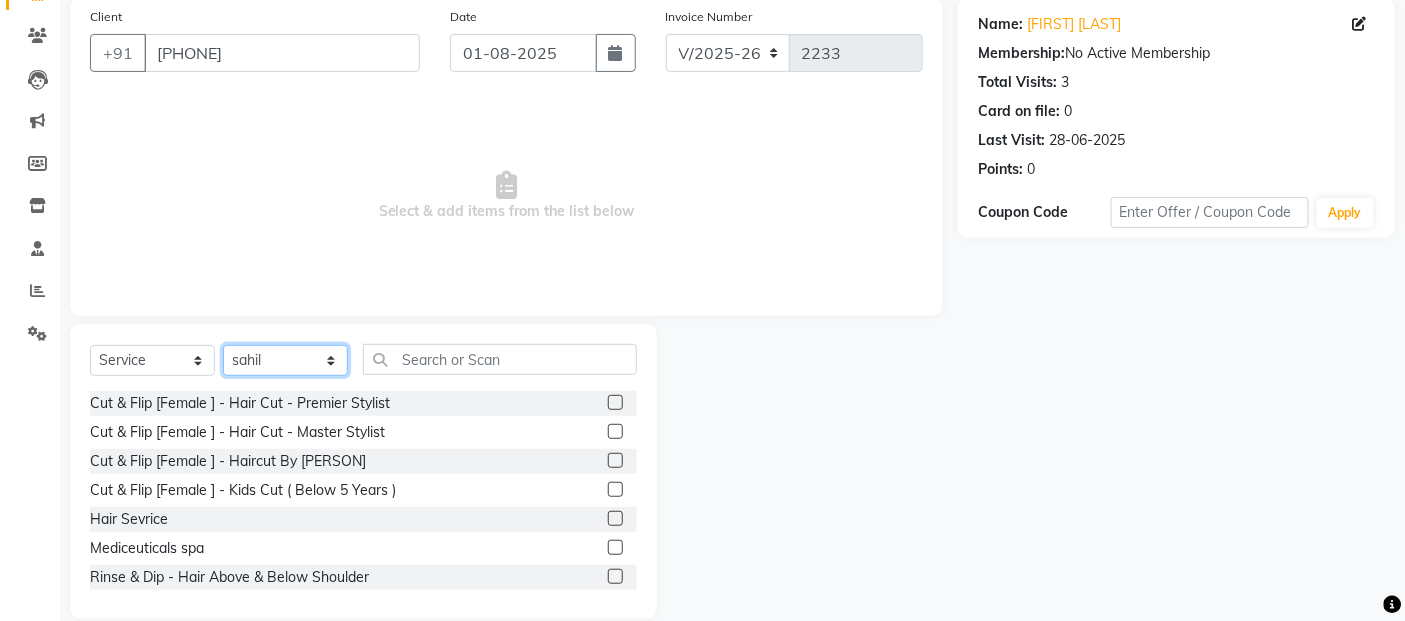 scroll, scrollTop: 180, scrollLeft: 0, axis: vertical 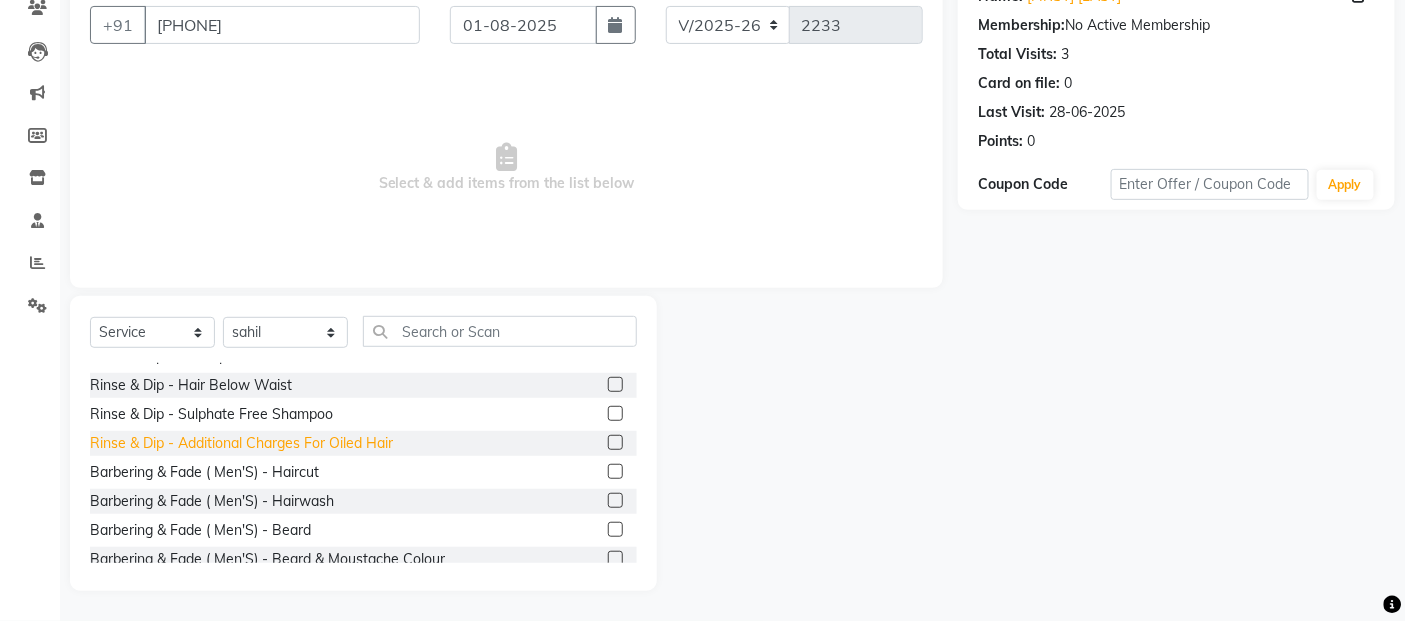 drag, startPoint x: 305, startPoint y: 472, endPoint x: 331, endPoint y: 436, distance: 44.407207 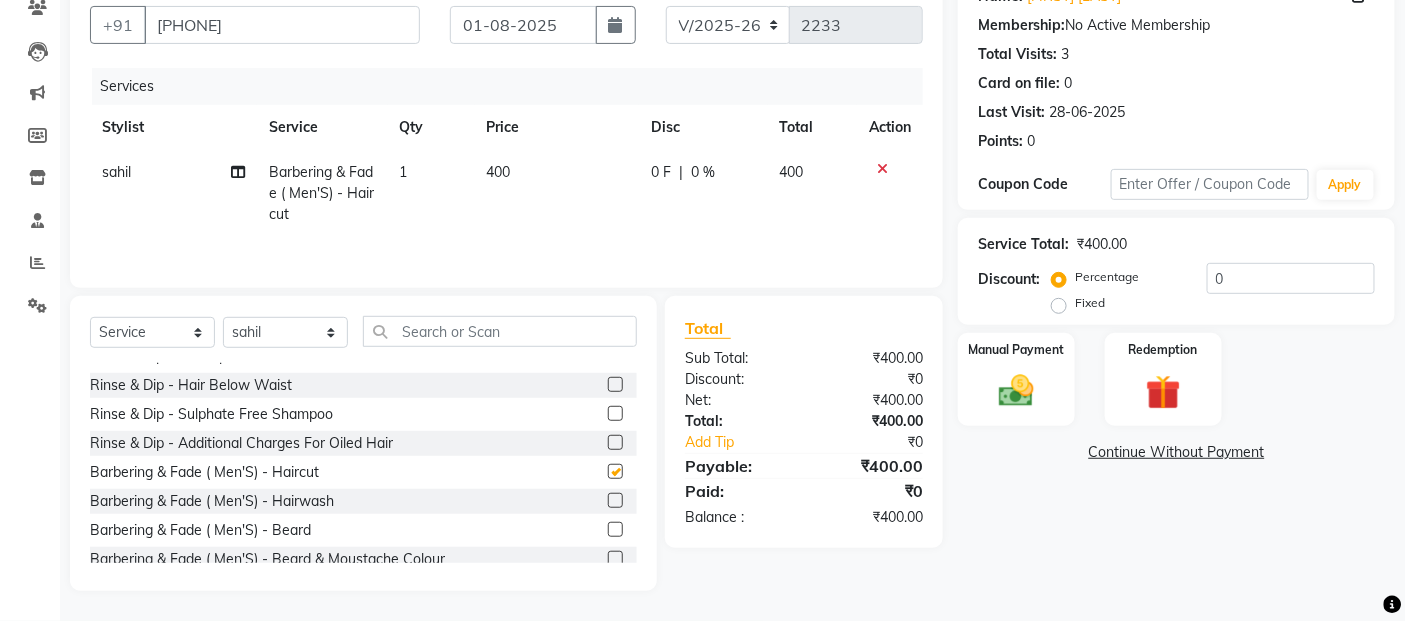 checkbox on "false" 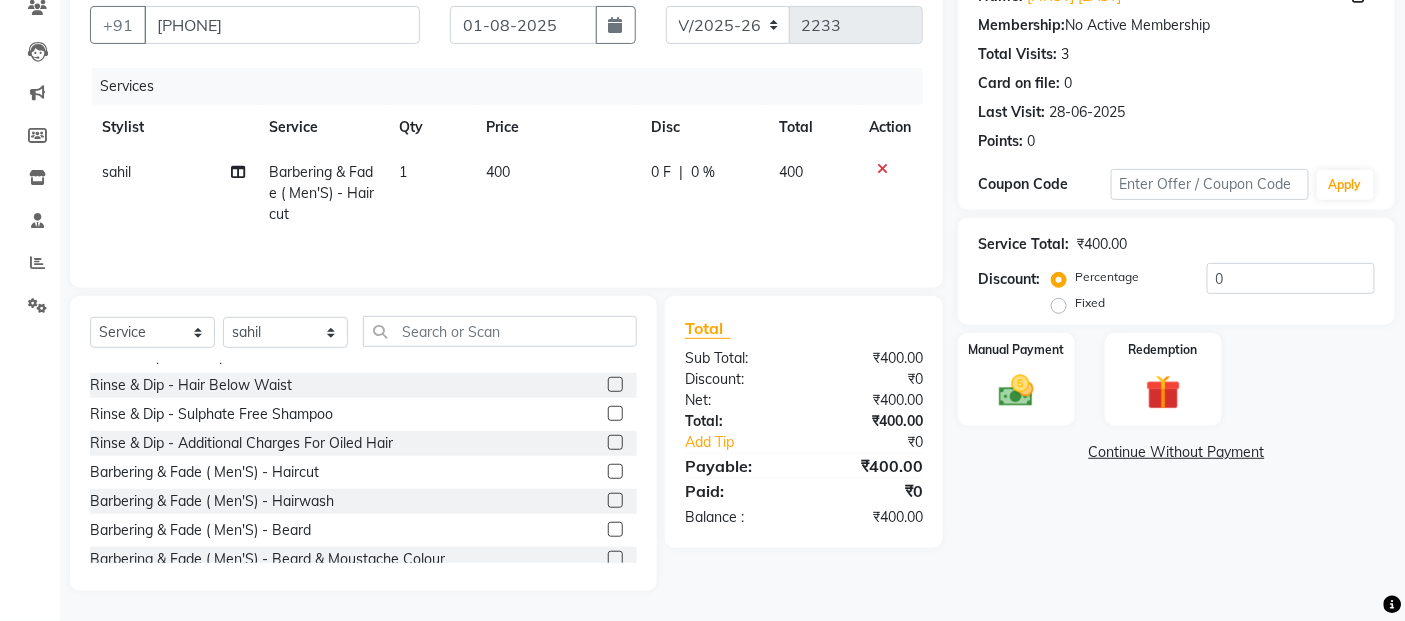 drag, startPoint x: 606, startPoint y: 140, endPoint x: 596, endPoint y: 151, distance: 14.866069 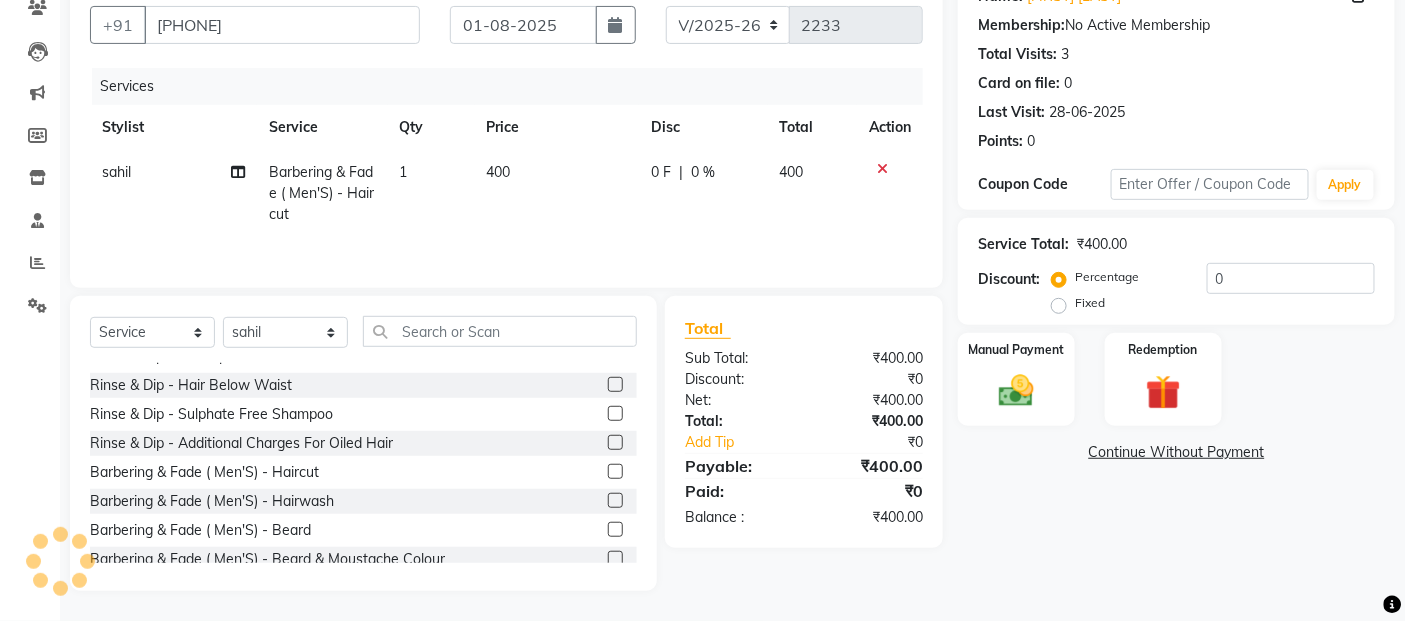click on "400" 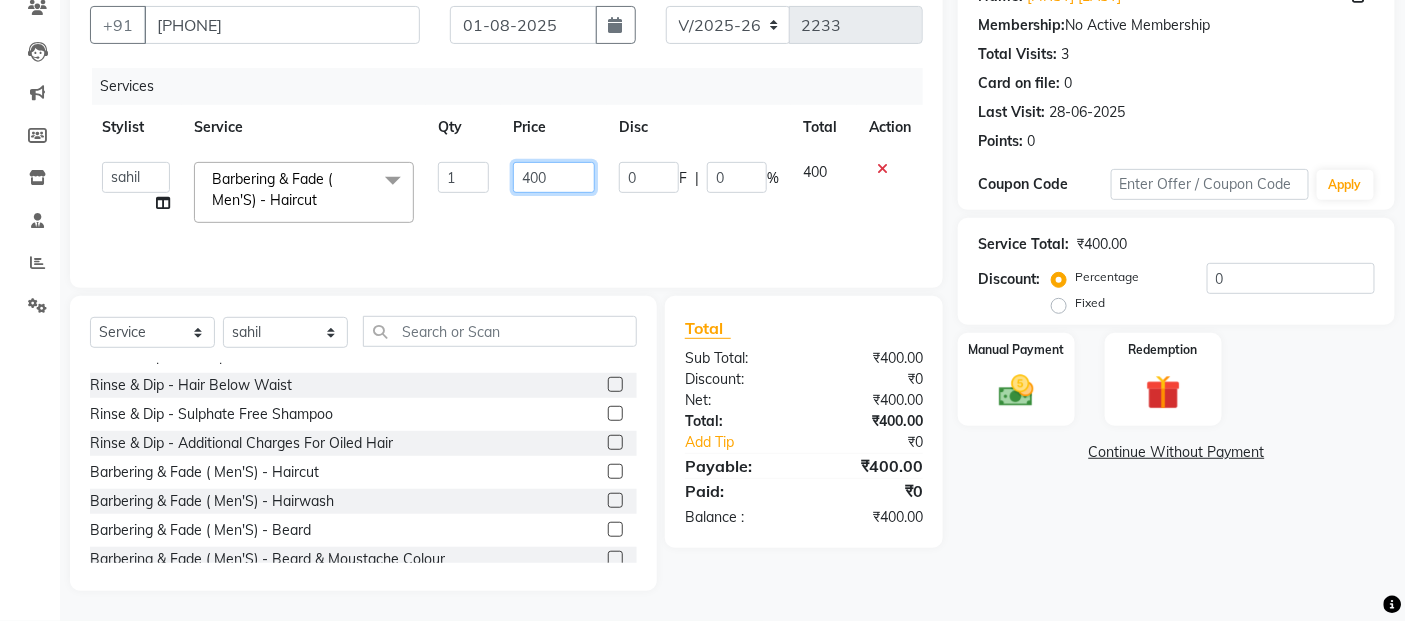 click on "400" 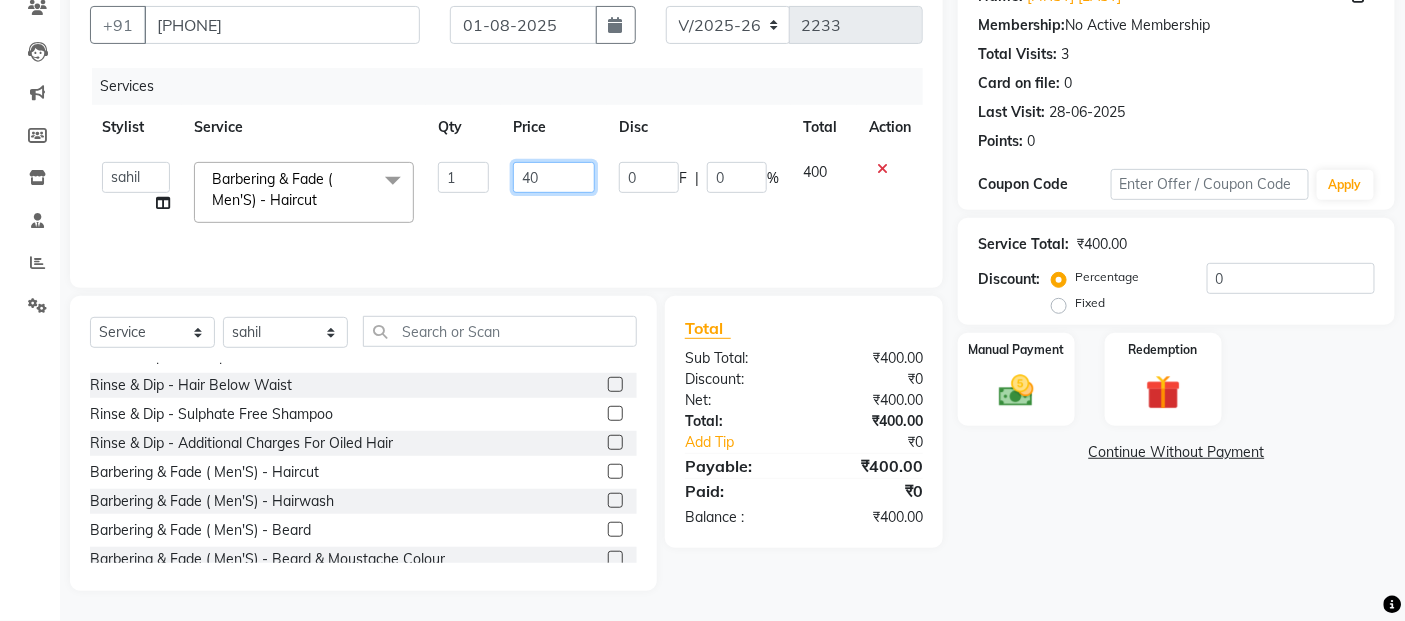type on "4" 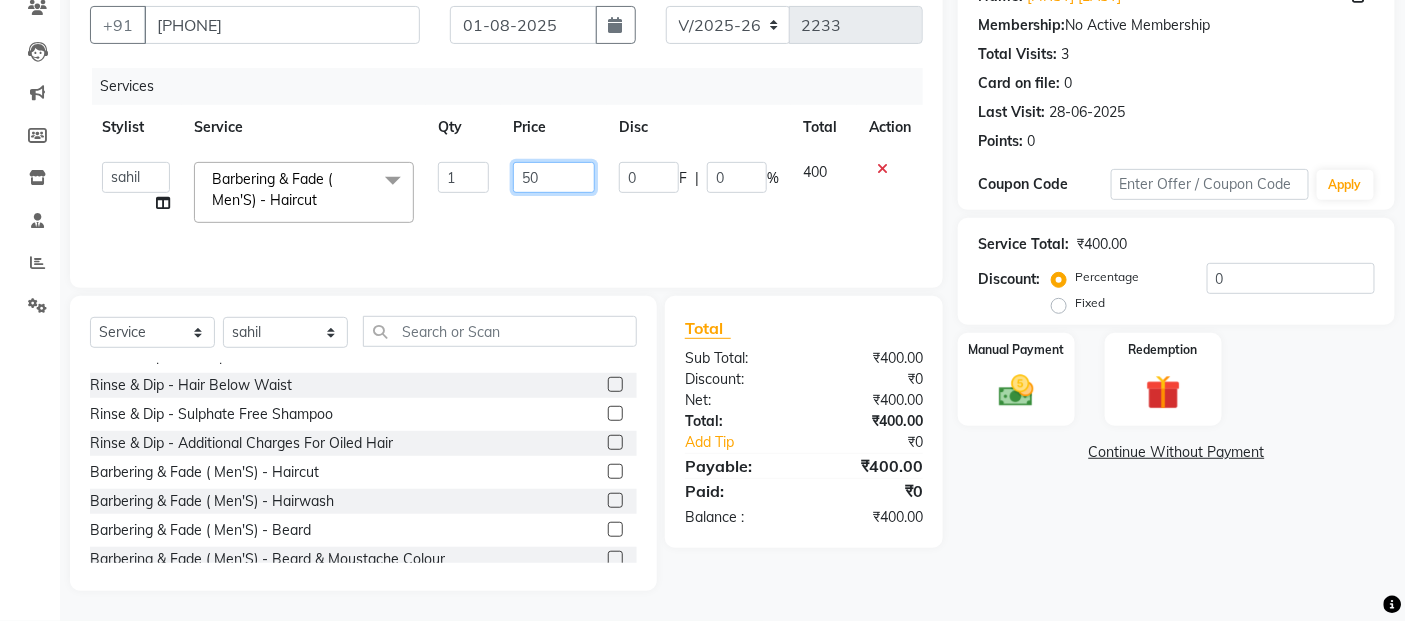 type on "500" 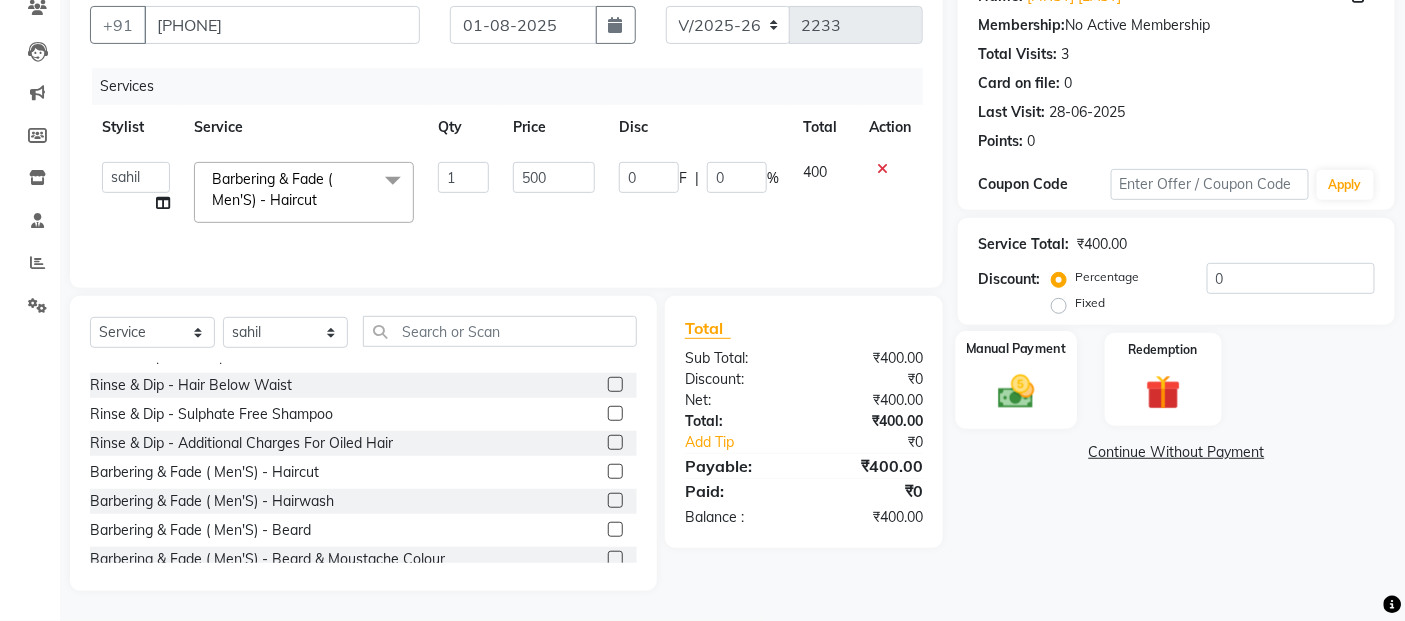 click 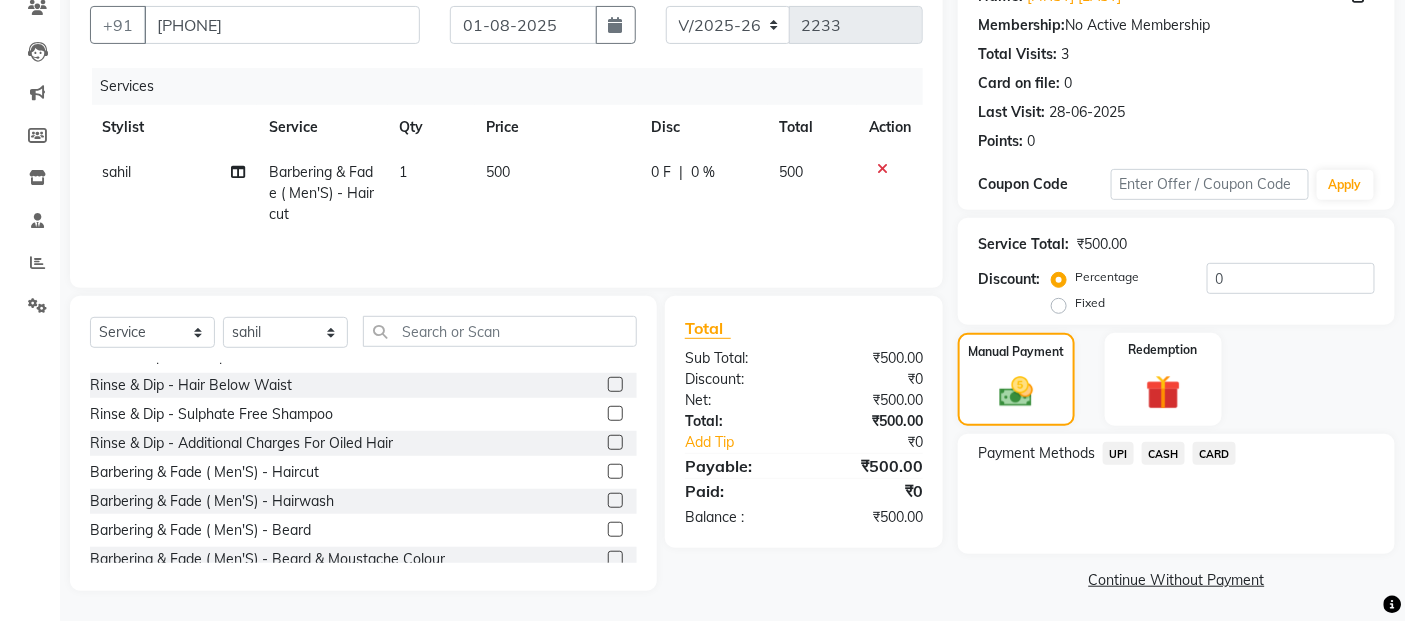 click on "Payment Methods  UPI   CASH   CARD" 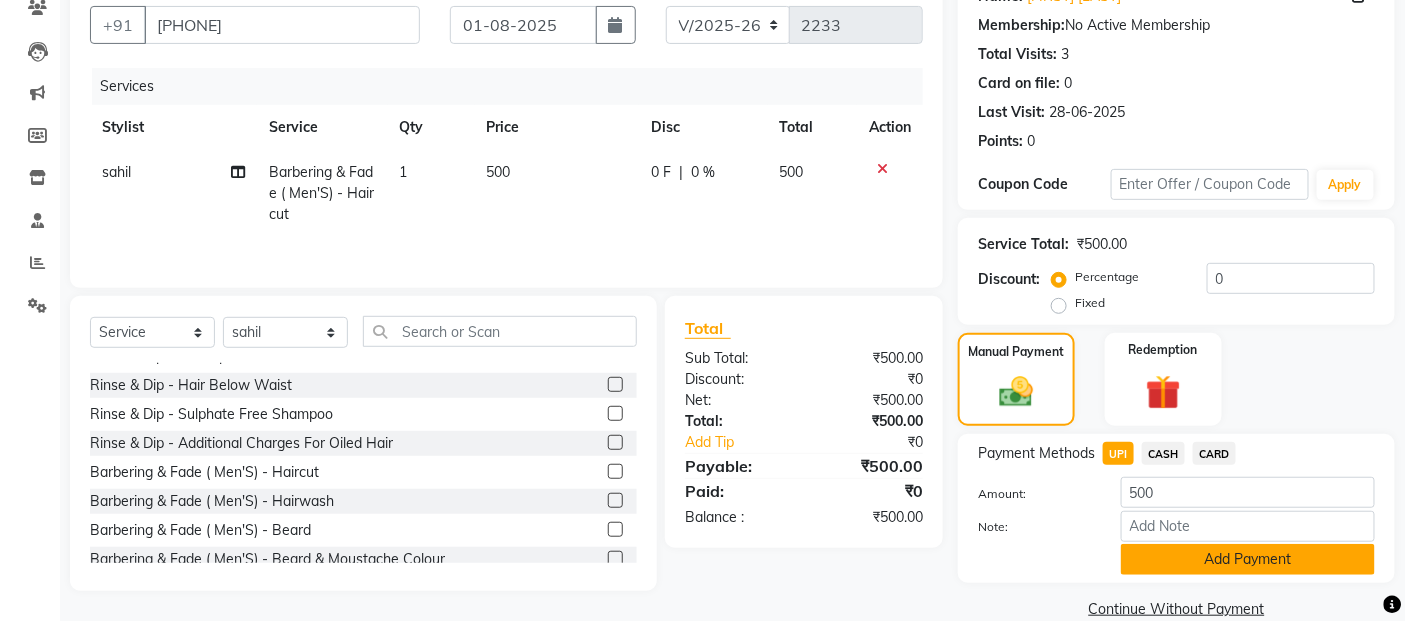 click on "Add Payment" 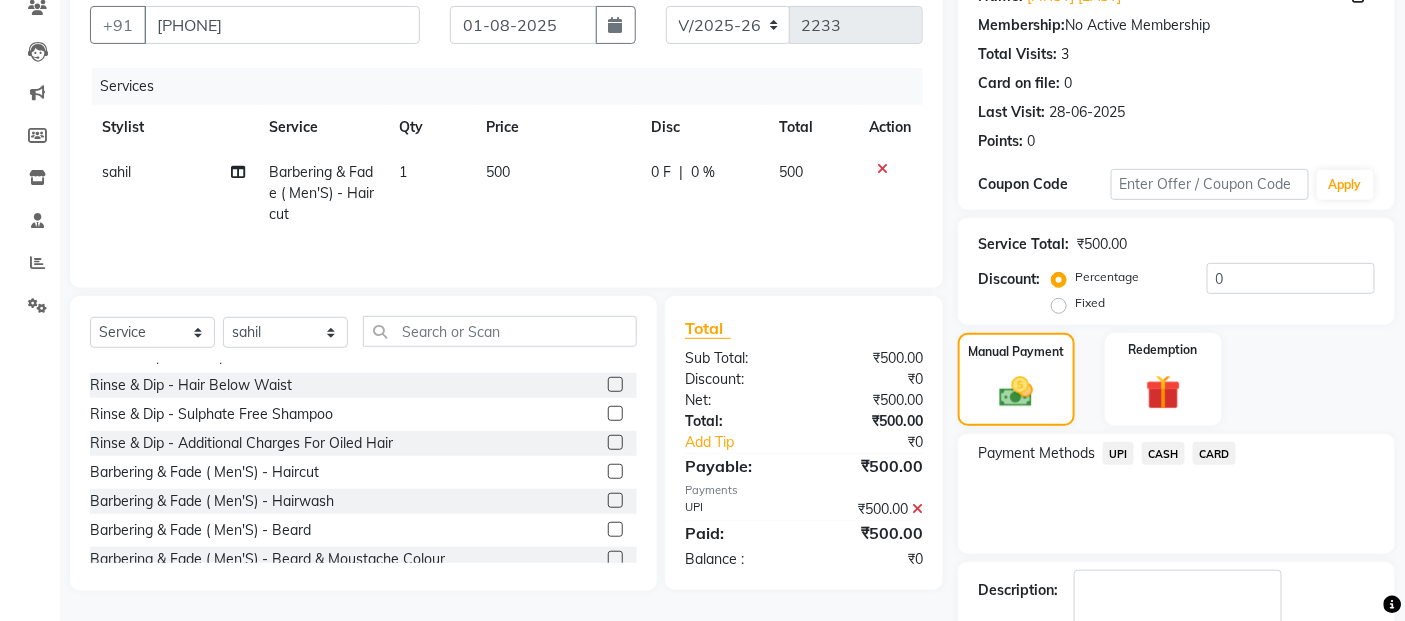 scroll, scrollTop: 297, scrollLeft: 0, axis: vertical 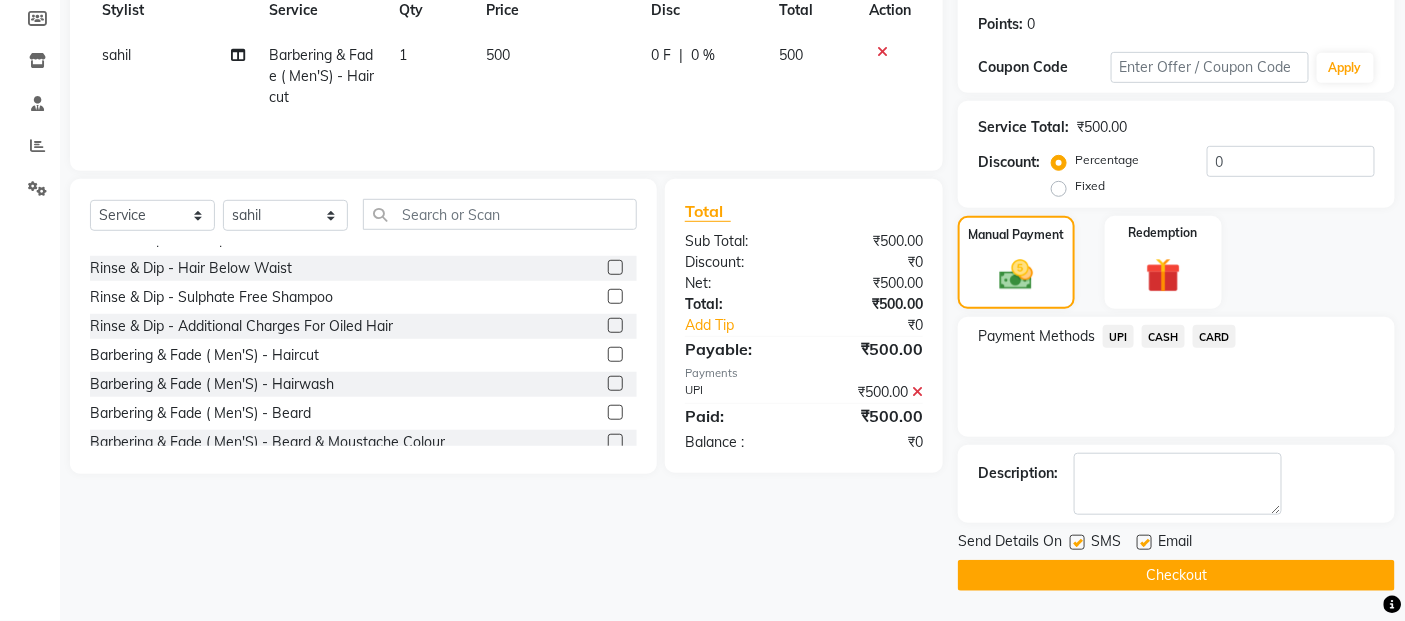 click on "Checkout" 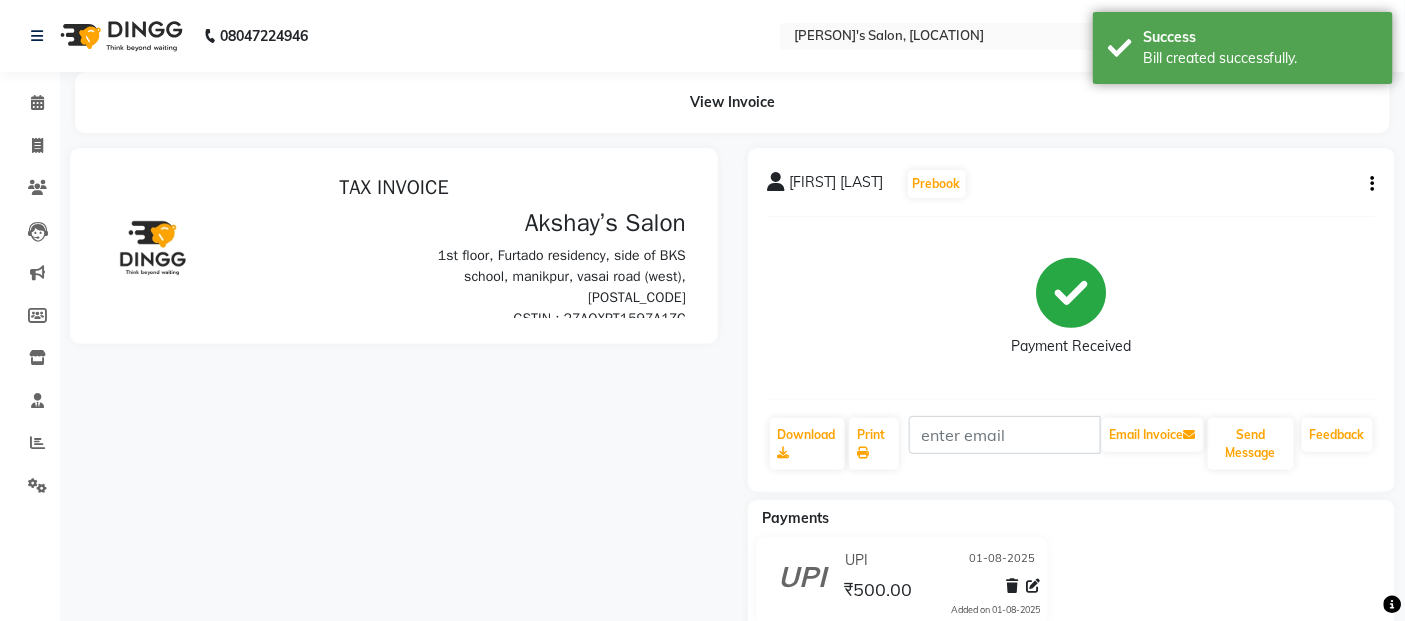 scroll, scrollTop: 0, scrollLeft: 0, axis: both 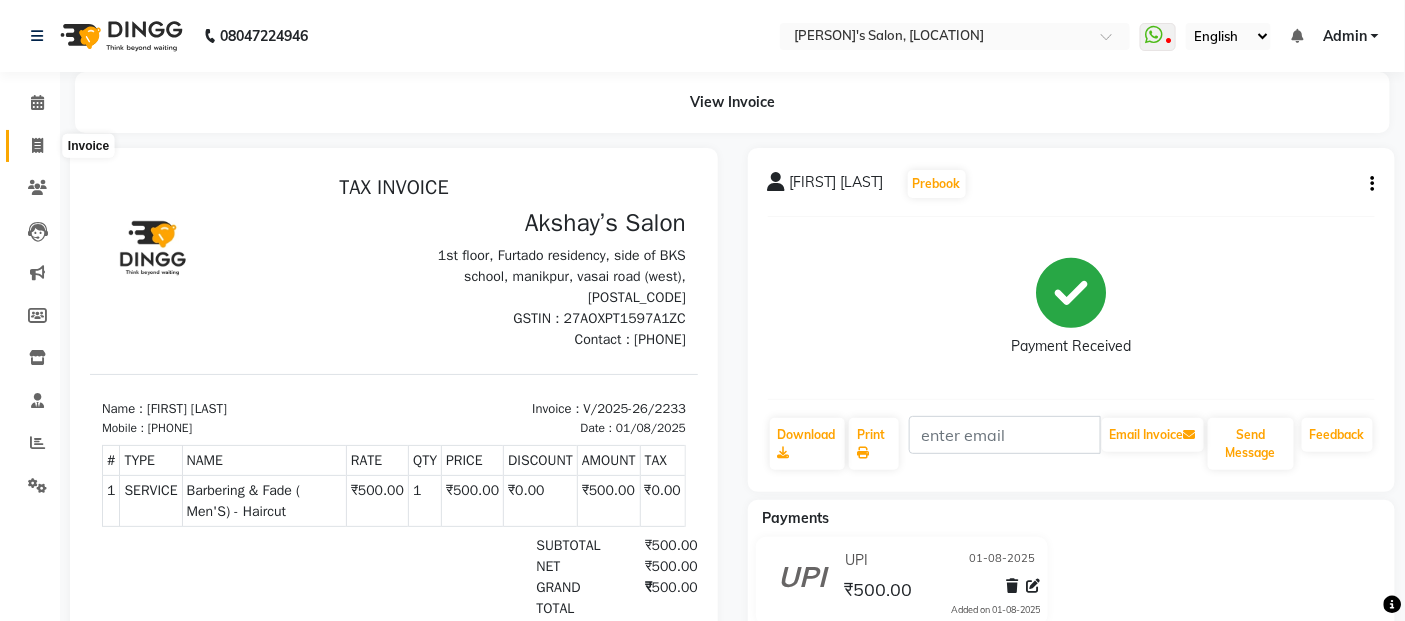 click 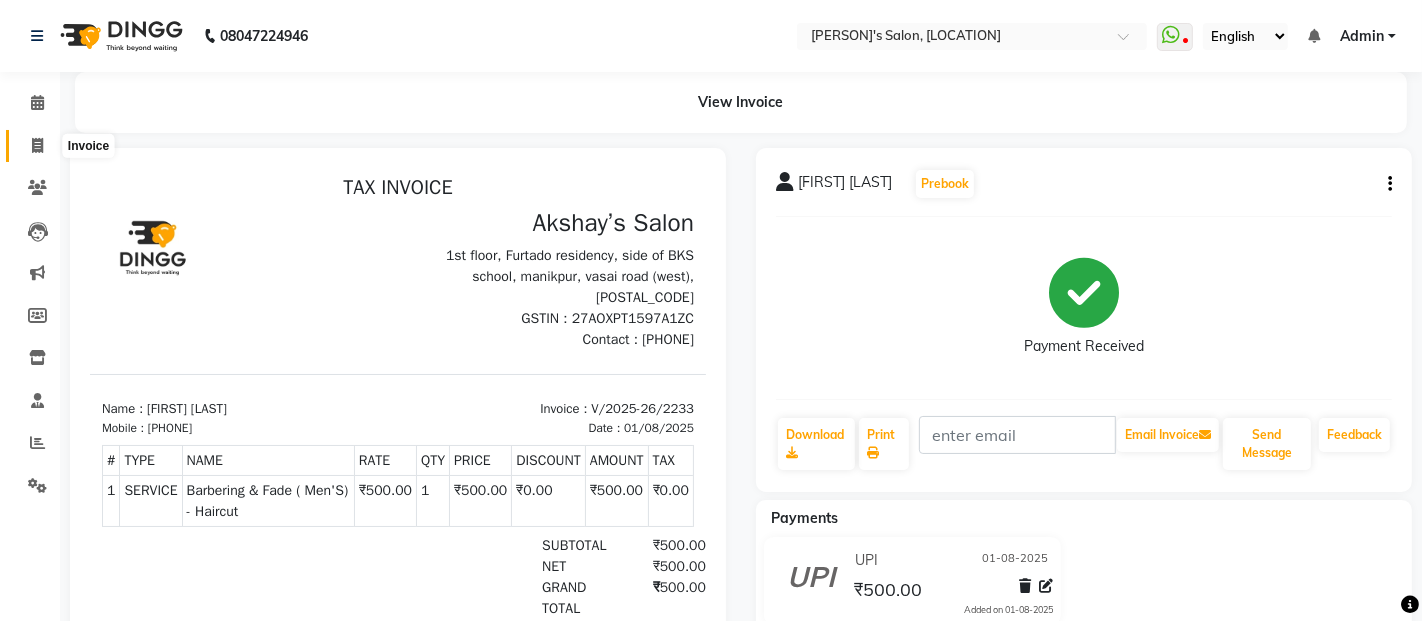 select on "5150" 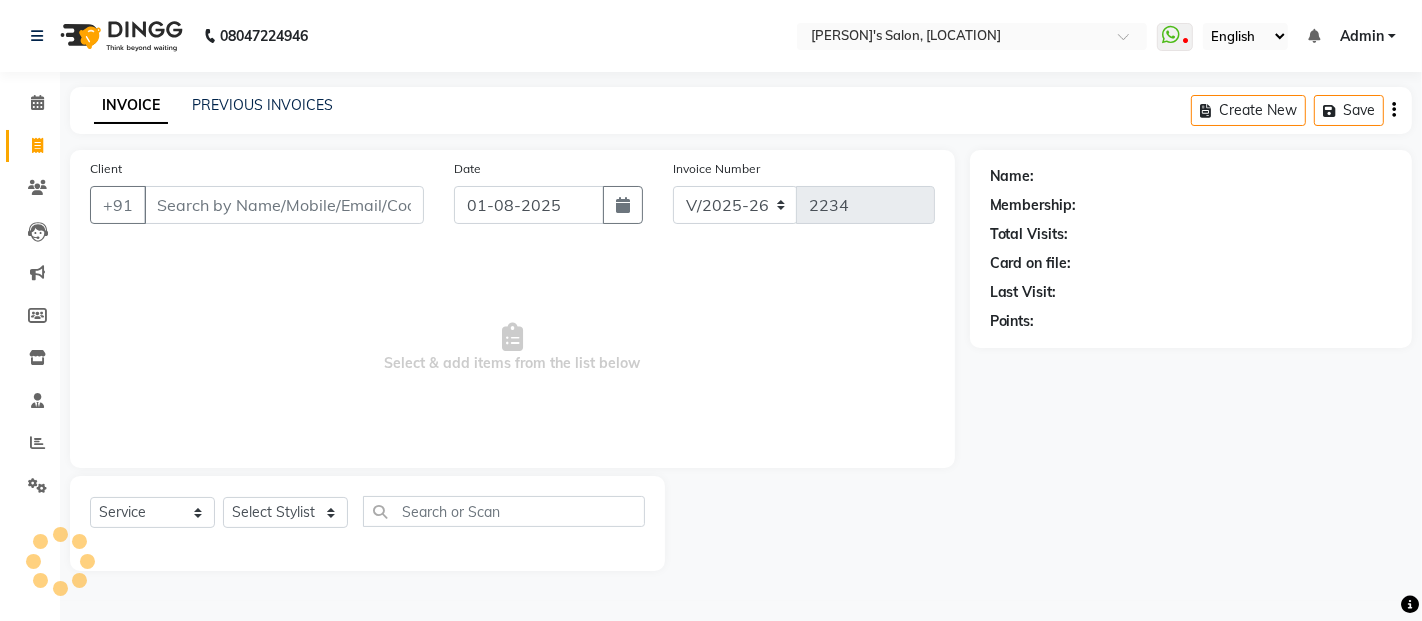 click on "Client" at bounding box center (284, 205) 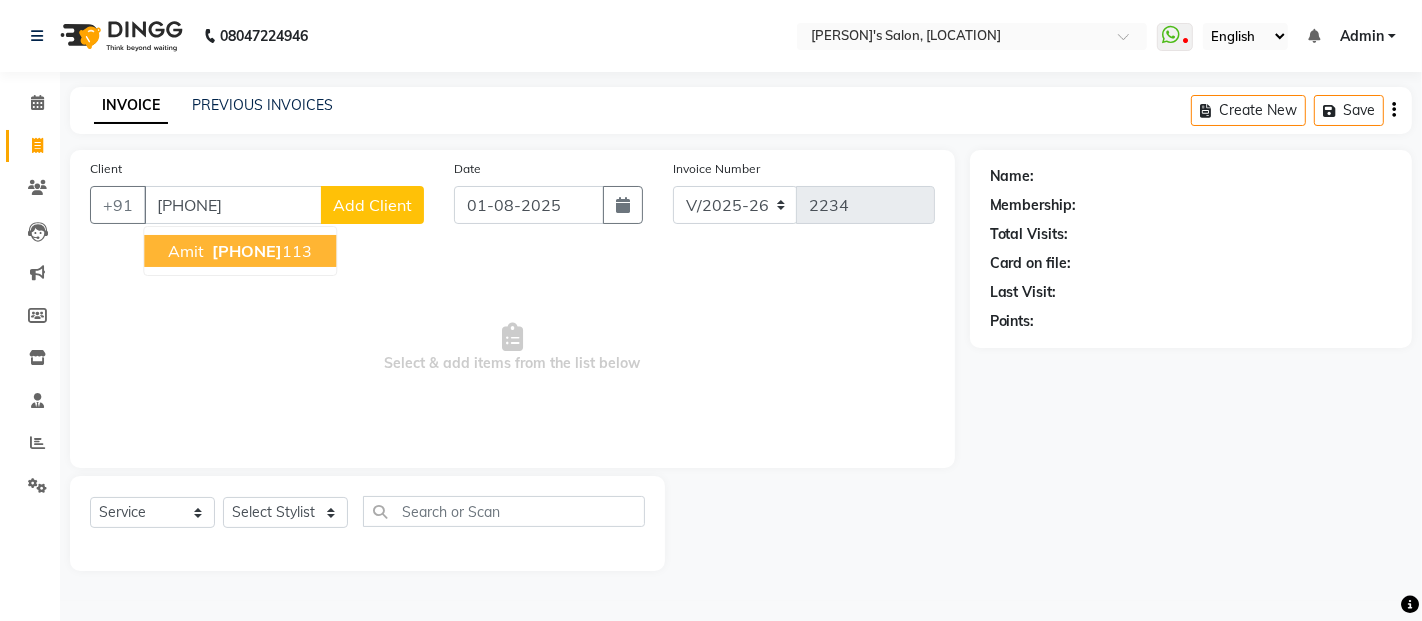 click on "[PHONE]" at bounding box center [247, 251] 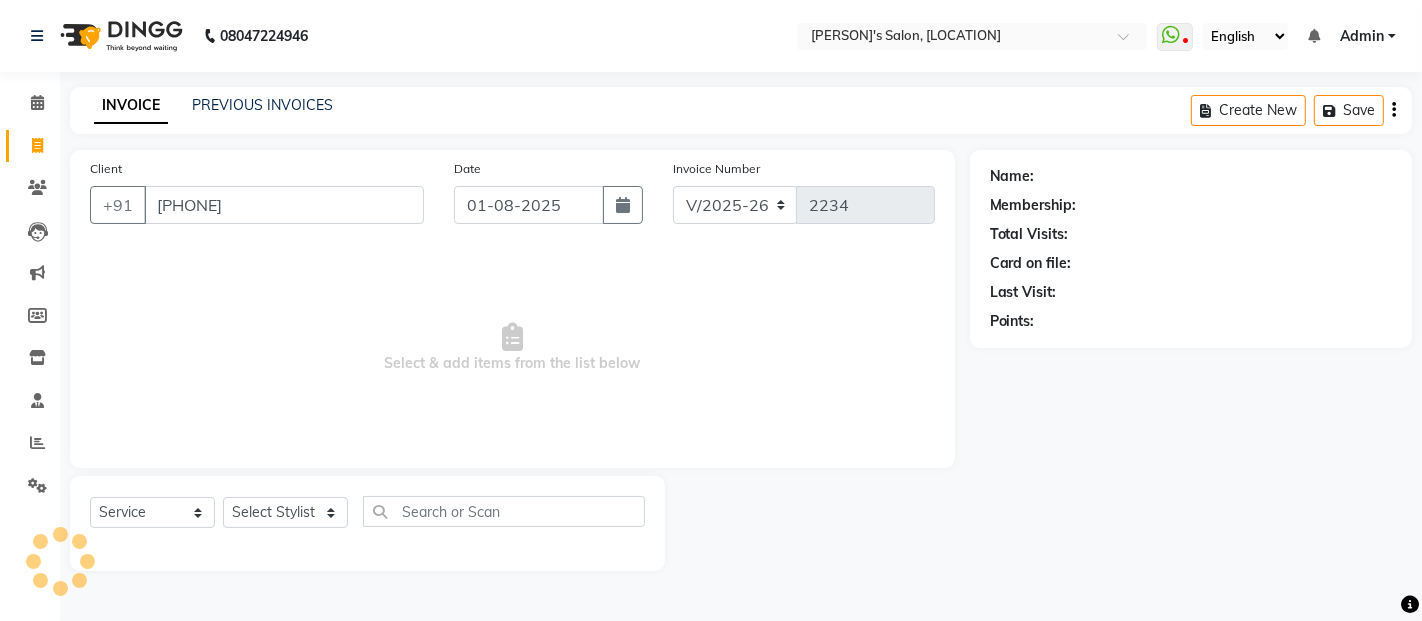 type on "[PHONE]" 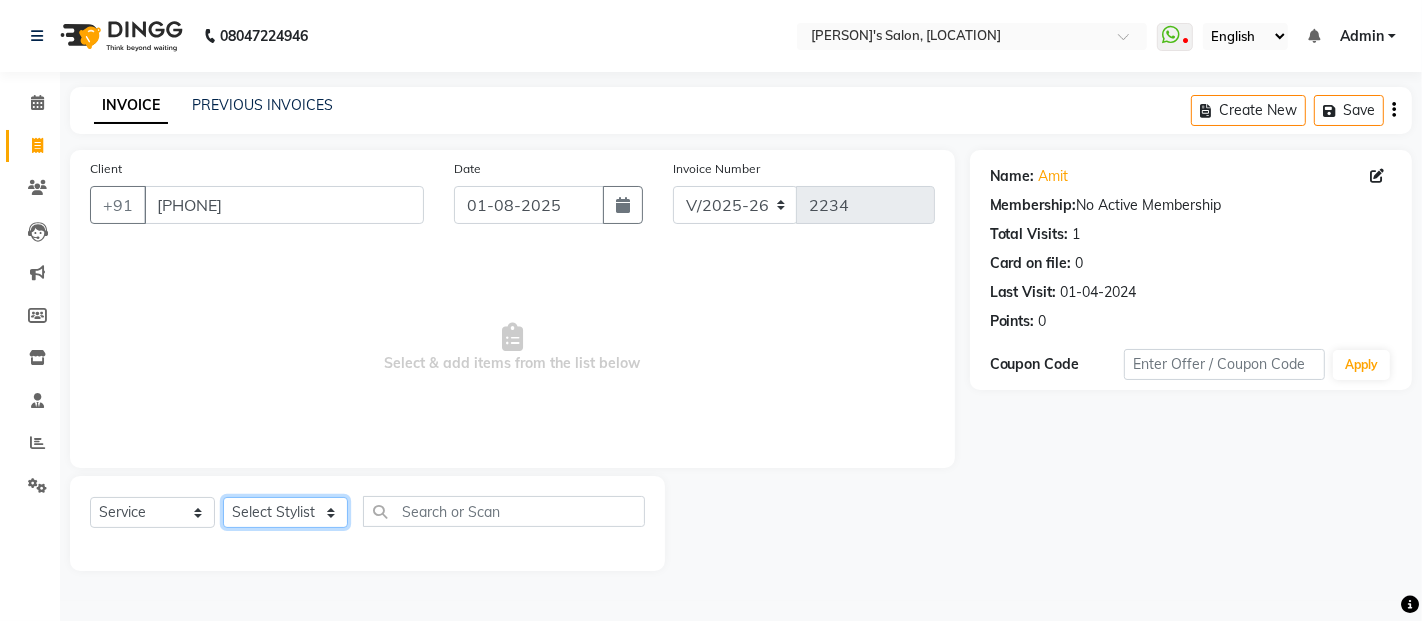 click on "Select Stylist [PERSON] [LAST] [PERSON] [LAST] [PERSON] [LAST] [PERSON] [PERSON] [PERSON] [PERSON] [PERSON] [PERSON] [PERSON] [PERSON] [PERSON] [PERSON] [PERSON] [PERSON] [PERSON] [PERSON]" 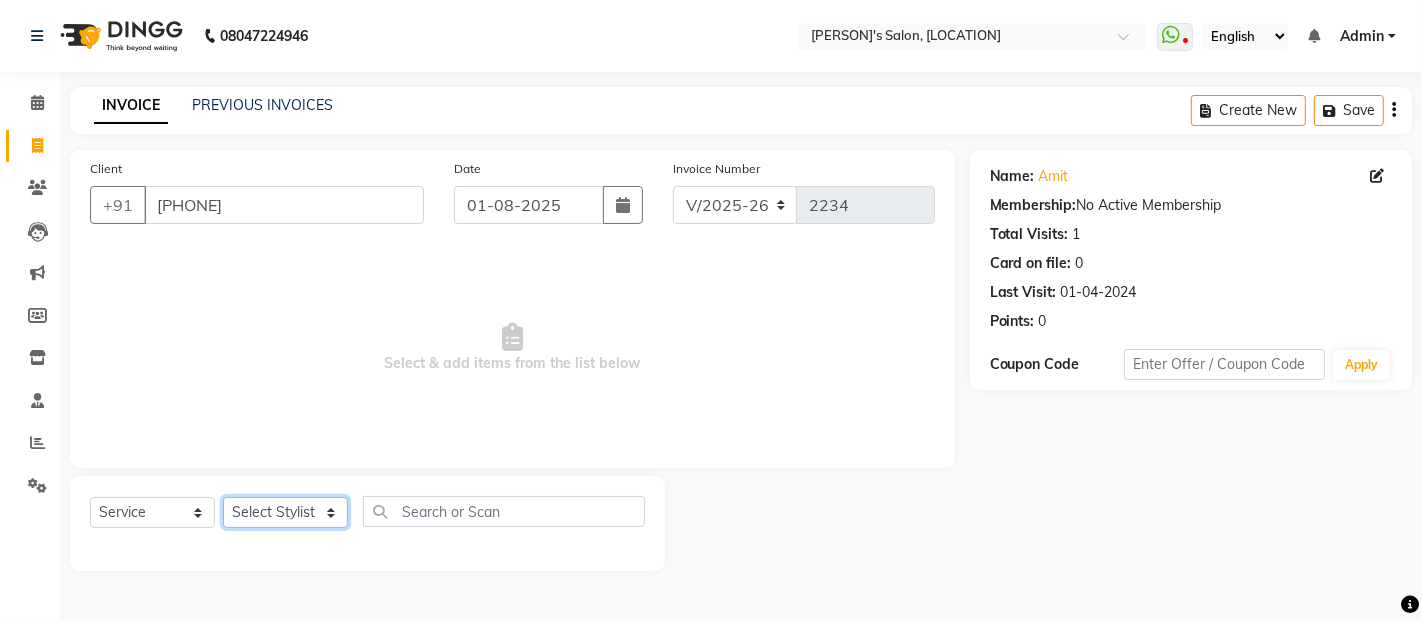 select on "52310" 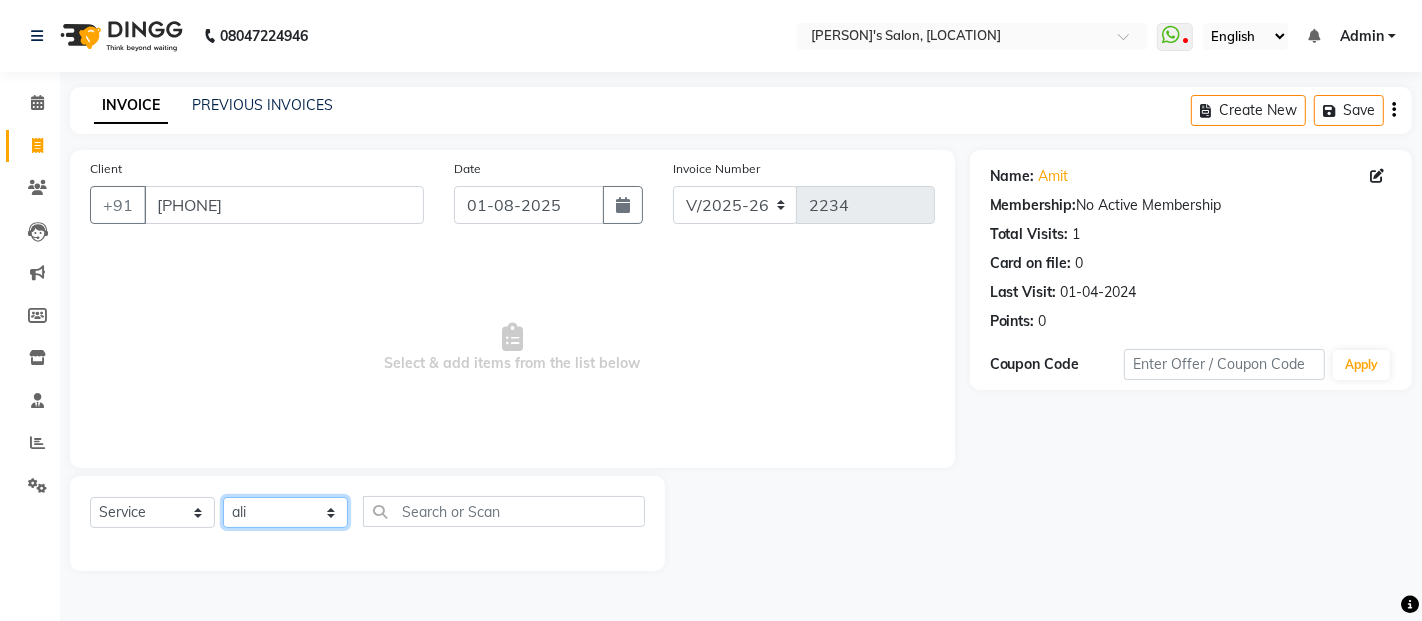 click on "Select Stylist [PERSON] [LAST] [PERSON] [LAST] [PERSON] [LAST] [PERSON] [PERSON] [PERSON] [PERSON] [PERSON] [PERSON] [PERSON] [PERSON] [PERSON] [PERSON] [PERSON] [PERSON] [PERSON] [PERSON]" 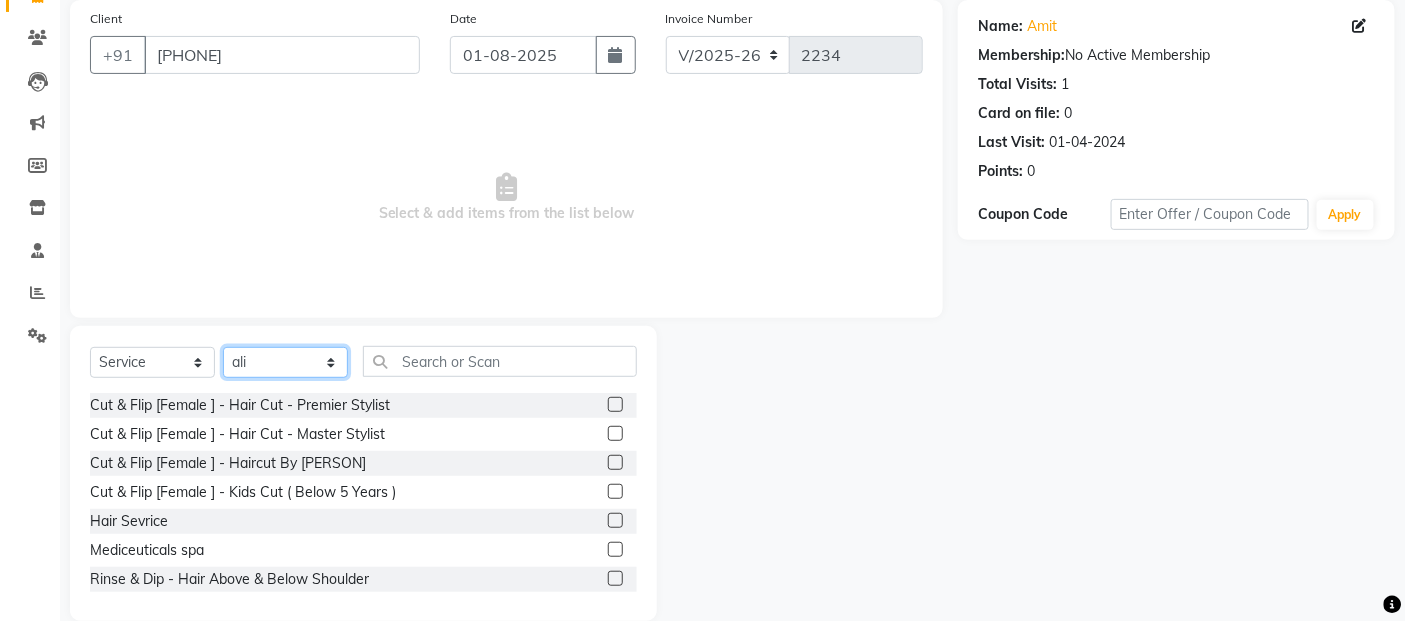 scroll, scrollTop: 180, scrollLeft: 0, axis: vertical 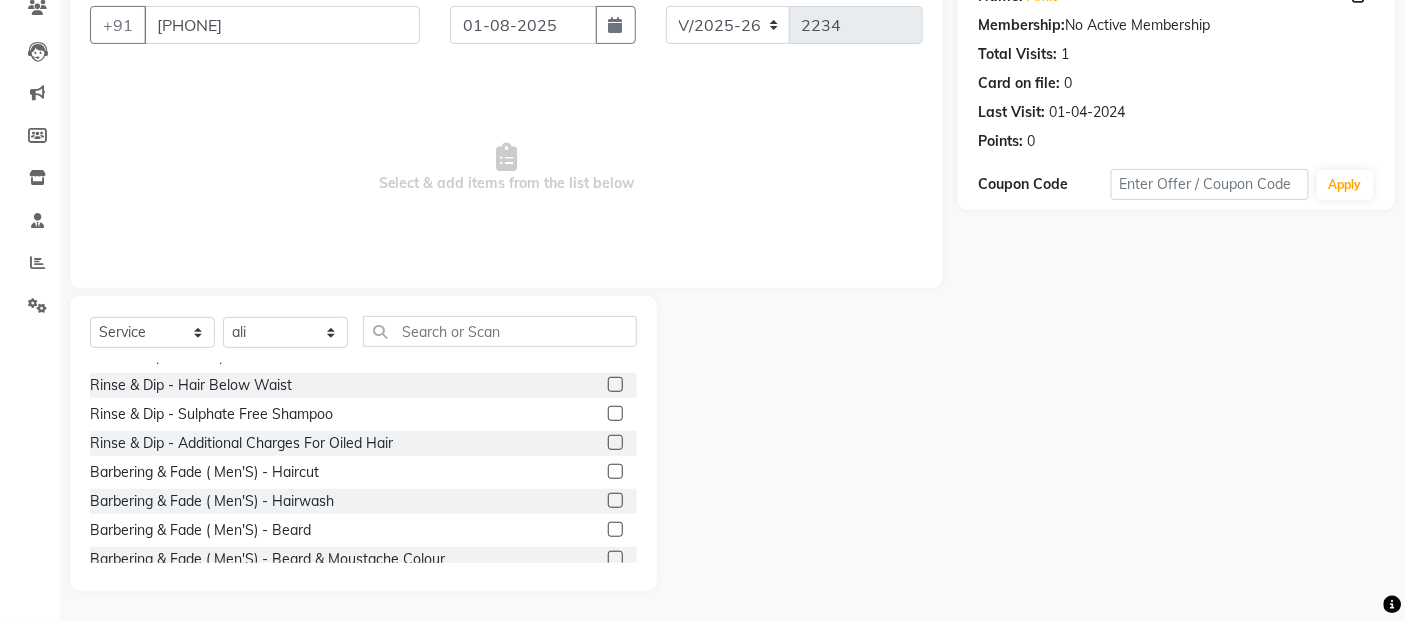 drag, startPoint x: 292, startPoint y: 471, endPoint x: 363, endPoint y: 265, distance: 217.89218 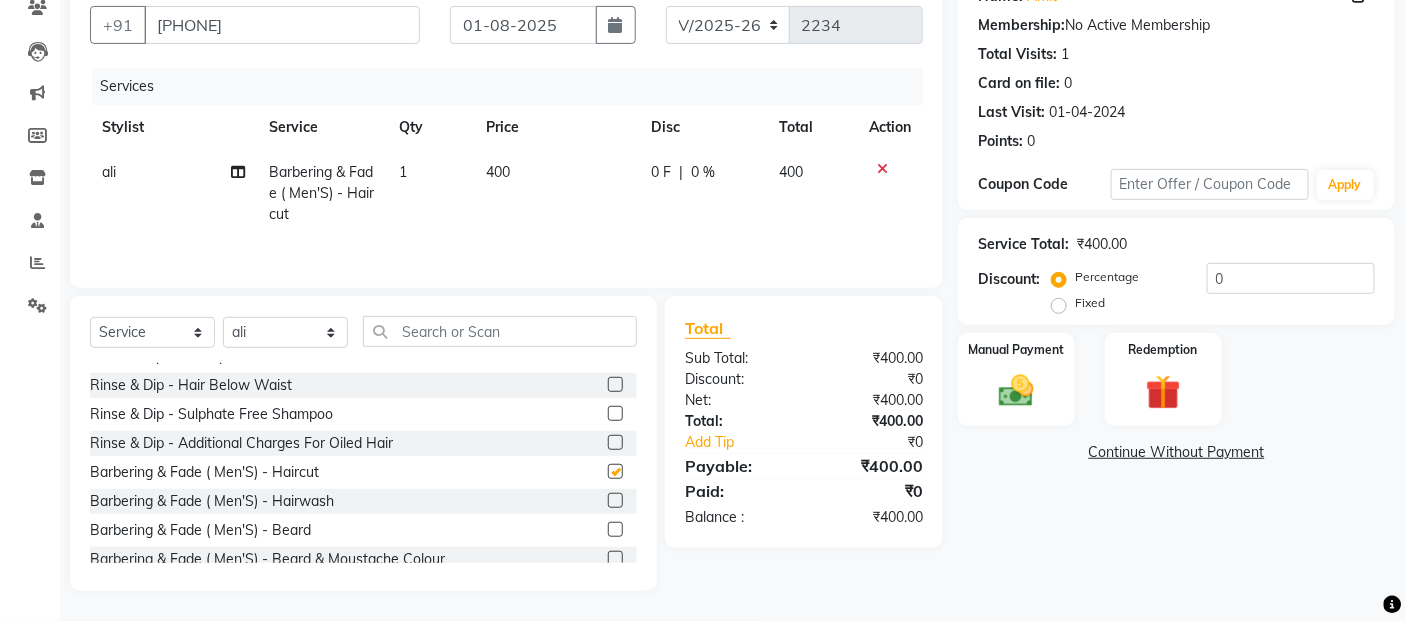 checkbox on "false" 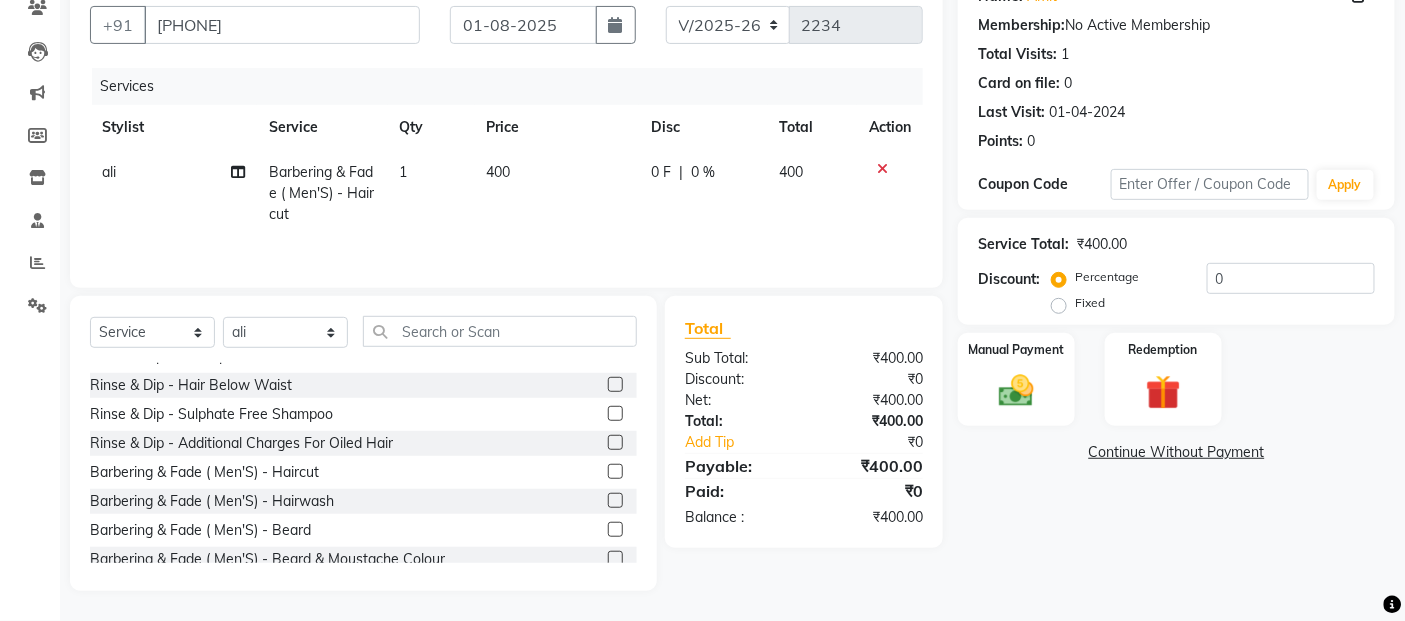 click on "400" 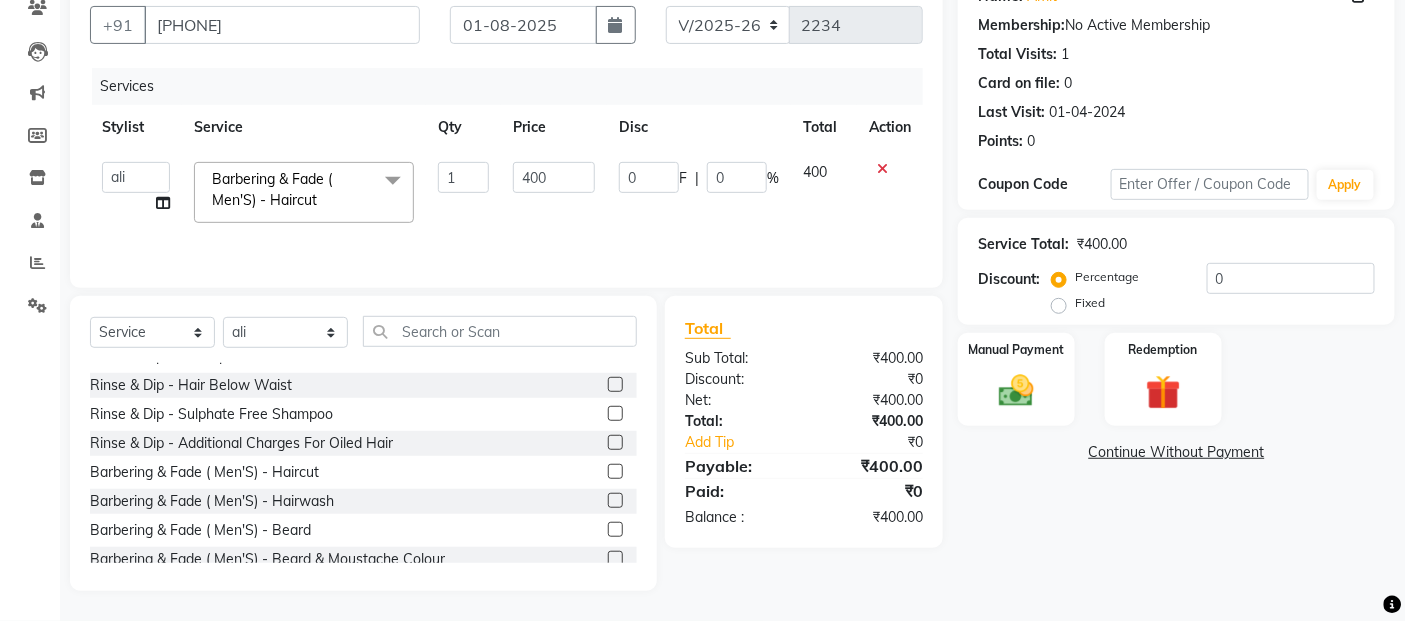 click on "400" 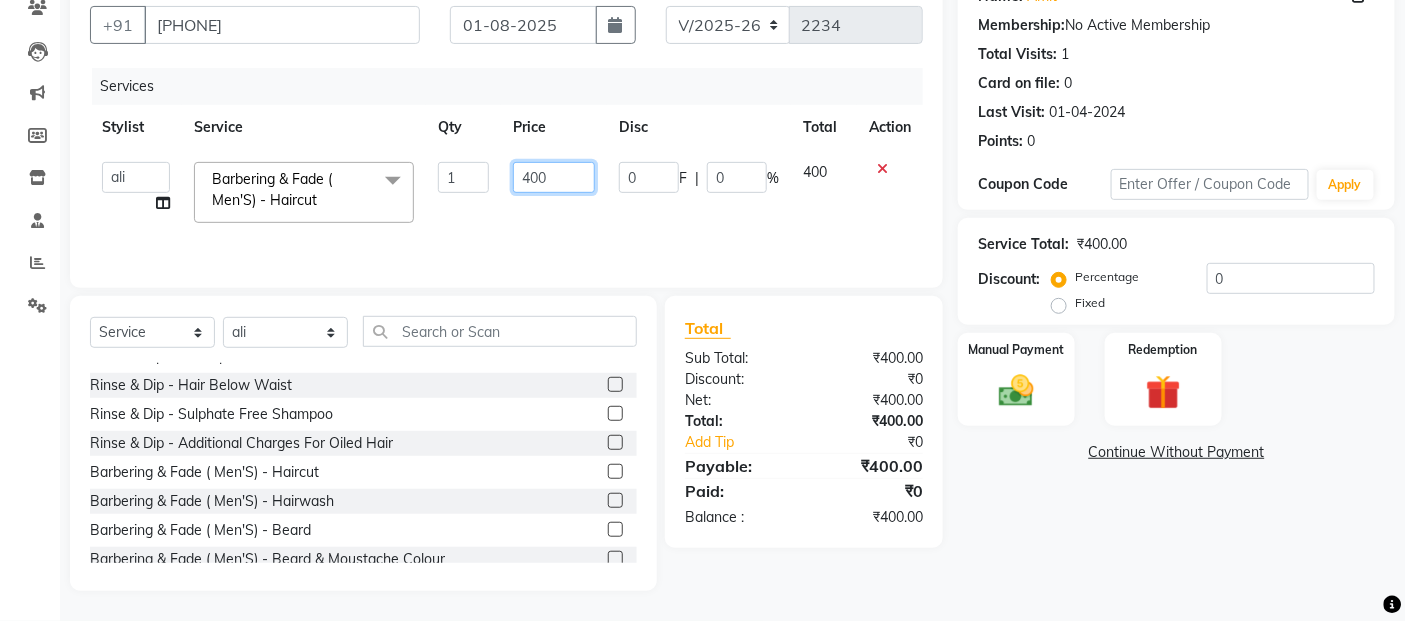 click on "400" 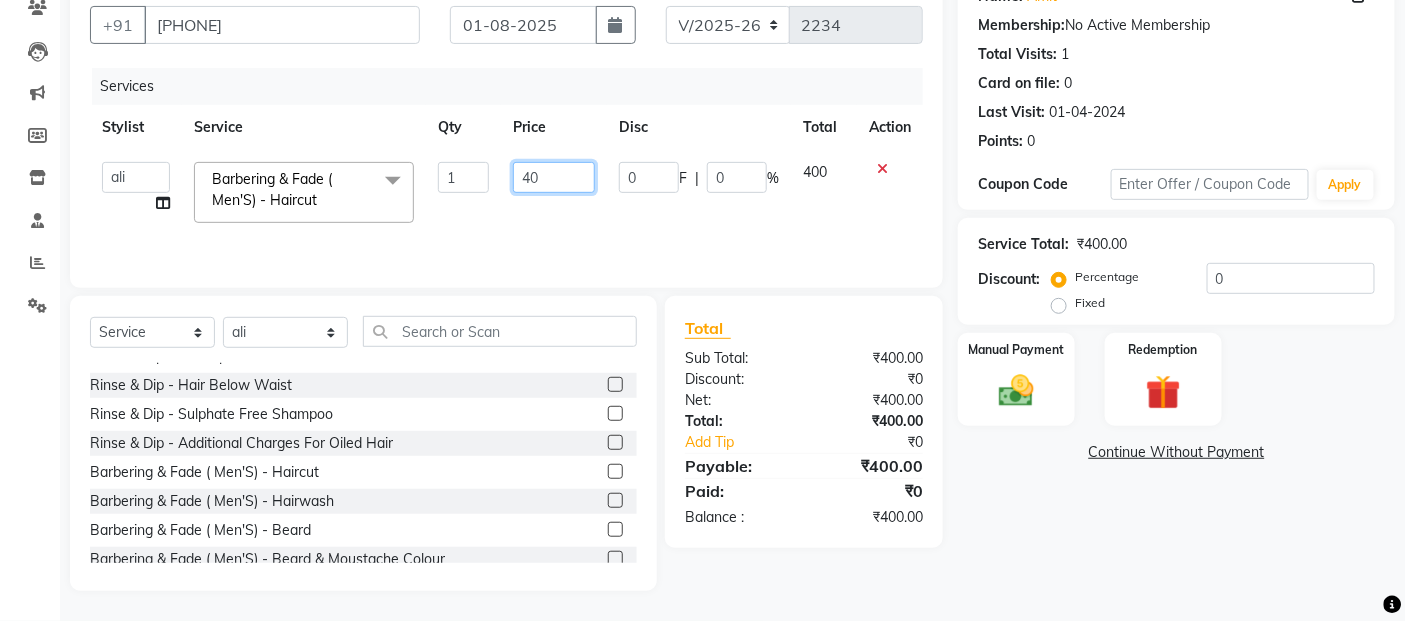 type on "4" 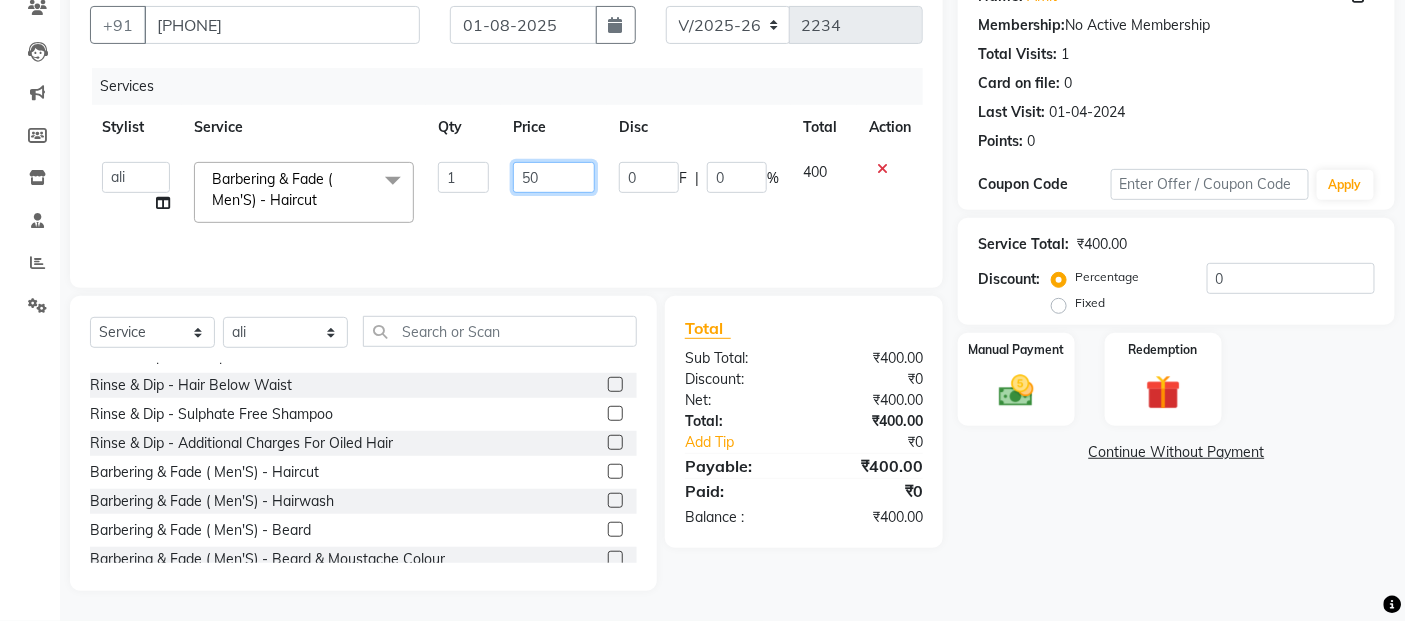 type on "500" 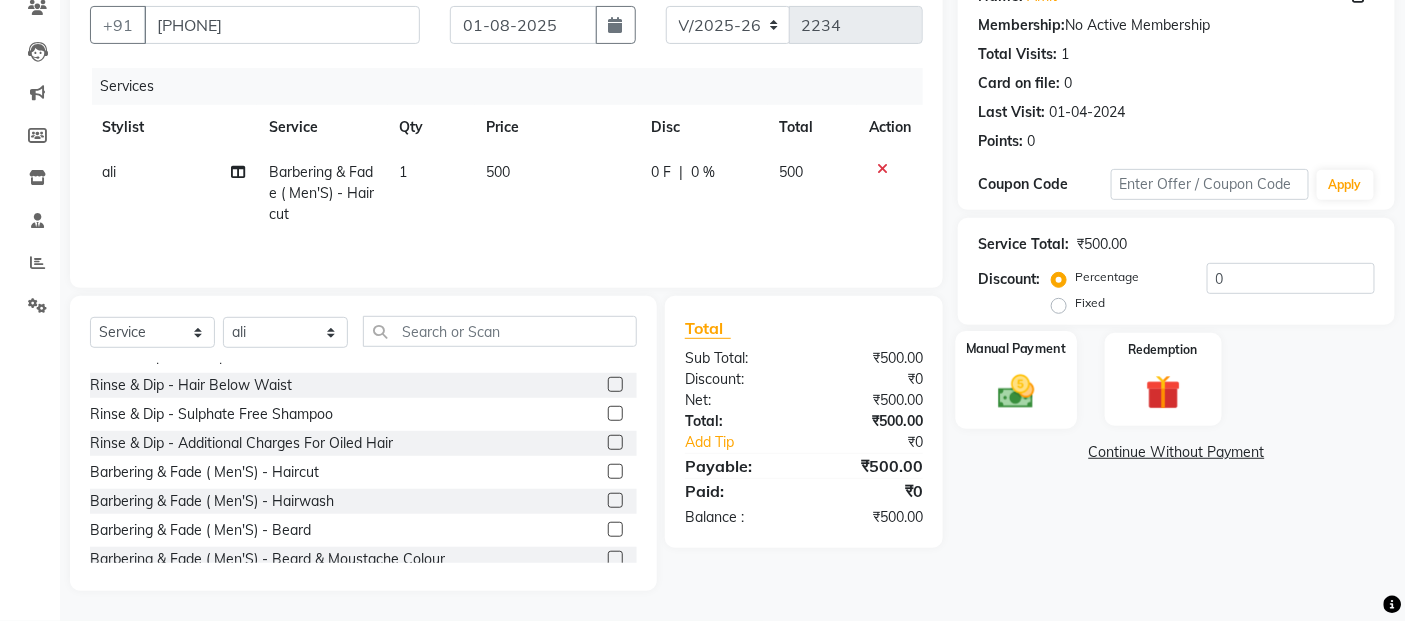 click 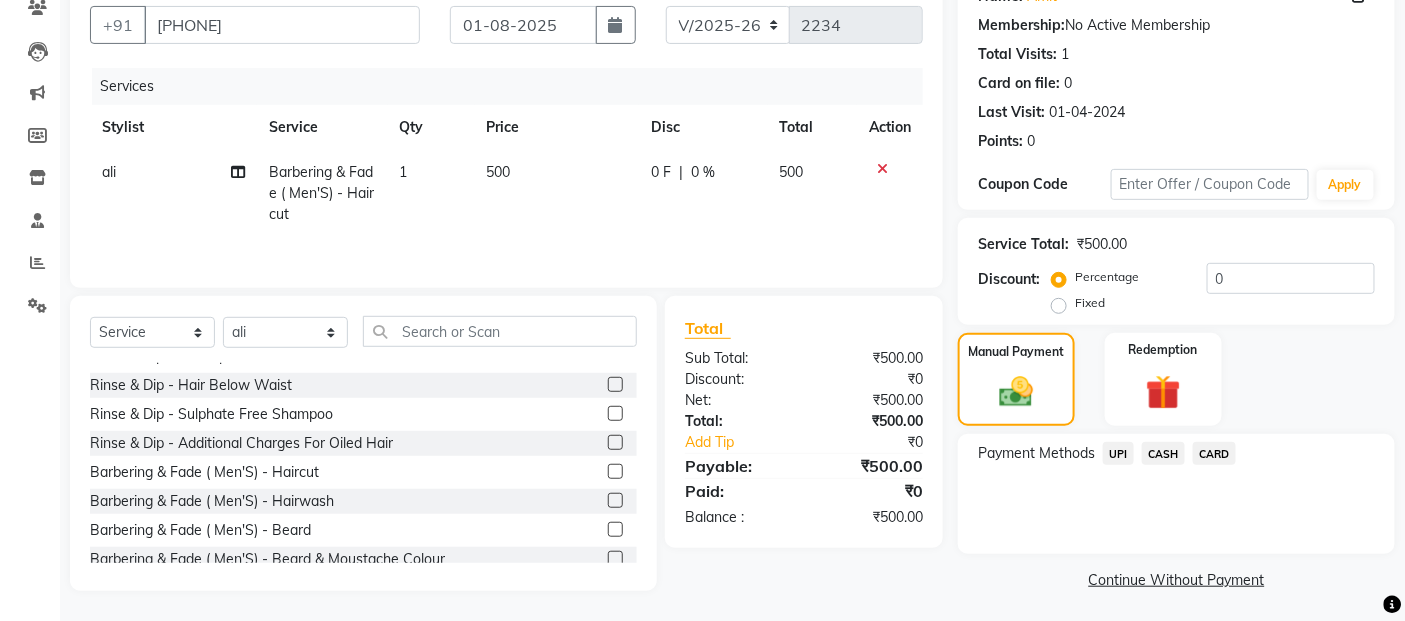 click on "UPI" 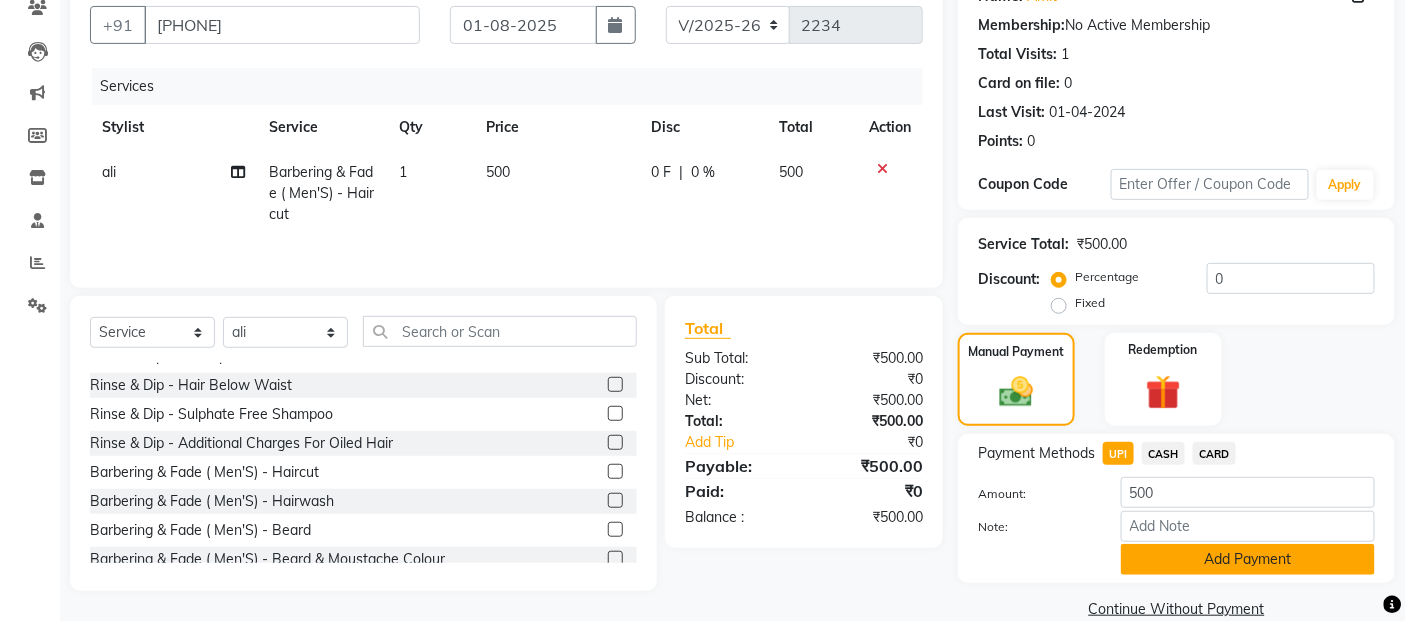 click on "Add Payment" 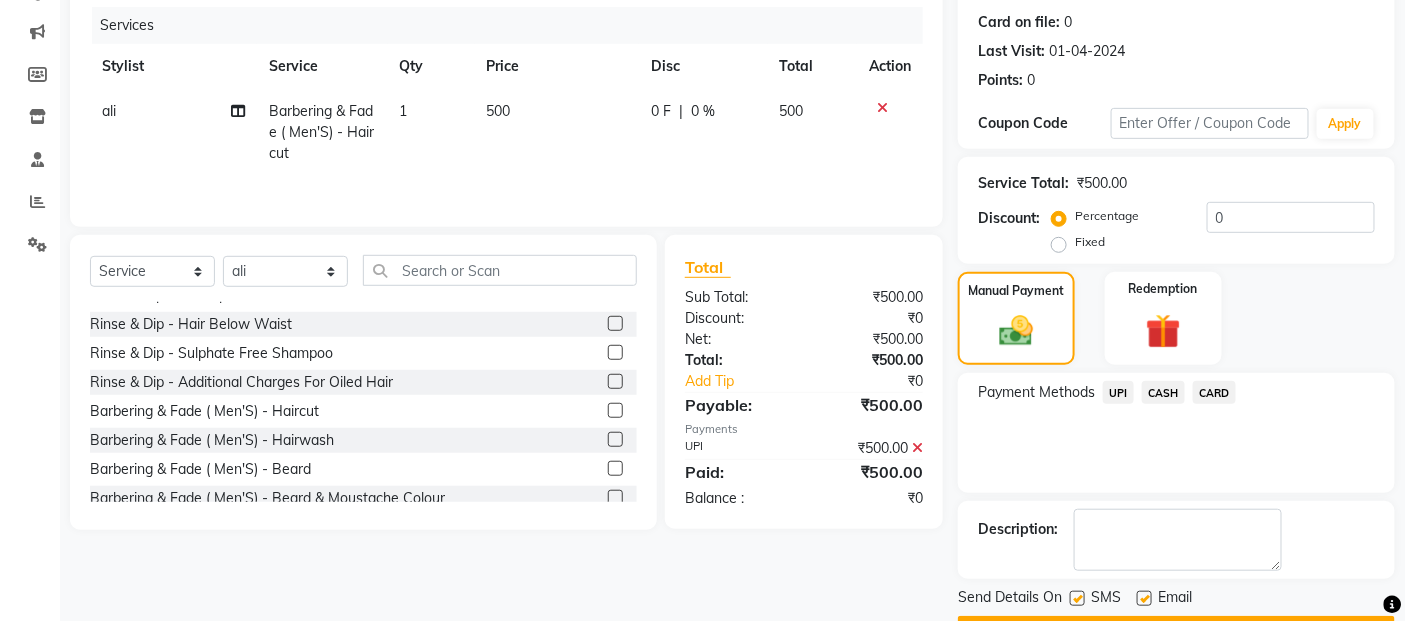 scroll, scrollTop: 297, scrollLeft: 0, axis: vertical 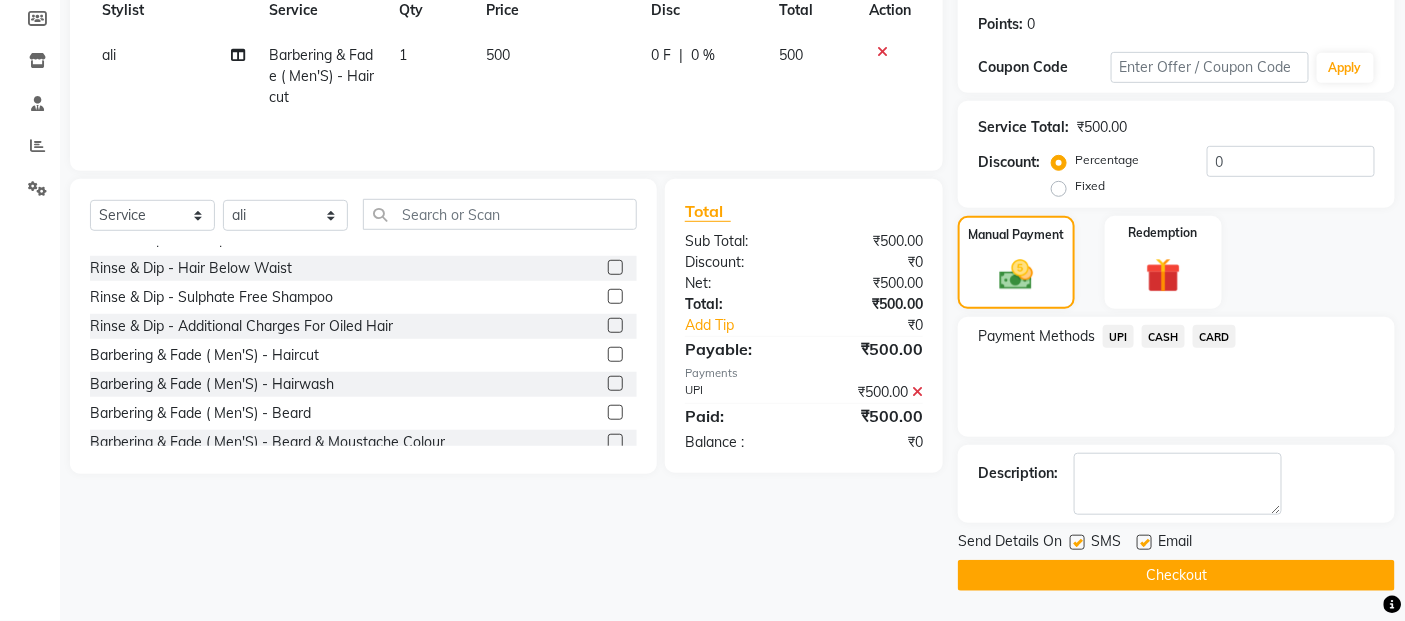 click on "Checkout" 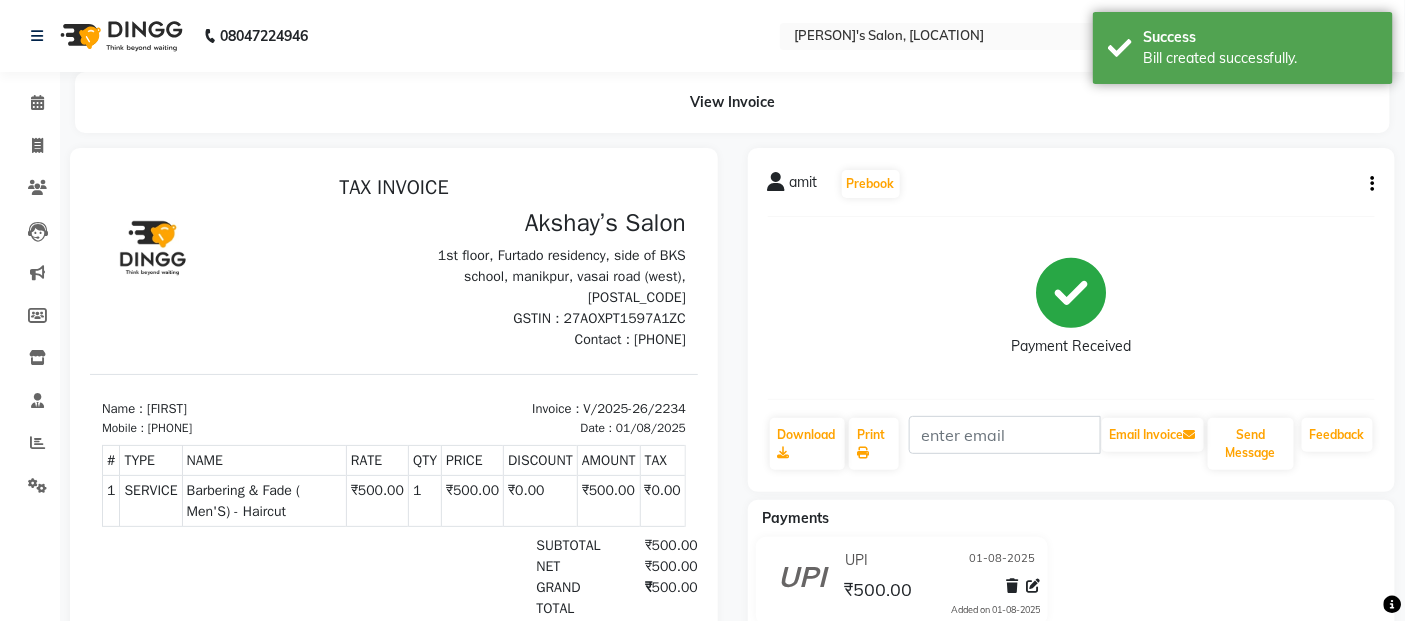 scroll, scrollTop: 0, scrollLeft: 0, axis: both 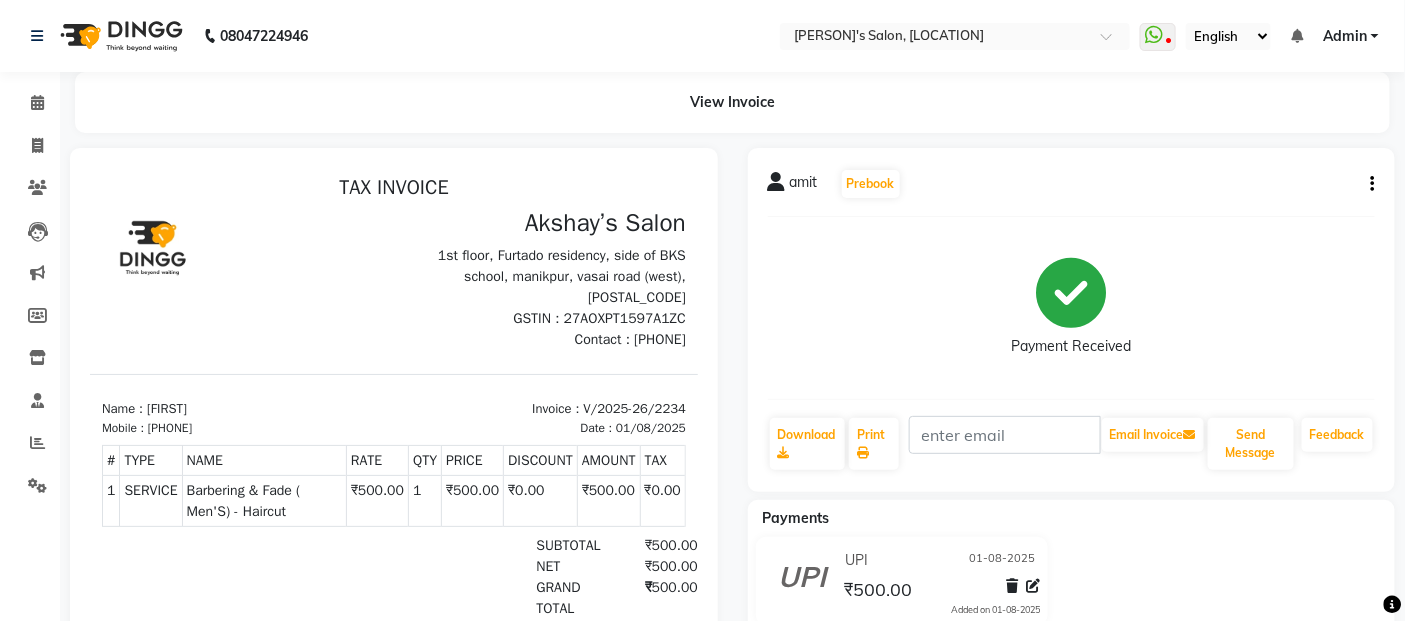 drag, startPoint x: 1136, startPoint y: 568, endPoint x: 468, endPoint y: 117, distance: 805.99316 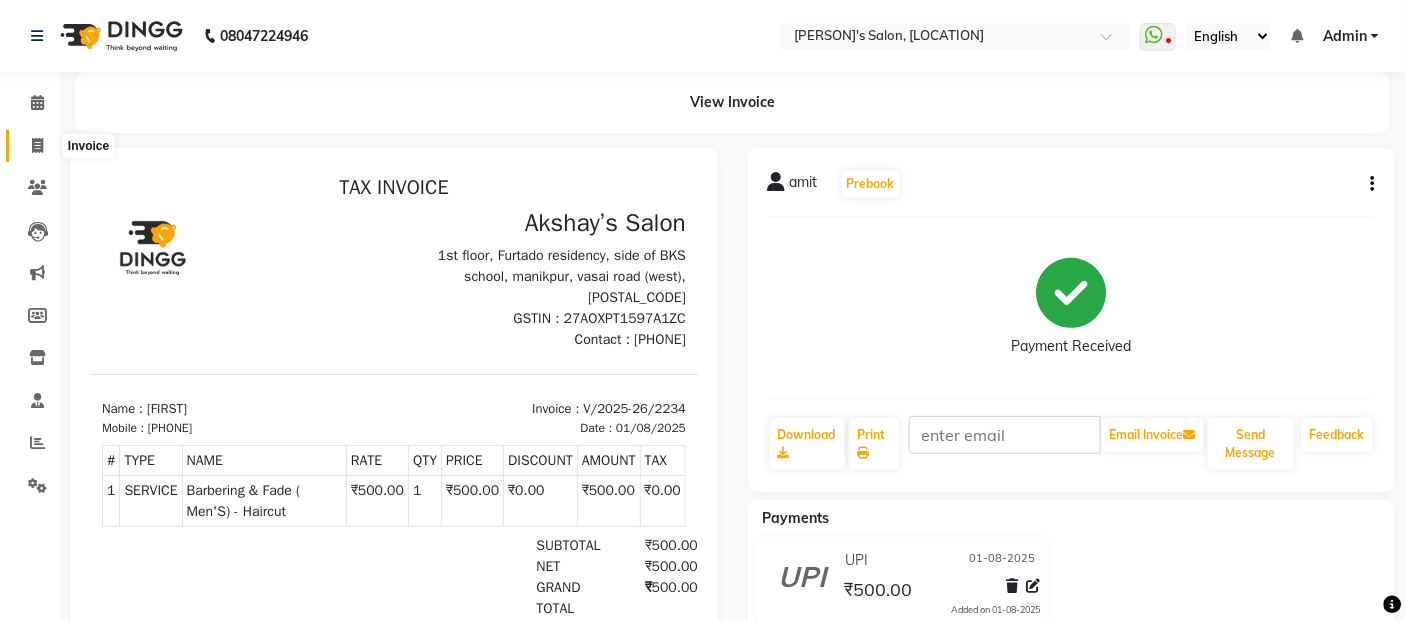 click 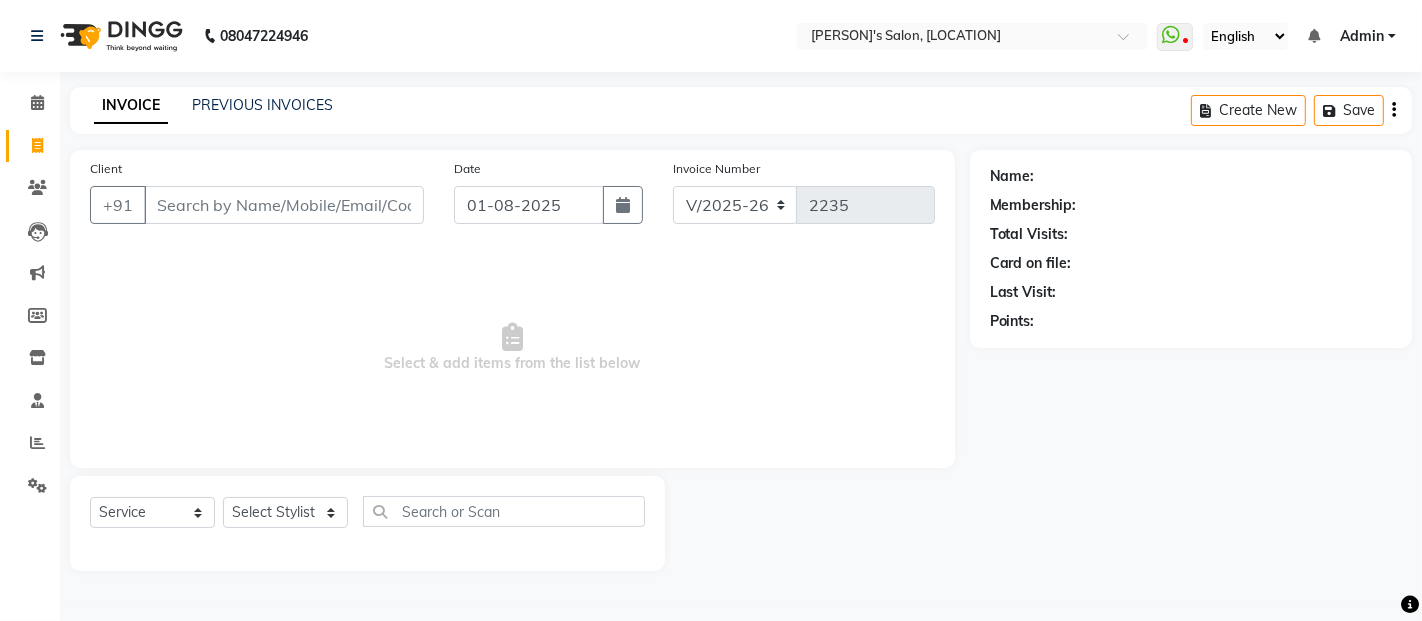 click on "Client" at bounding box center (284, 205) 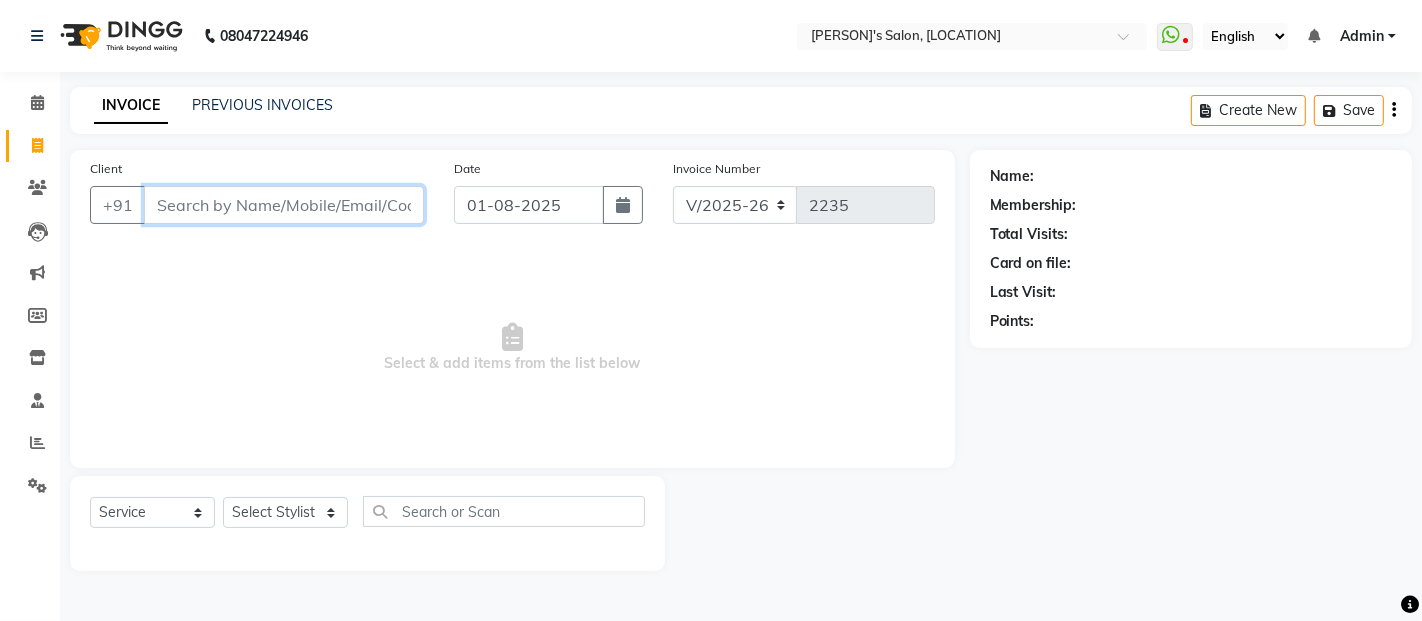 click on "Client" at bounding box center [284, 205] 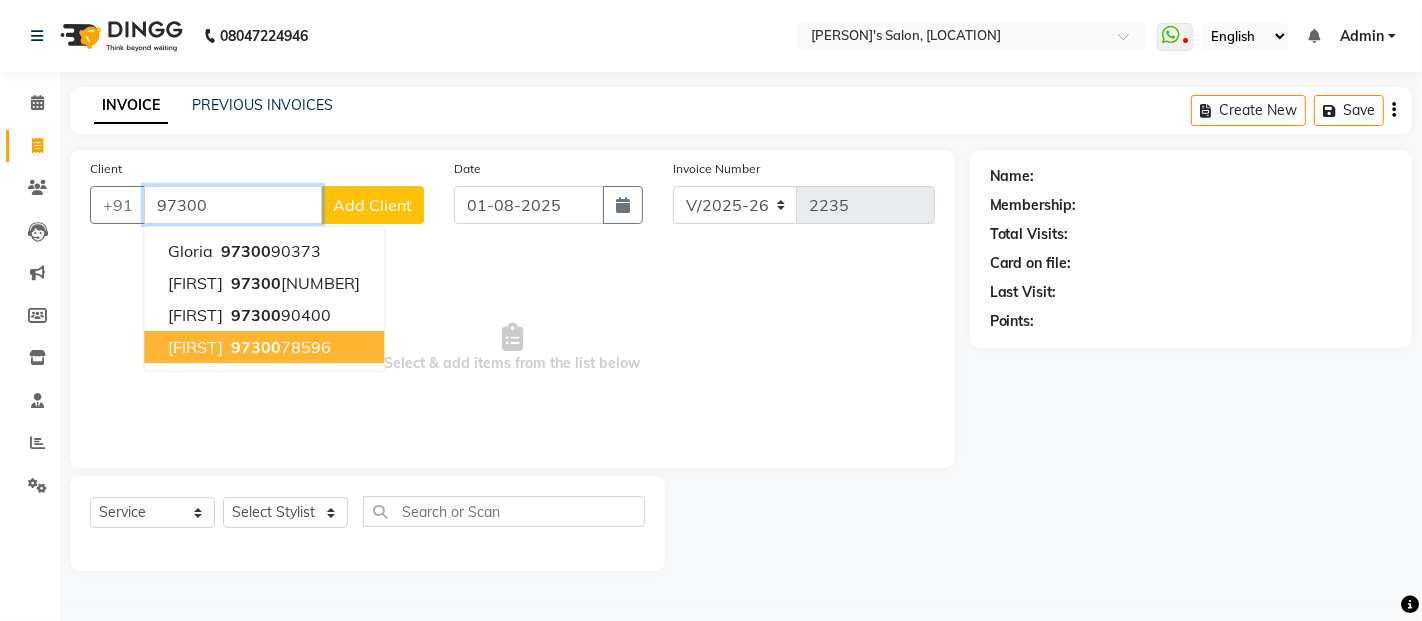 click on "[FIRST] [PHONE]" at bounding box center (264, 347) 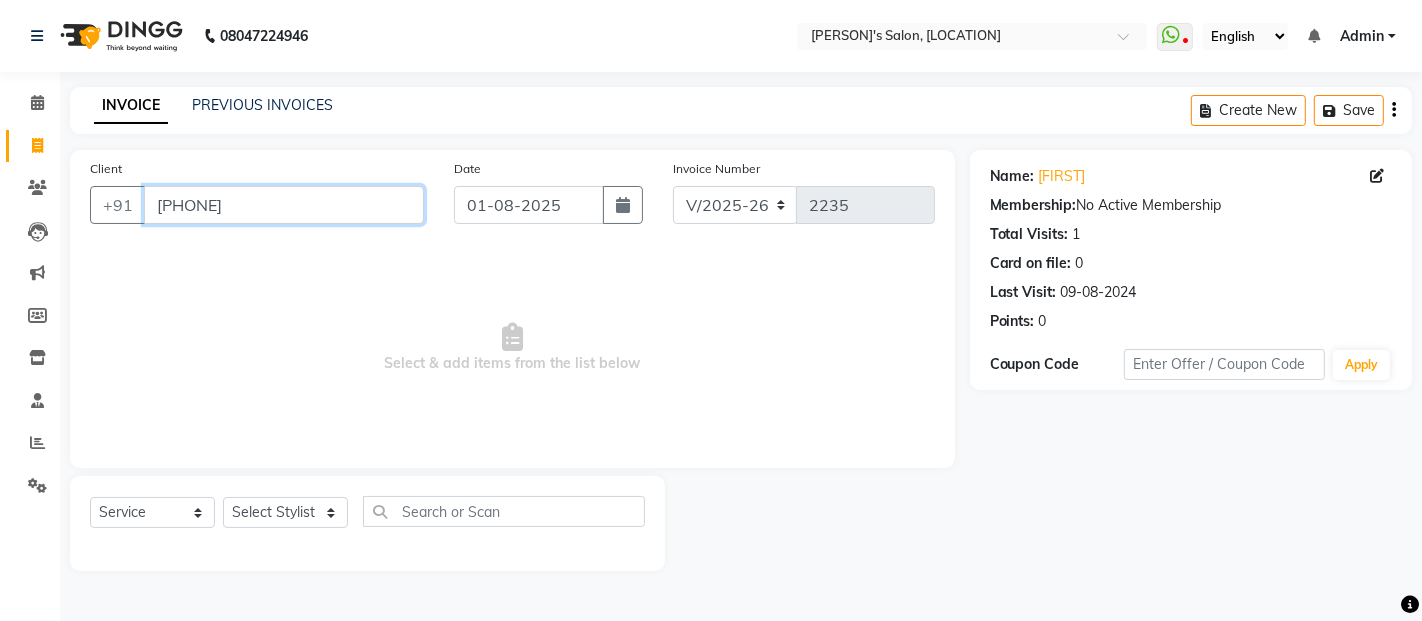 click on "[PHONE]" at bounding box center [284, 205] 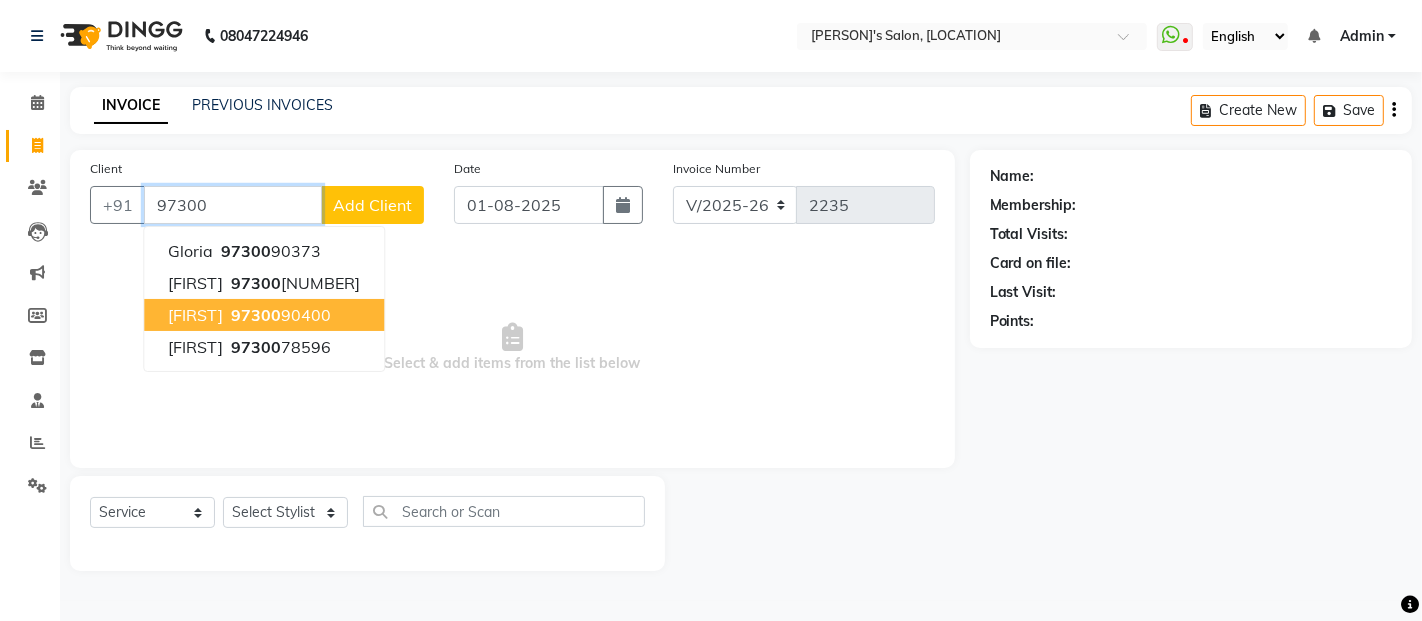 click on "97300" at bounding box center [256, 315] 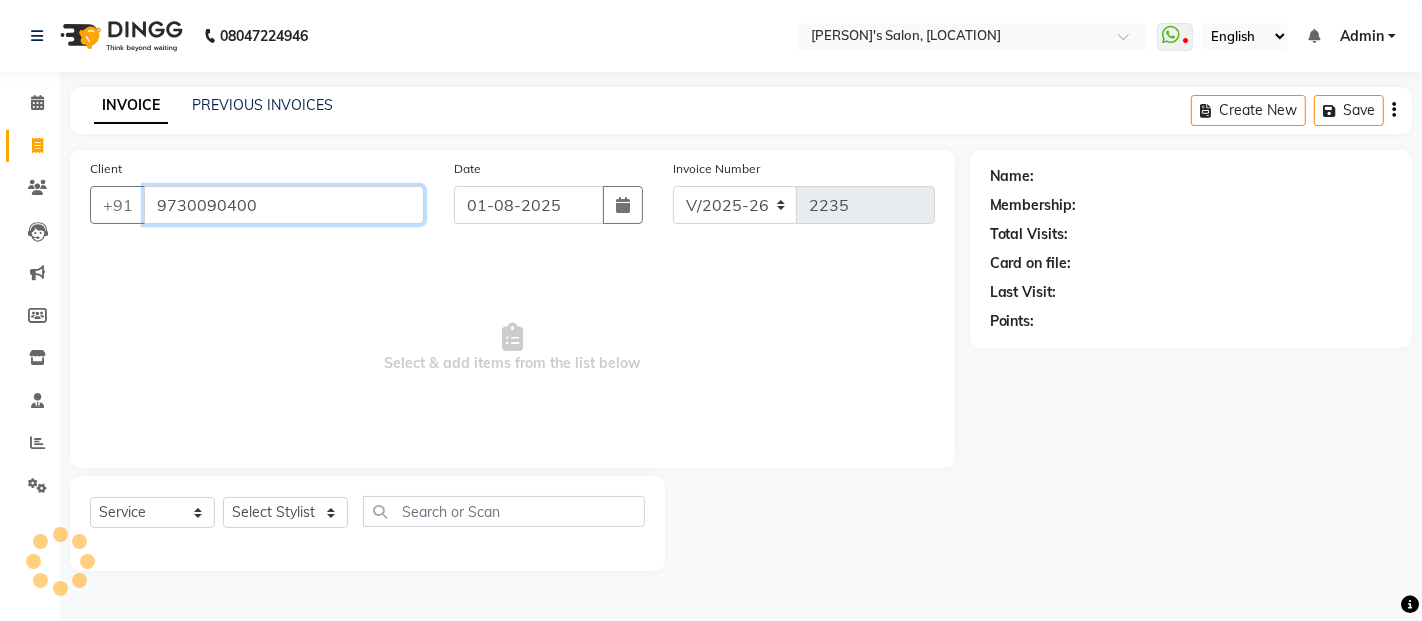 type on "9730090400" 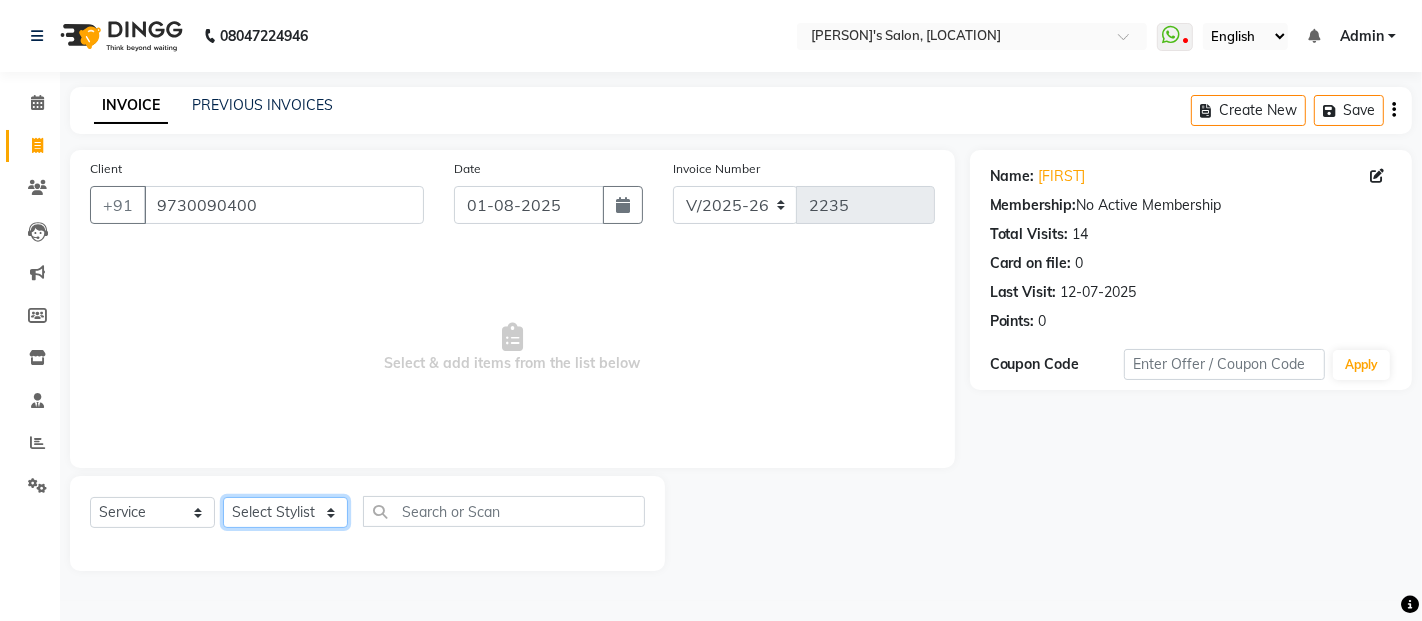 click on "Select Stylist [PERSON] [LAST] [PERSON] [LAST] [PERSON] [LAST] [PERSON] [PERSON] [PERSON] [PERSON] [PERSON] [PERSON] [PERSON] [PERSON] [PERSON] [PERSON] [PERSON] [PERSON] [PERSON] [PERSON]" 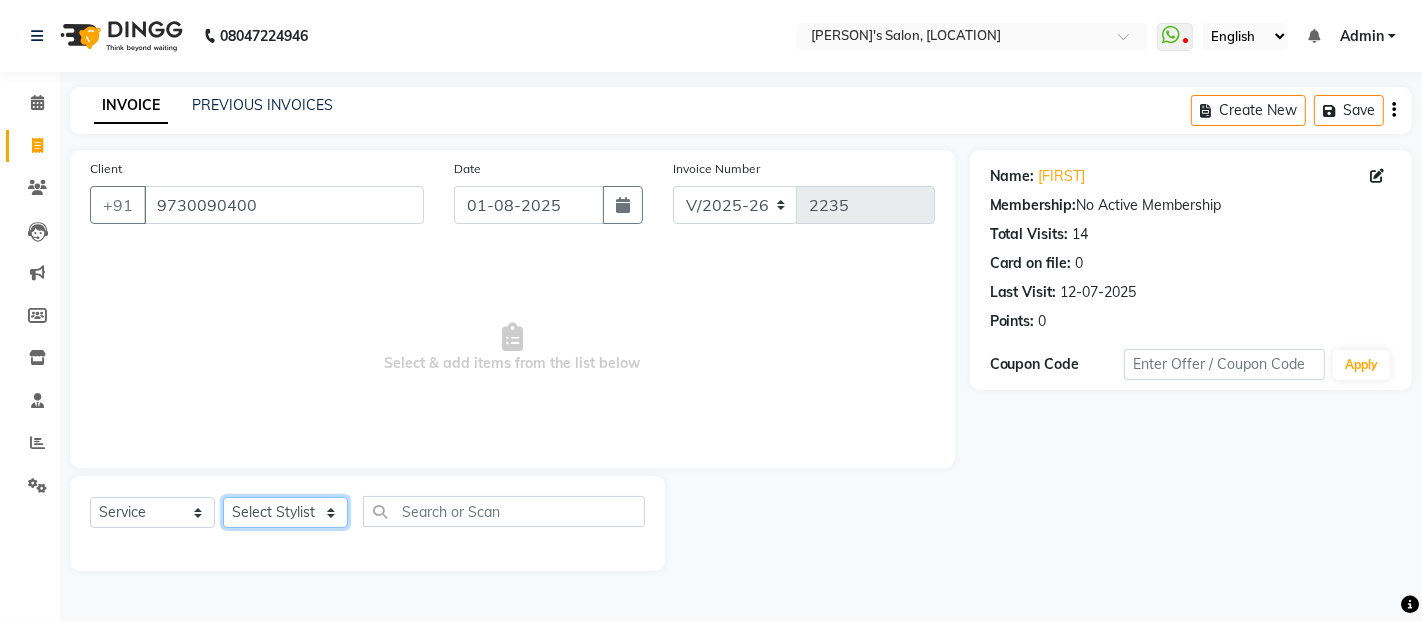 select on "[NUMBER]" 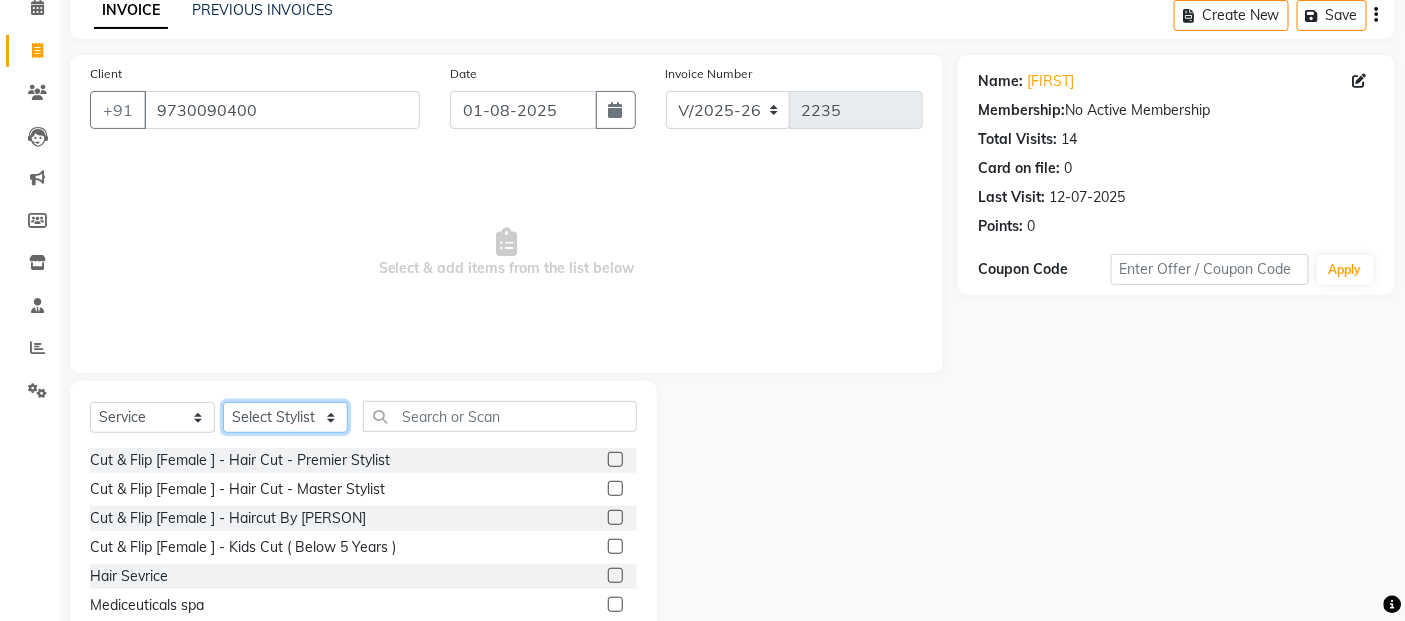 scroll, scrollTop: 180, scrollLeft: 0, axis: vertical 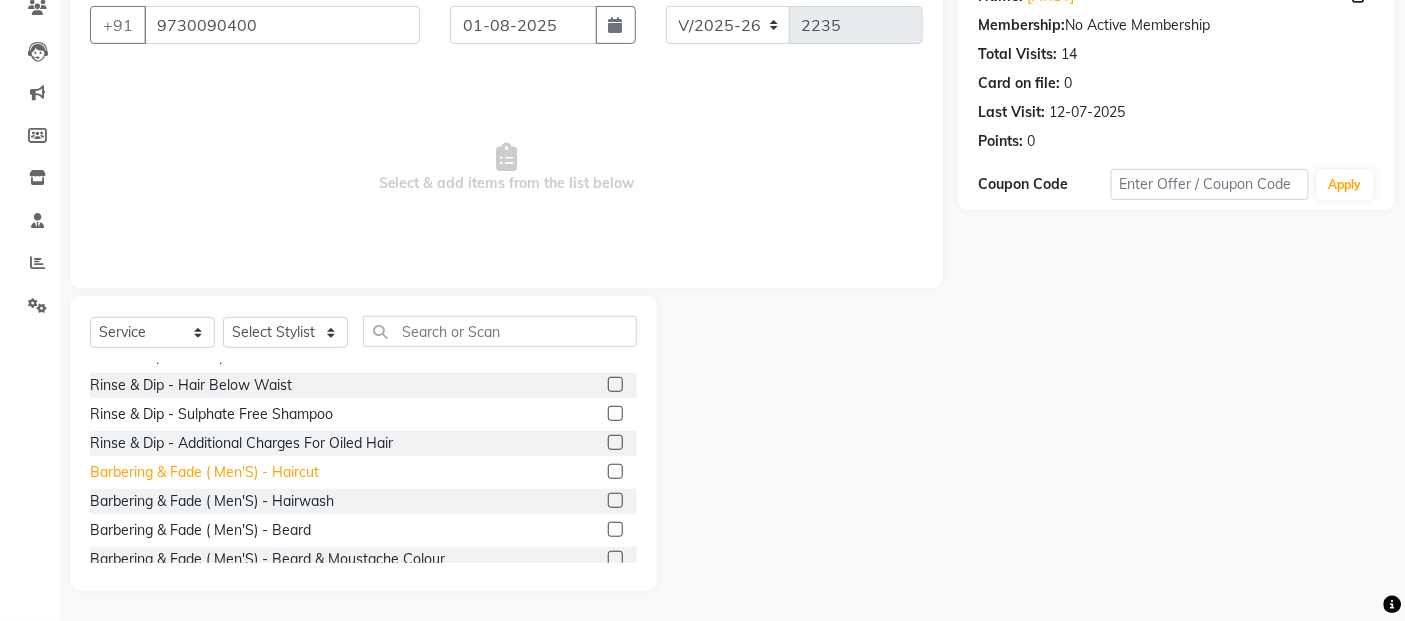 click on "Barbering & Fade  ( Men'S) - Haircut" 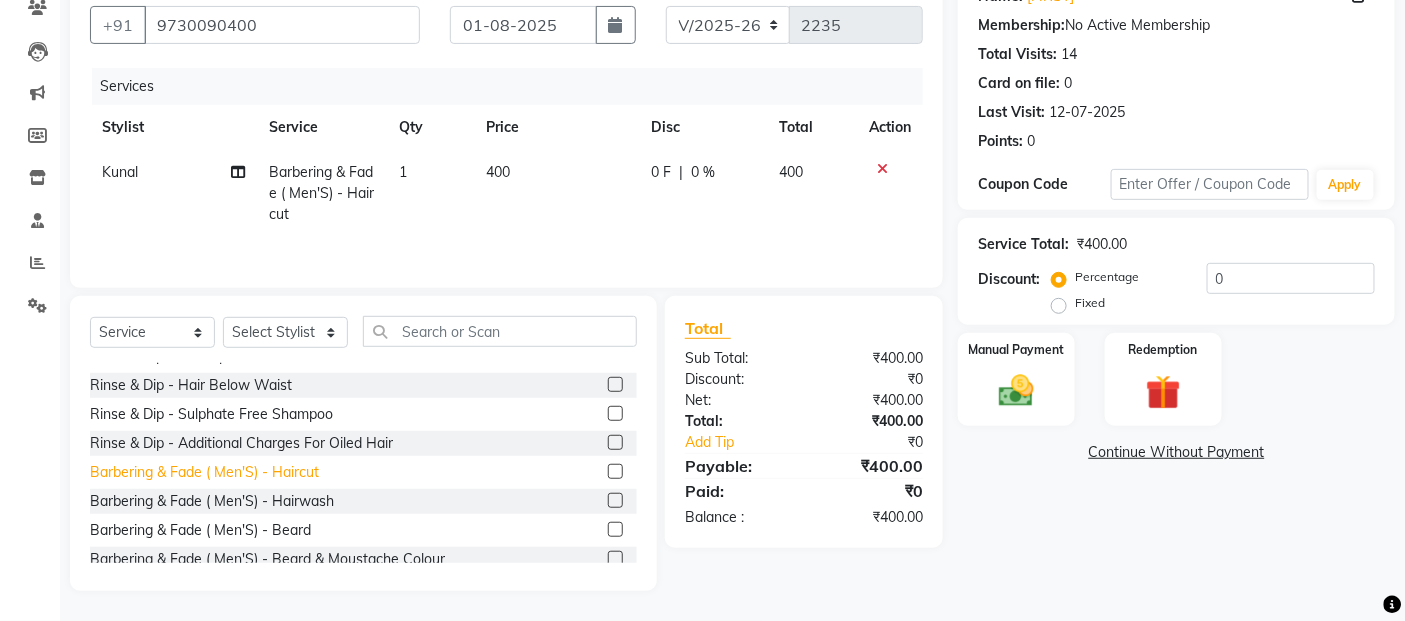 click on "Barbering & Fade  ( Men'S) - Haircut" 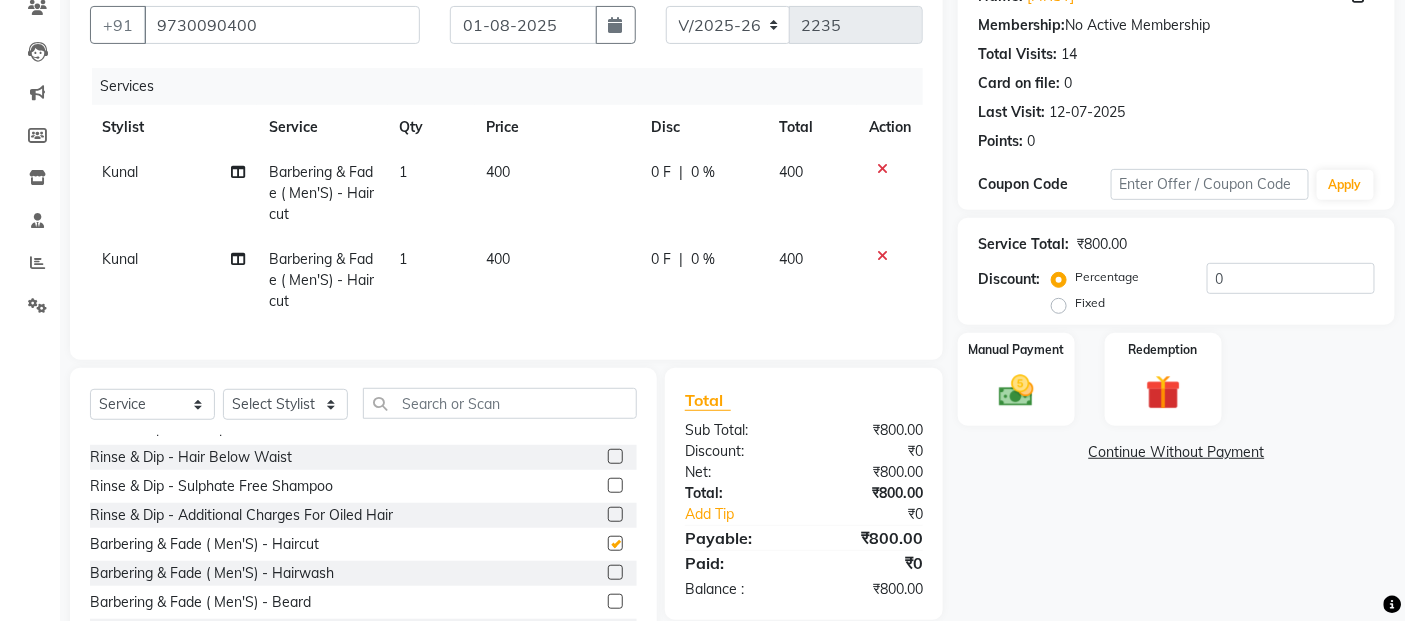 checkbox on "false" 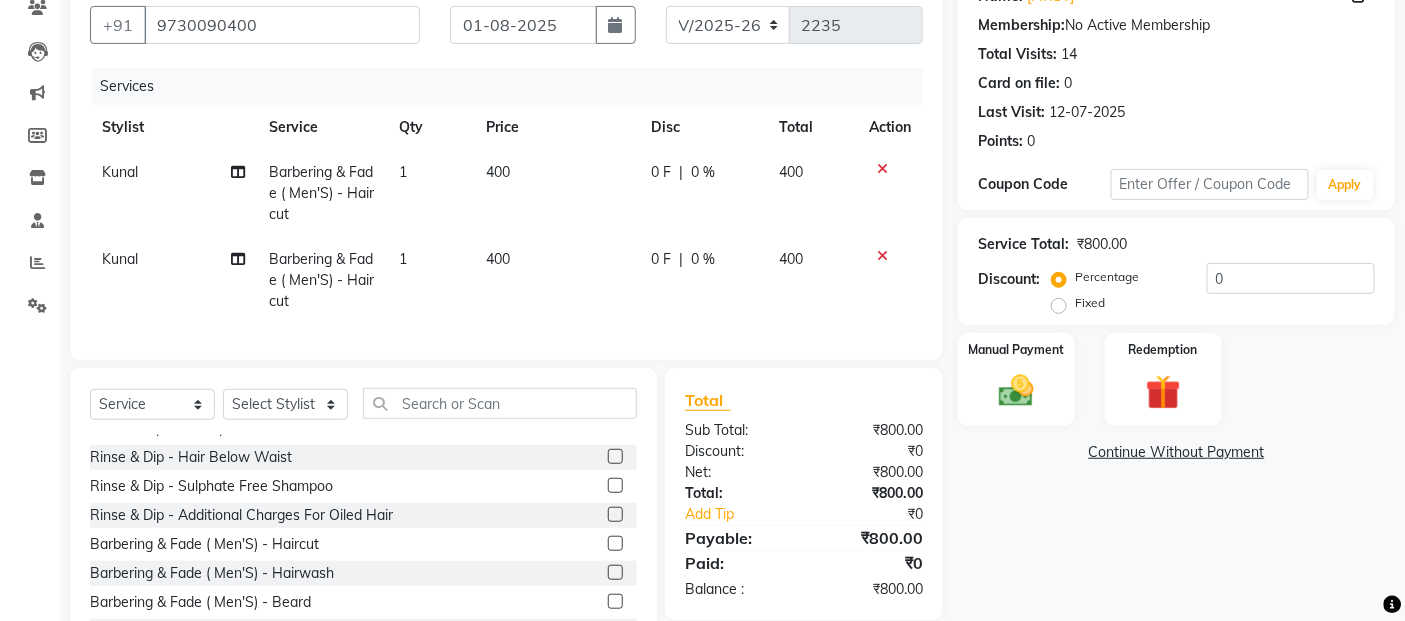 click on "400" 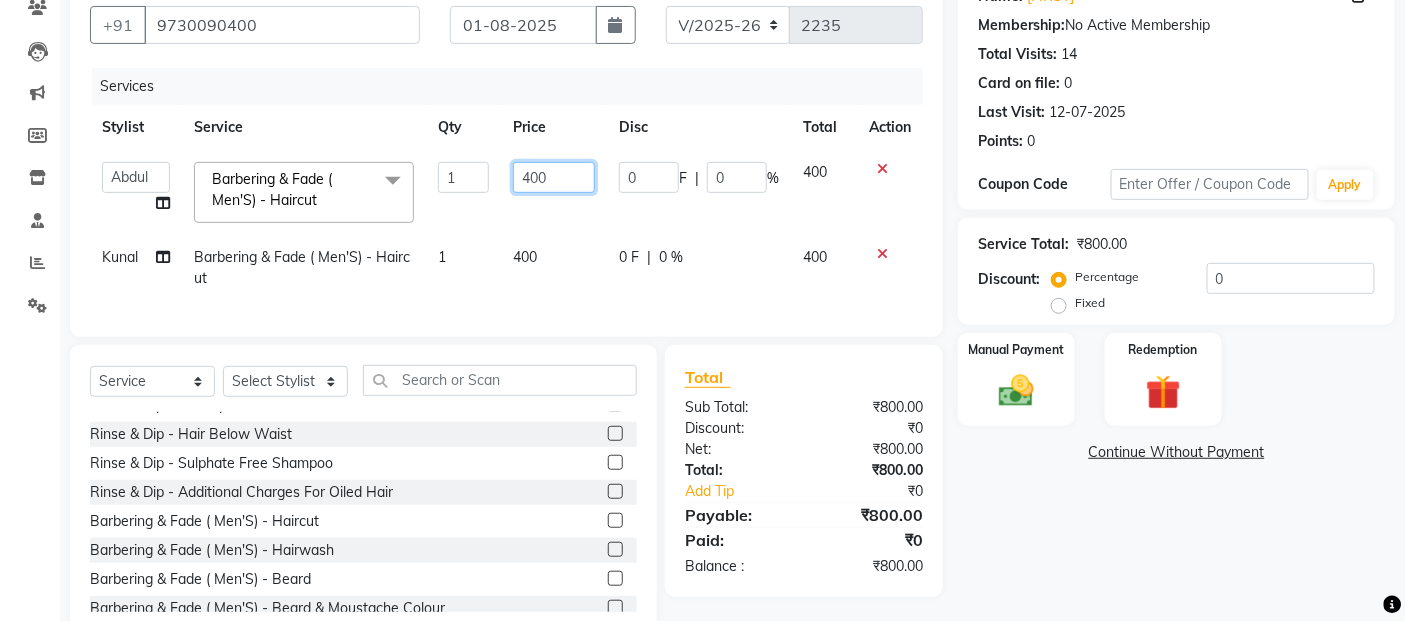 click on "400" 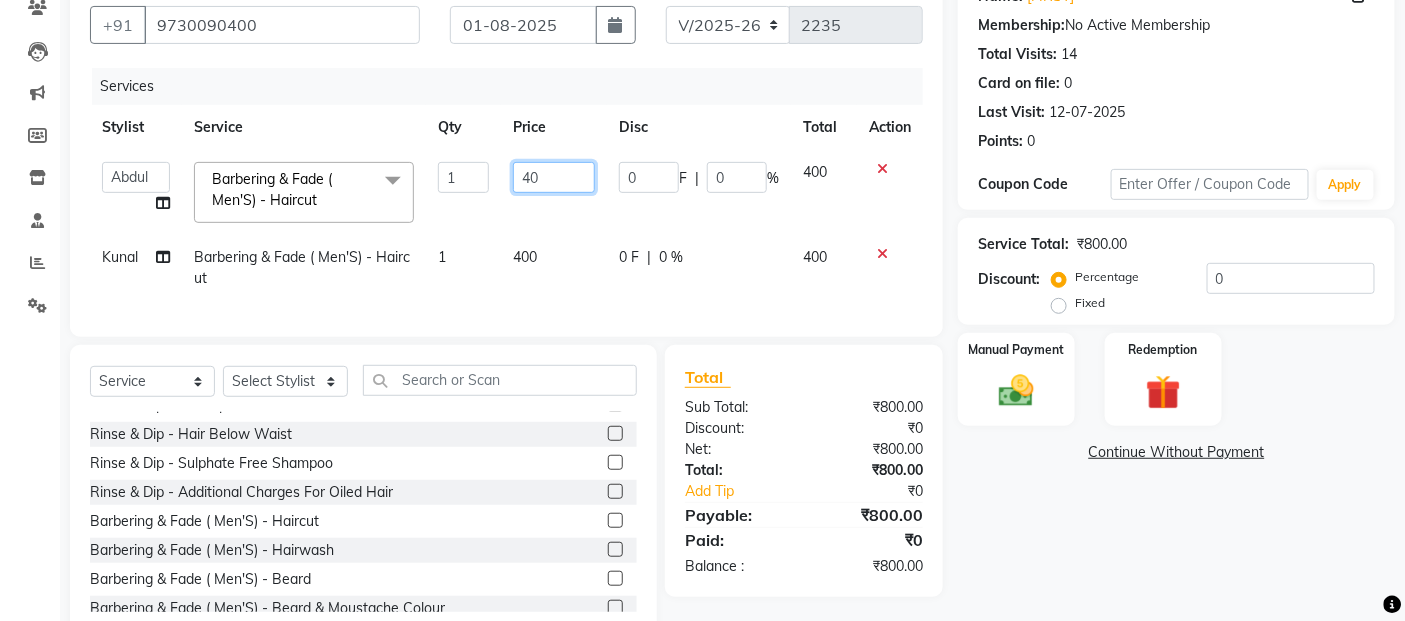 type on "4" 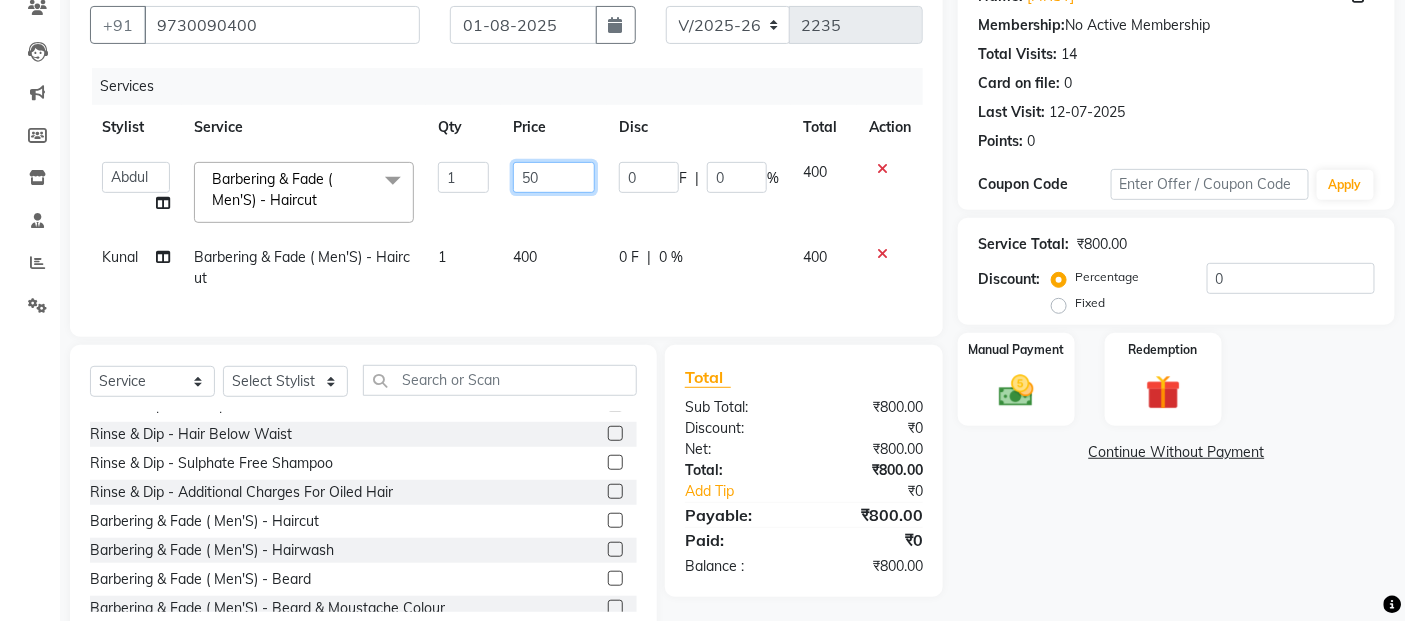 type on "500" 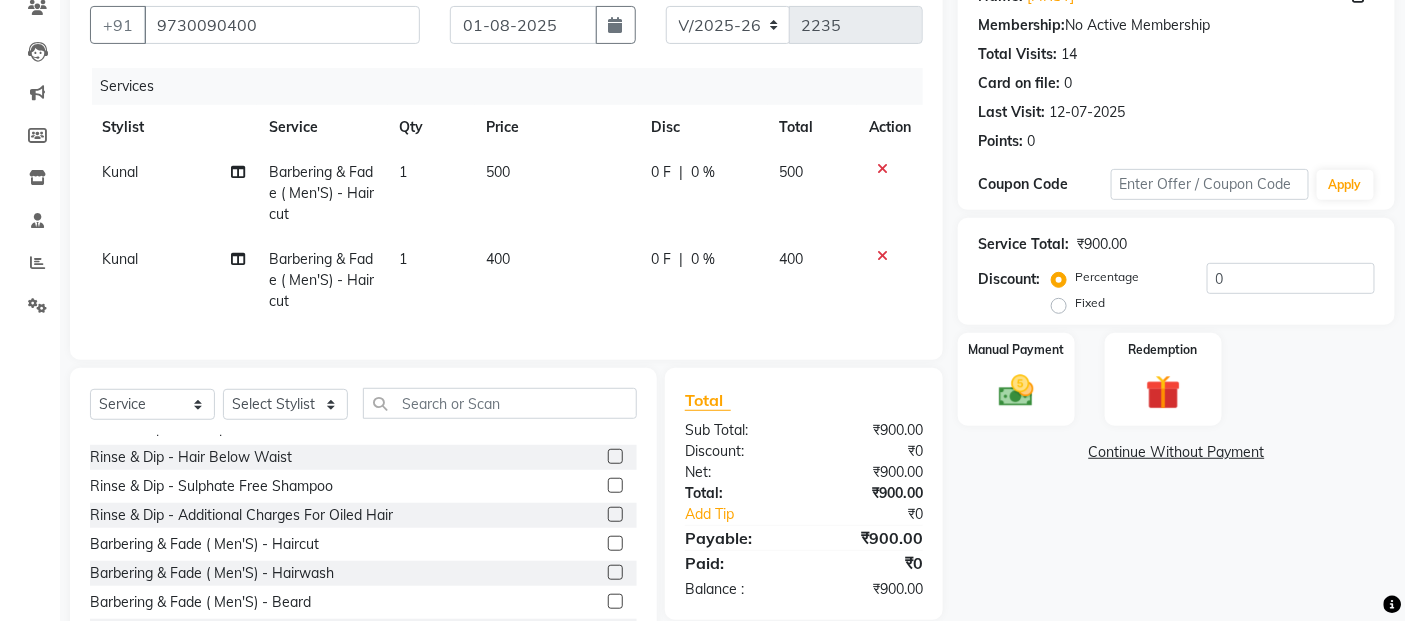click on "Kunal" 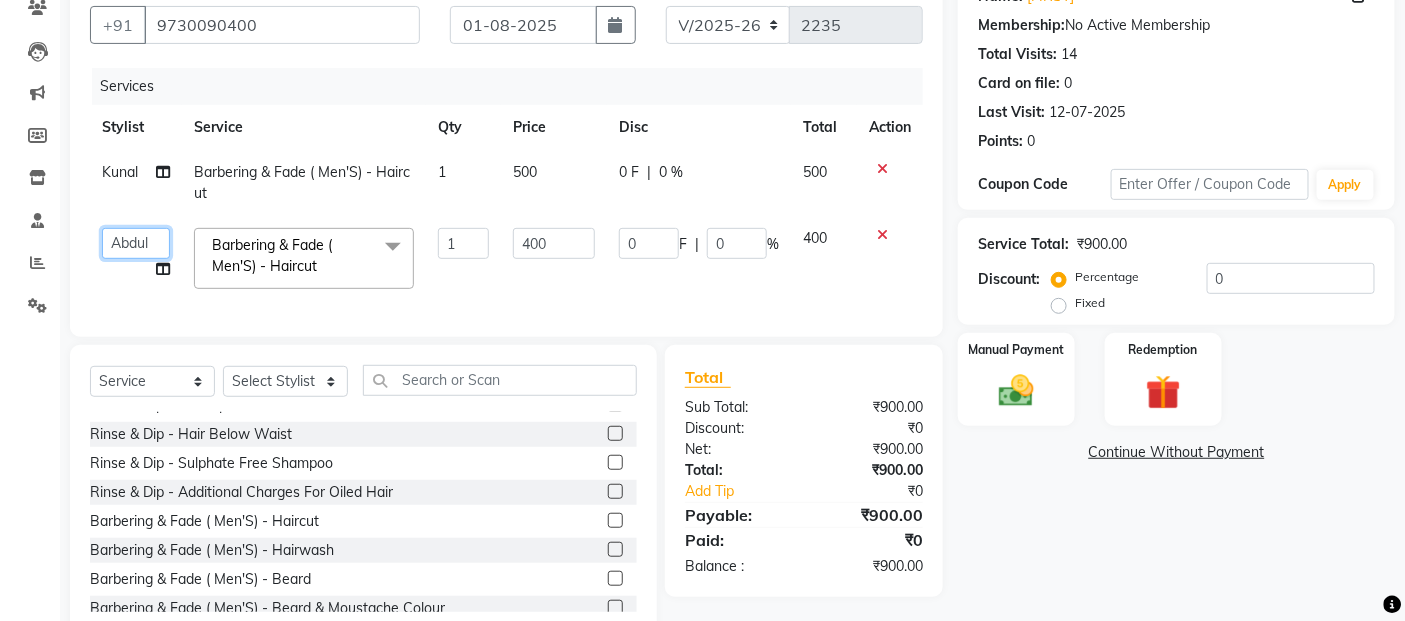click on "[PERSON] [LAST] [PERSON] [LAST] [PERSON] [PERSON] [PERSON] [PERSON] [PERSON] [PERSON] [PERSON] [PERSON] [PERSON] [PERSON] [PERSON] [PERSON] [PERSON] [PERSON] [PERSON]" 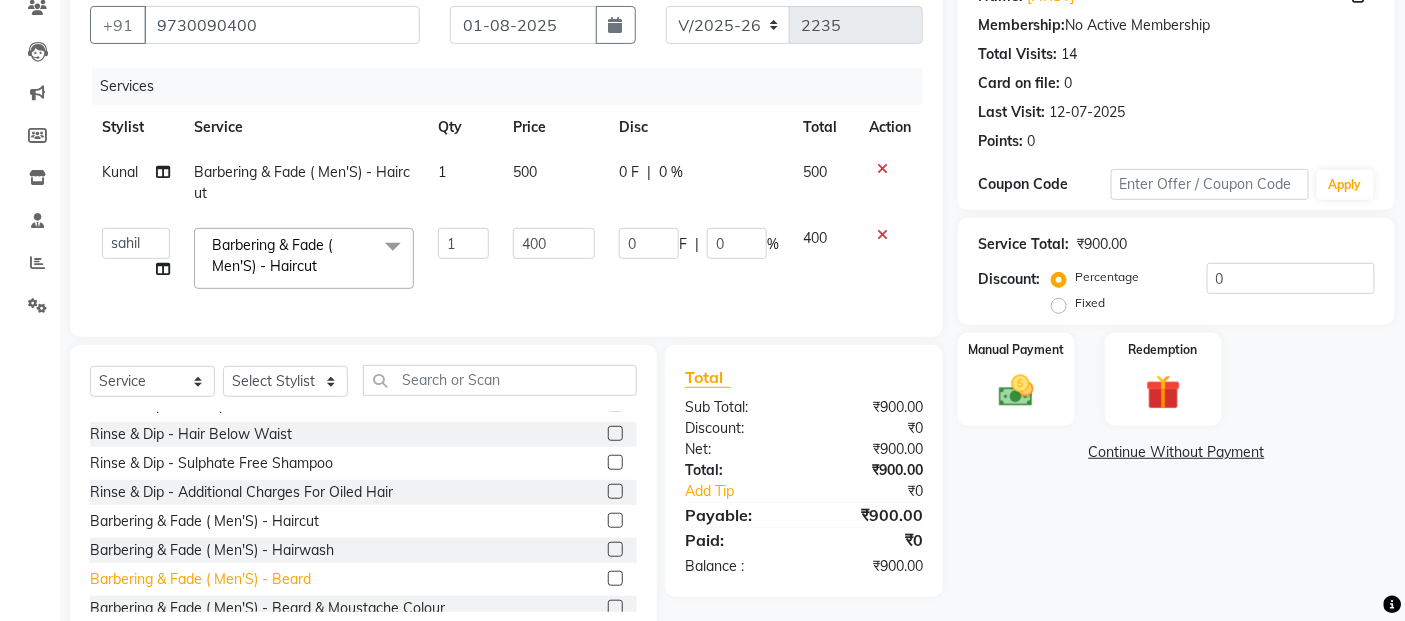 select on "46161" 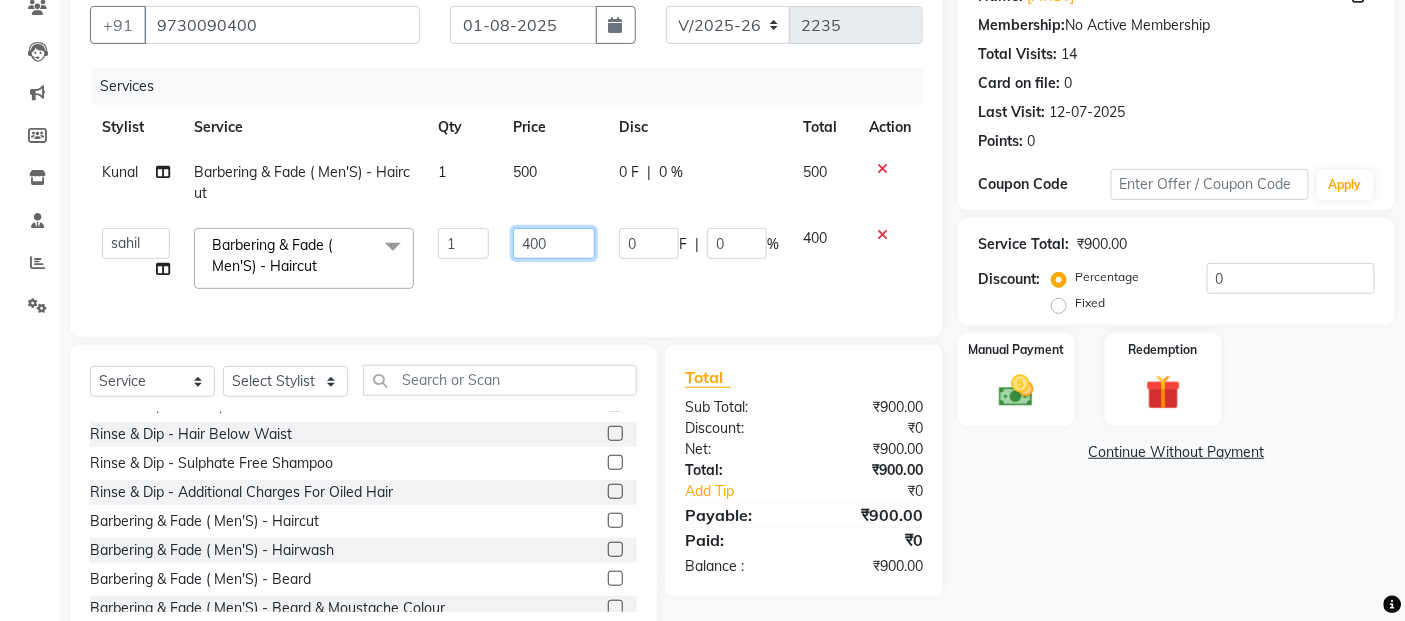click on "400" 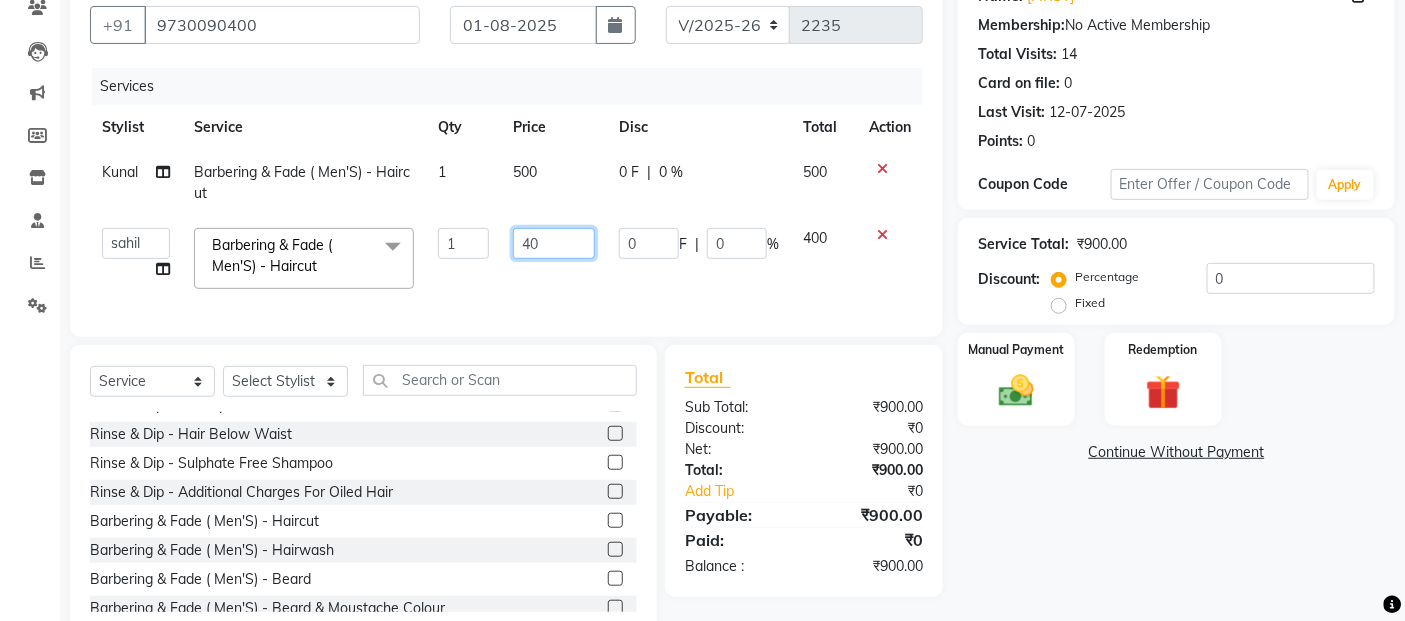 type on "4" 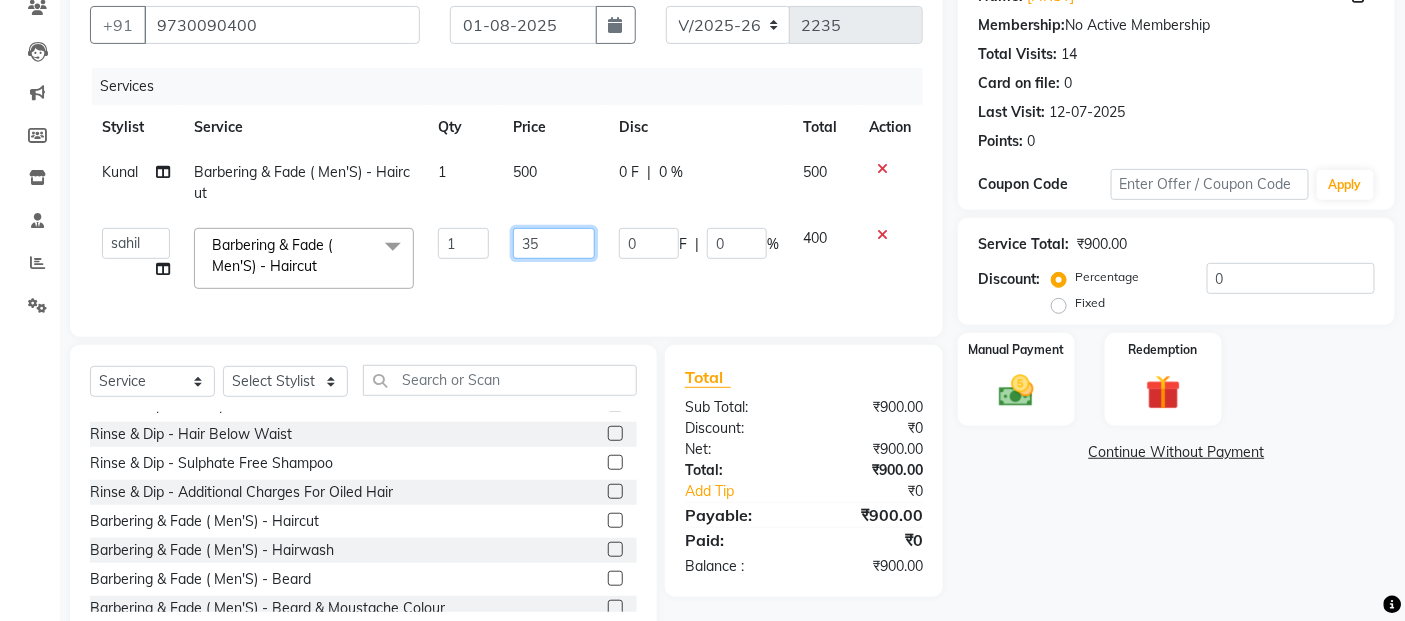 type on "350" 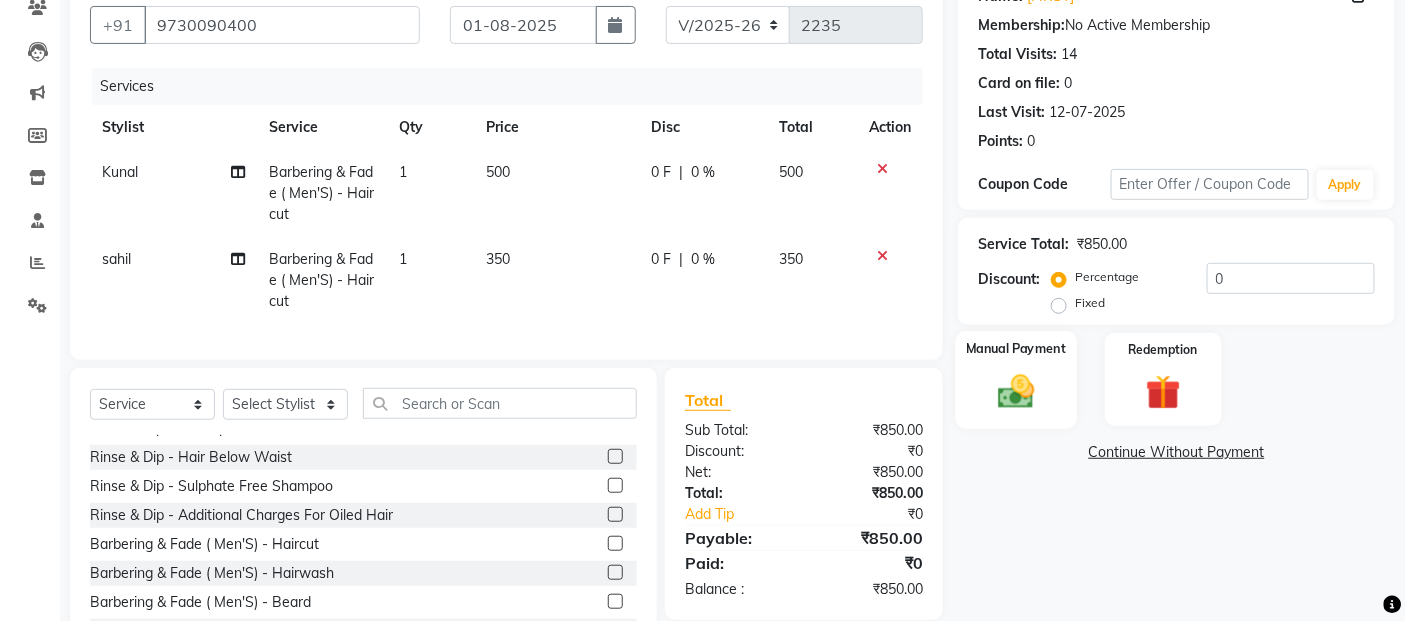 click 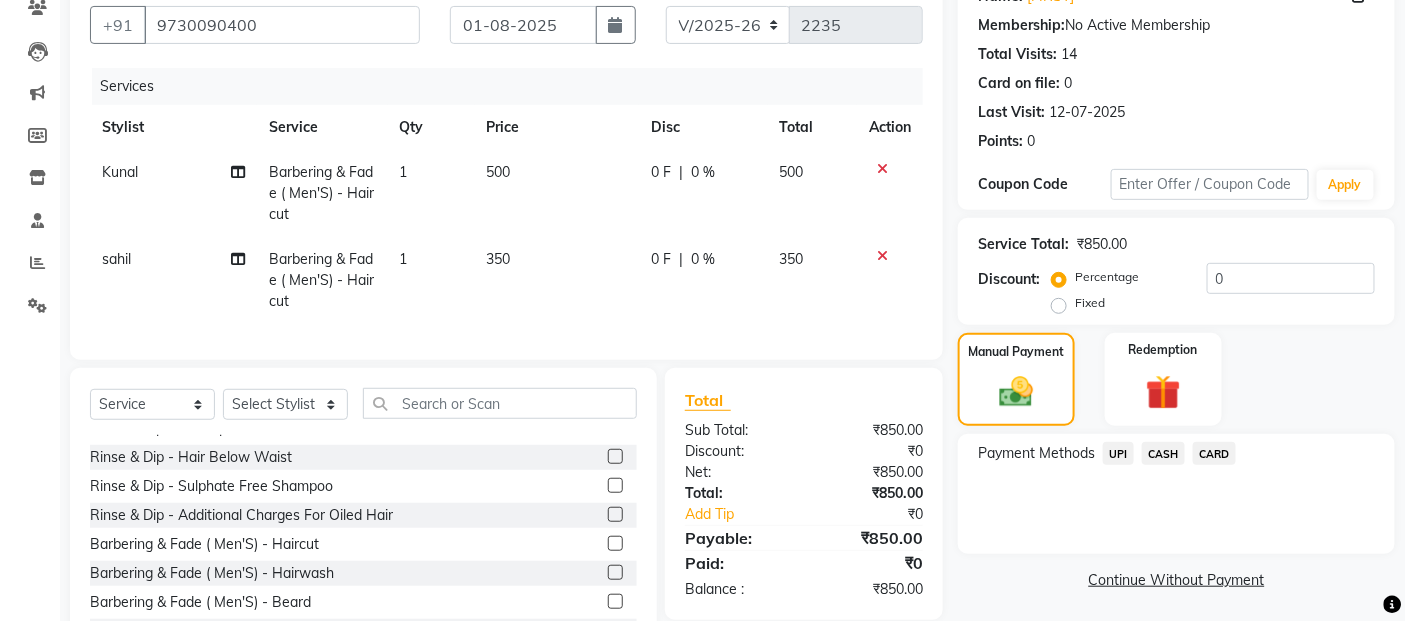 click on "UPI" 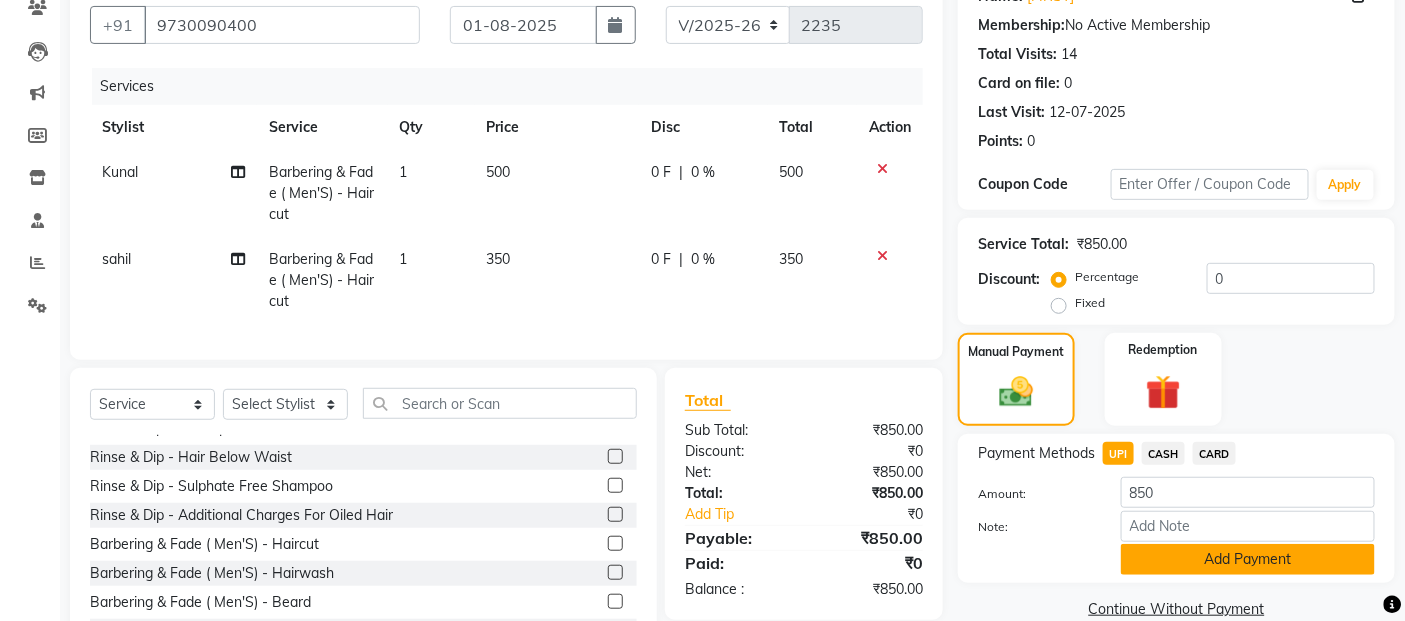 click on "Add Payment" 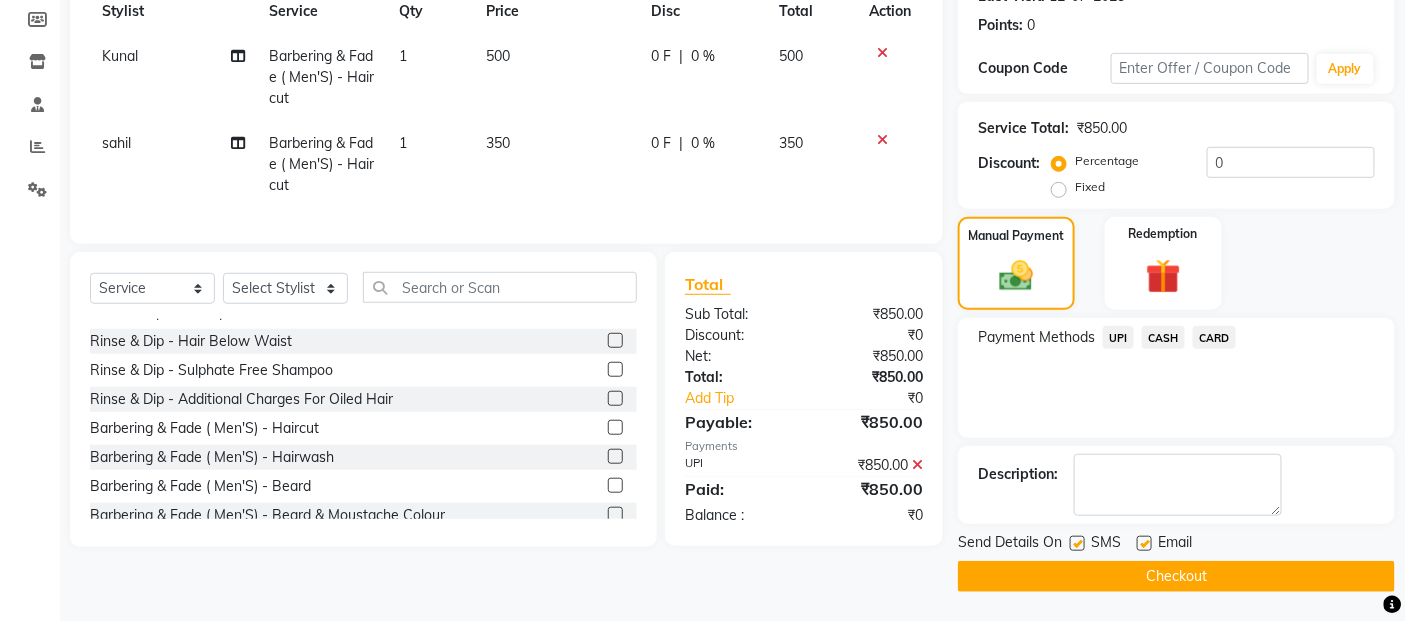 scroll, scrollTop: 297, scrollLeft: 0, axis: vertical 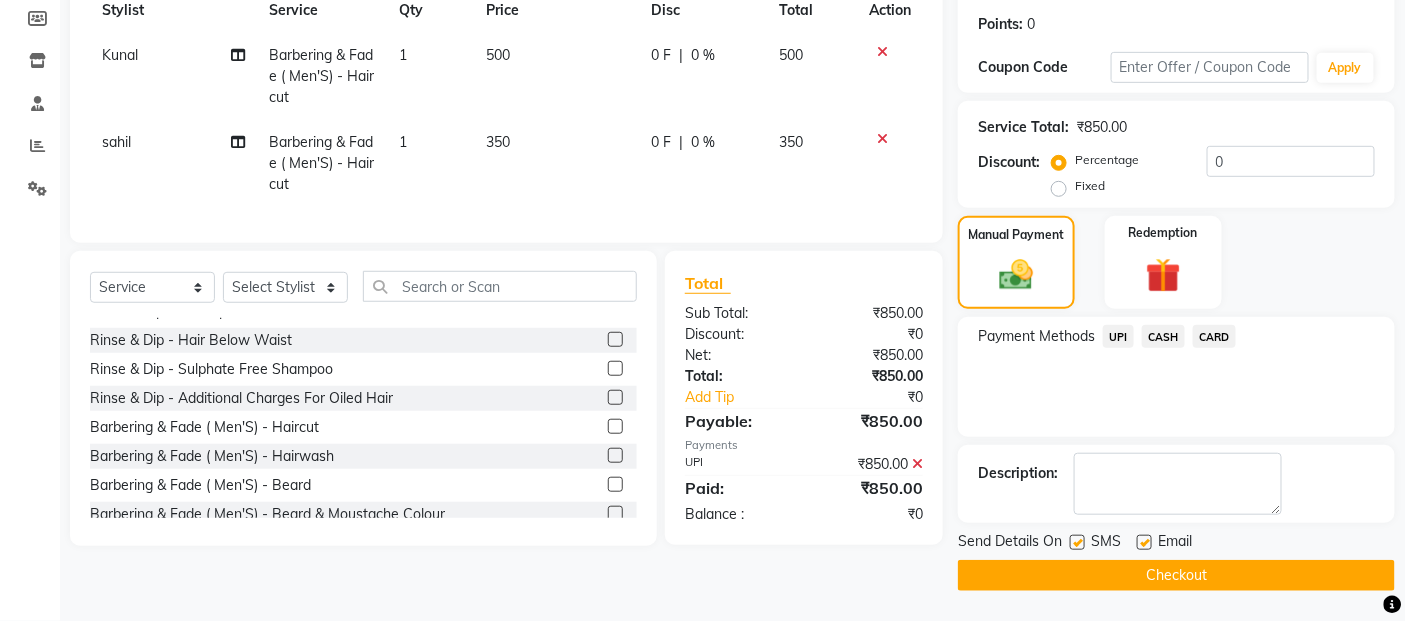 click on "Checkout" 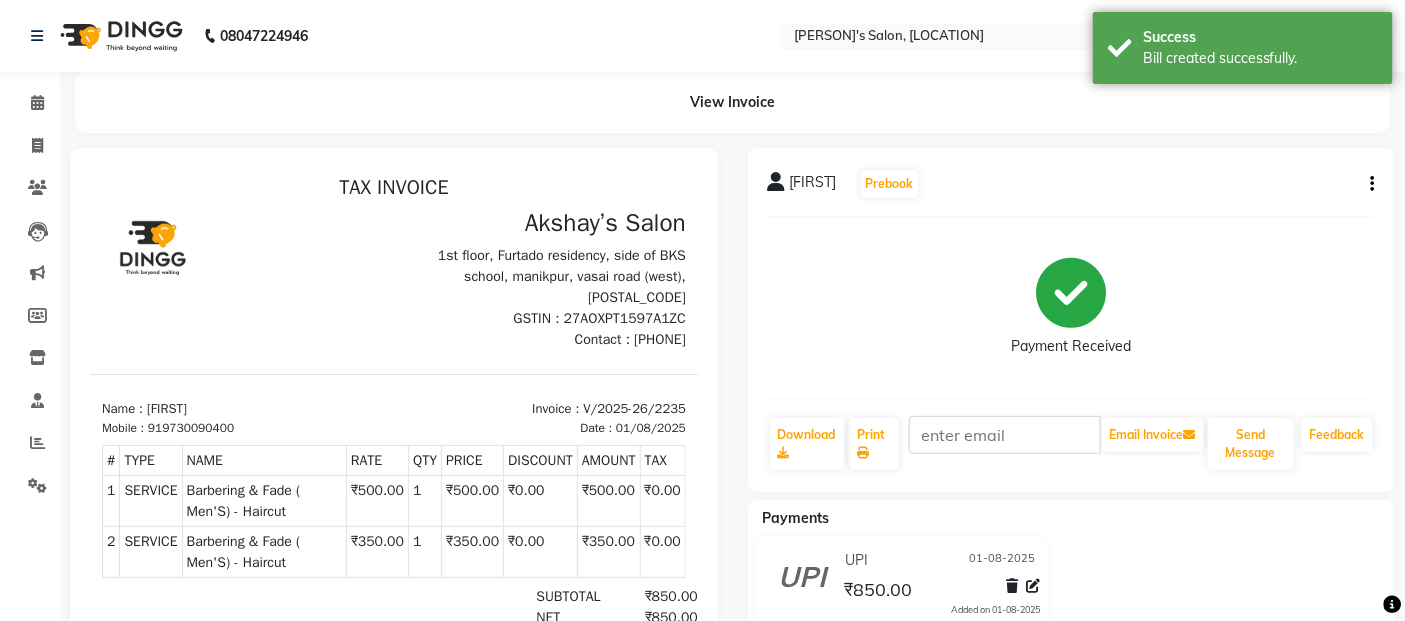 scroll, scrollTop: 0, scrollLeft: 0, axis: both 